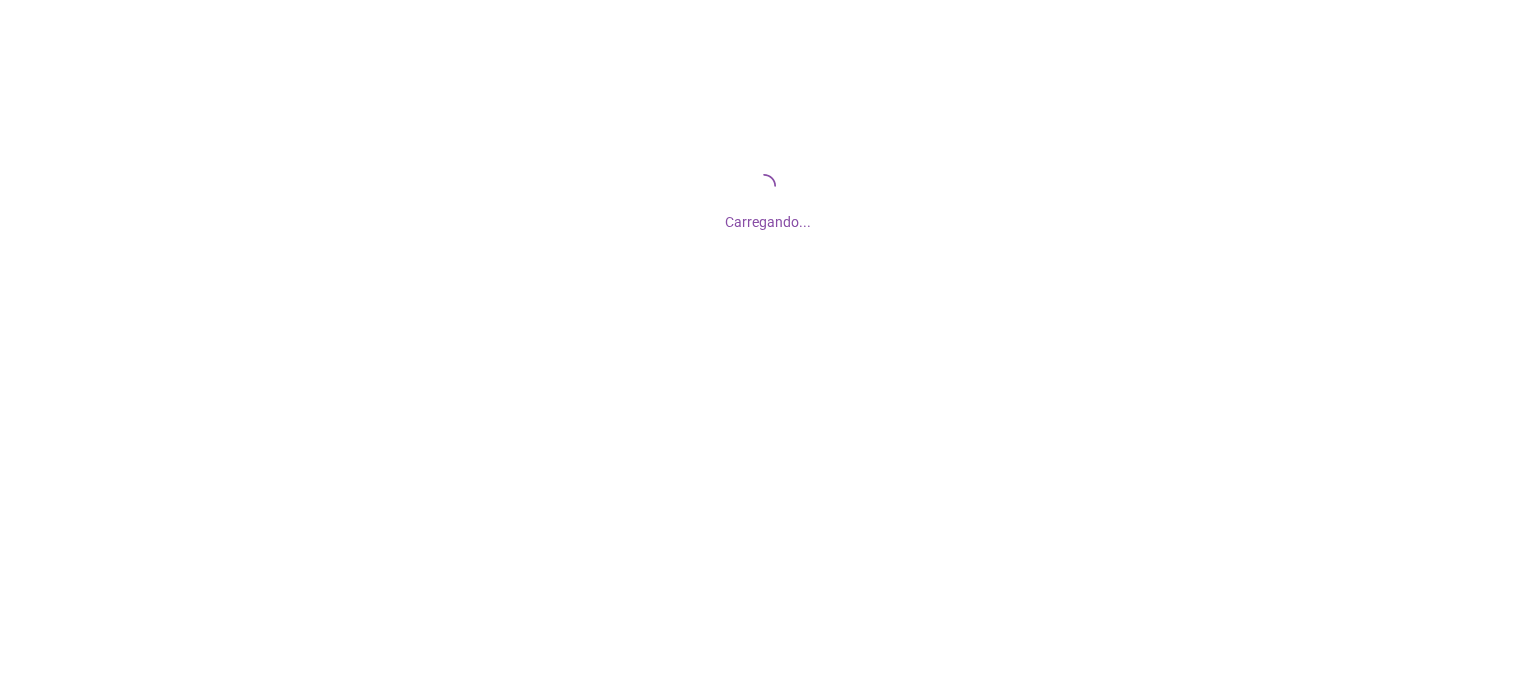 scroll, scrollTop: 0, scrollLeft: 0, axis: both 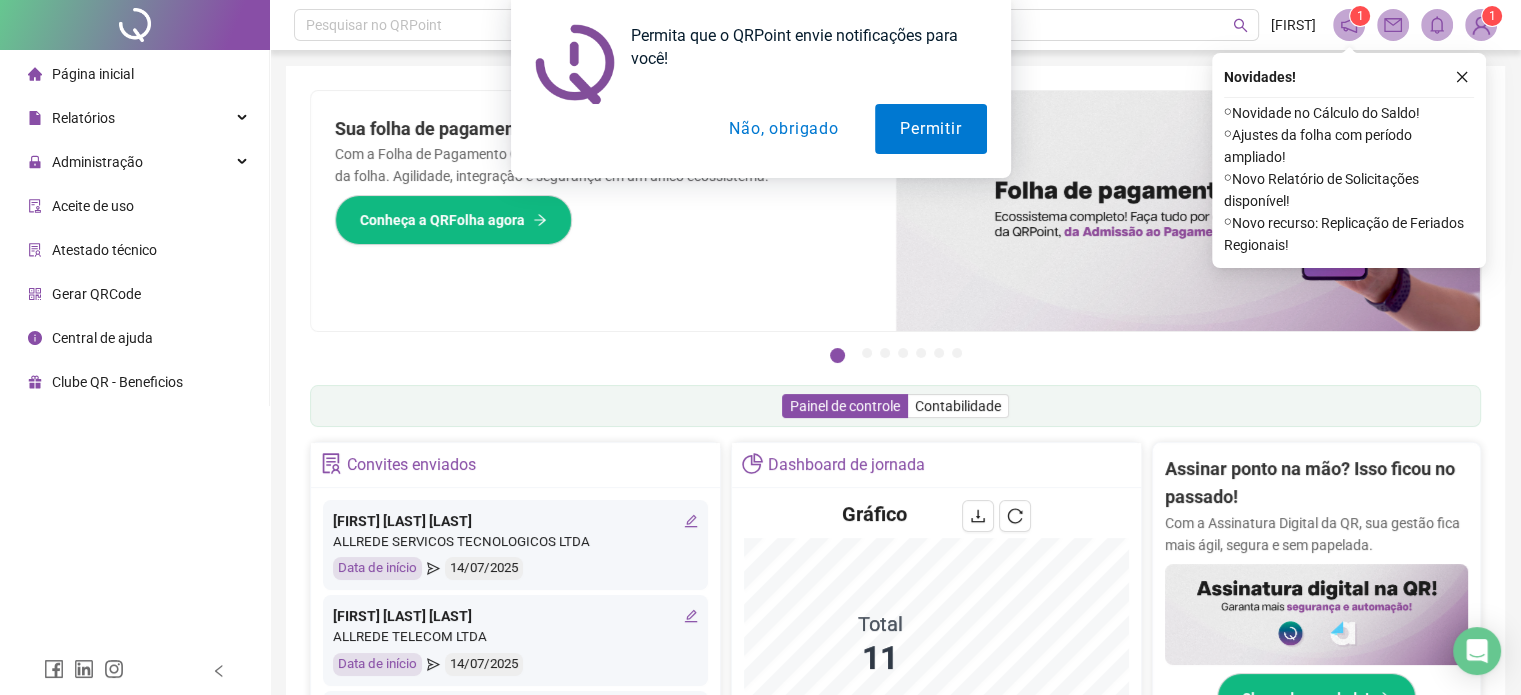 click on "Não, obrigado" at bounding box center (783, 129) 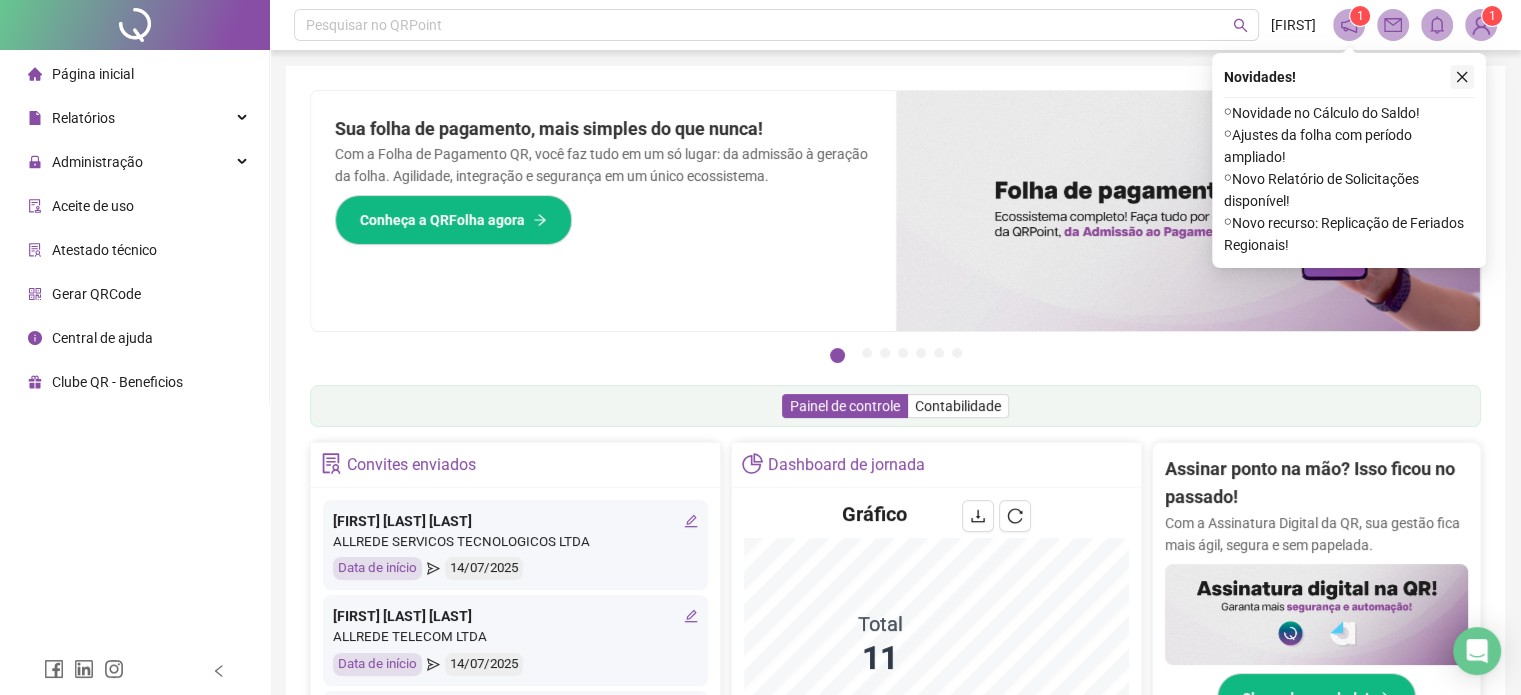 click at bounding box center [1462, 77] 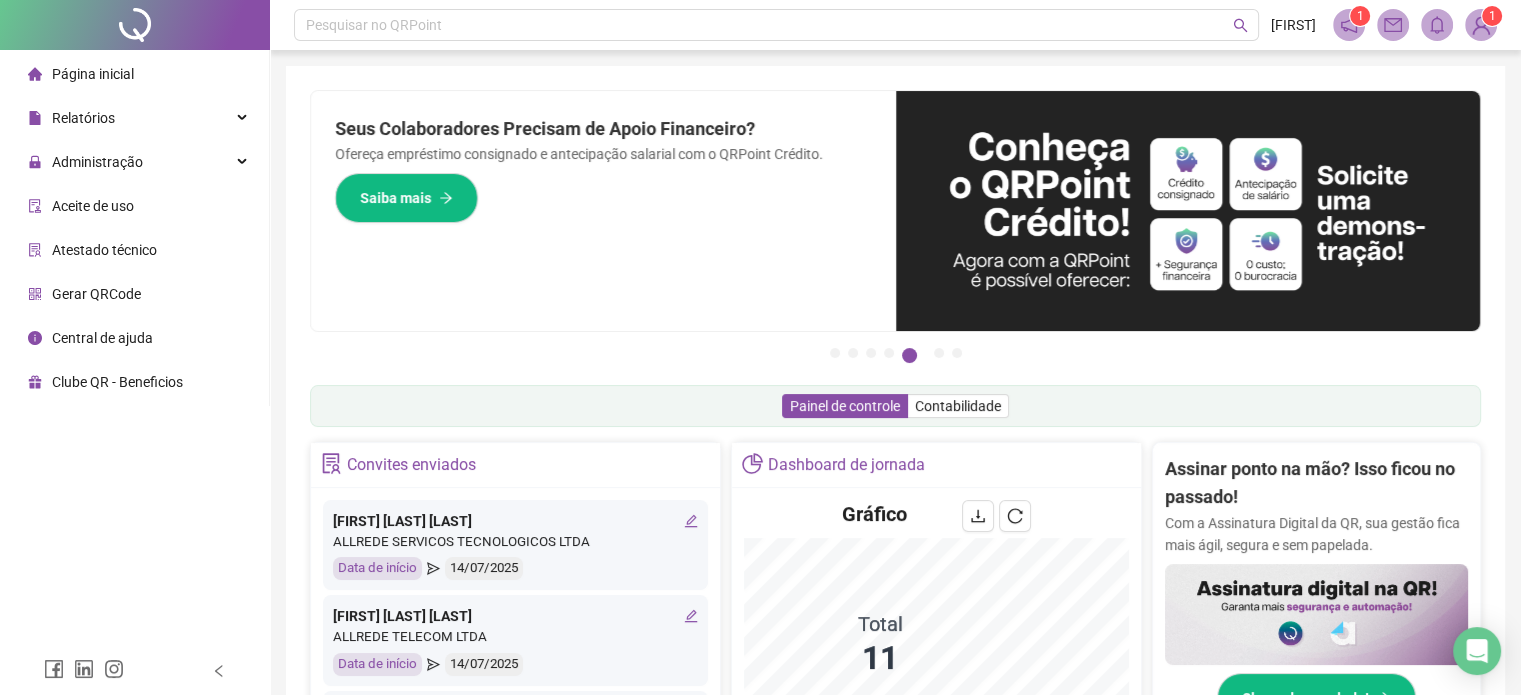 click 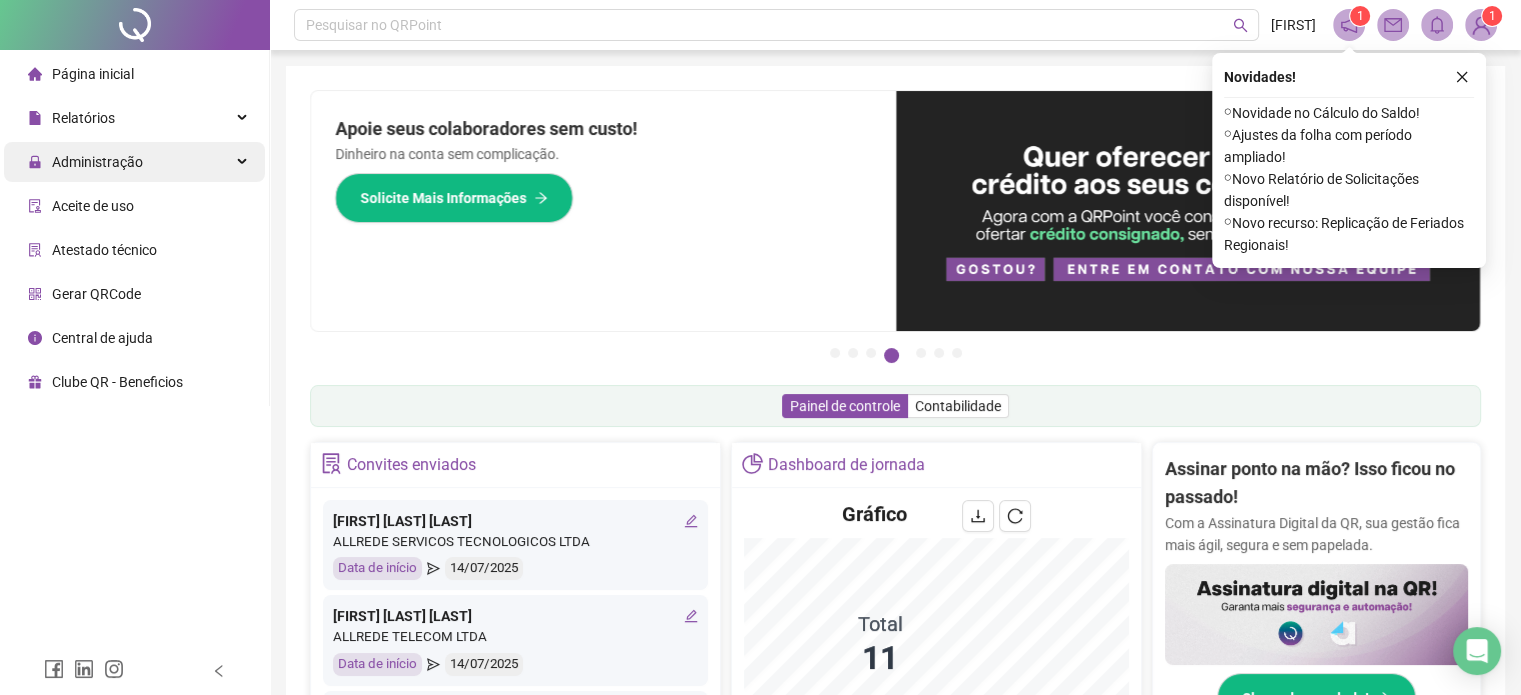 click on "Administração" at bounding box center (97, 162) 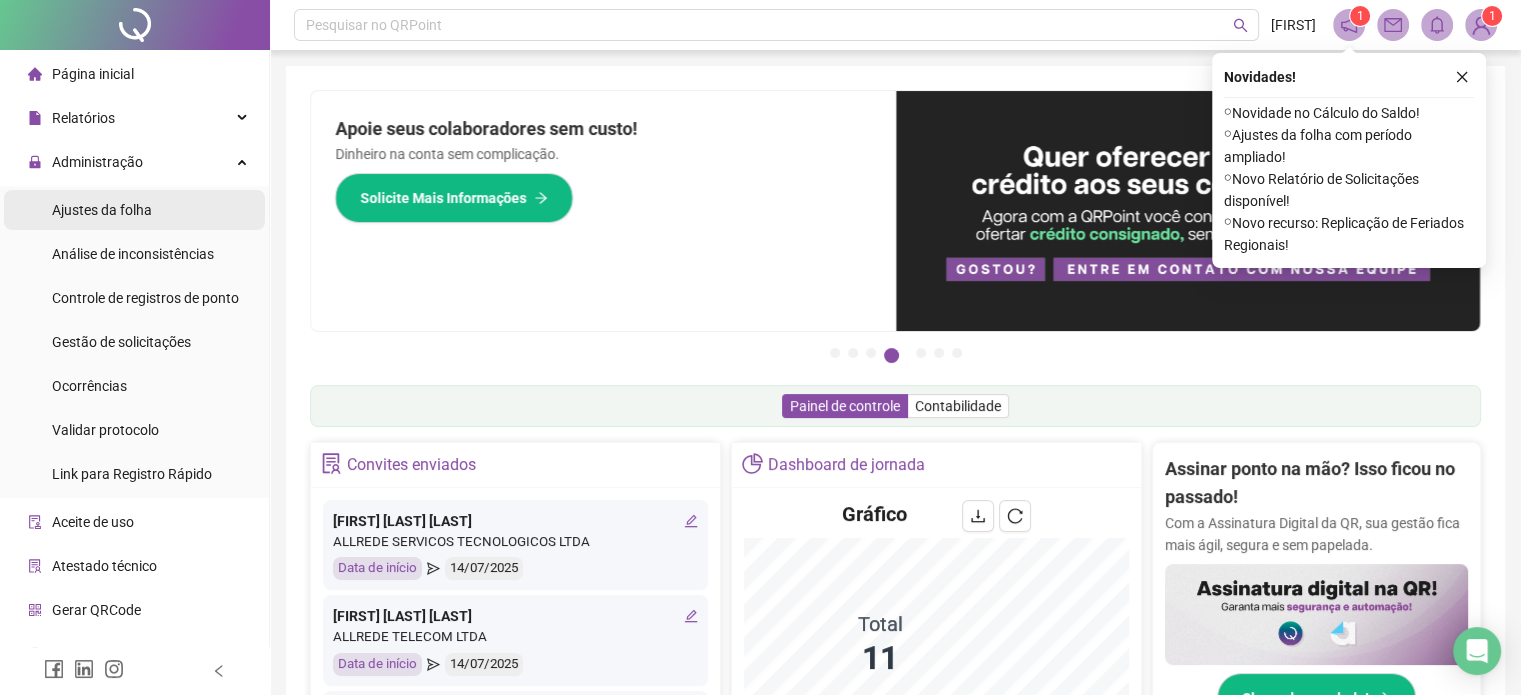 click on "Ajustes da folha" at bounding box center [102, 210] 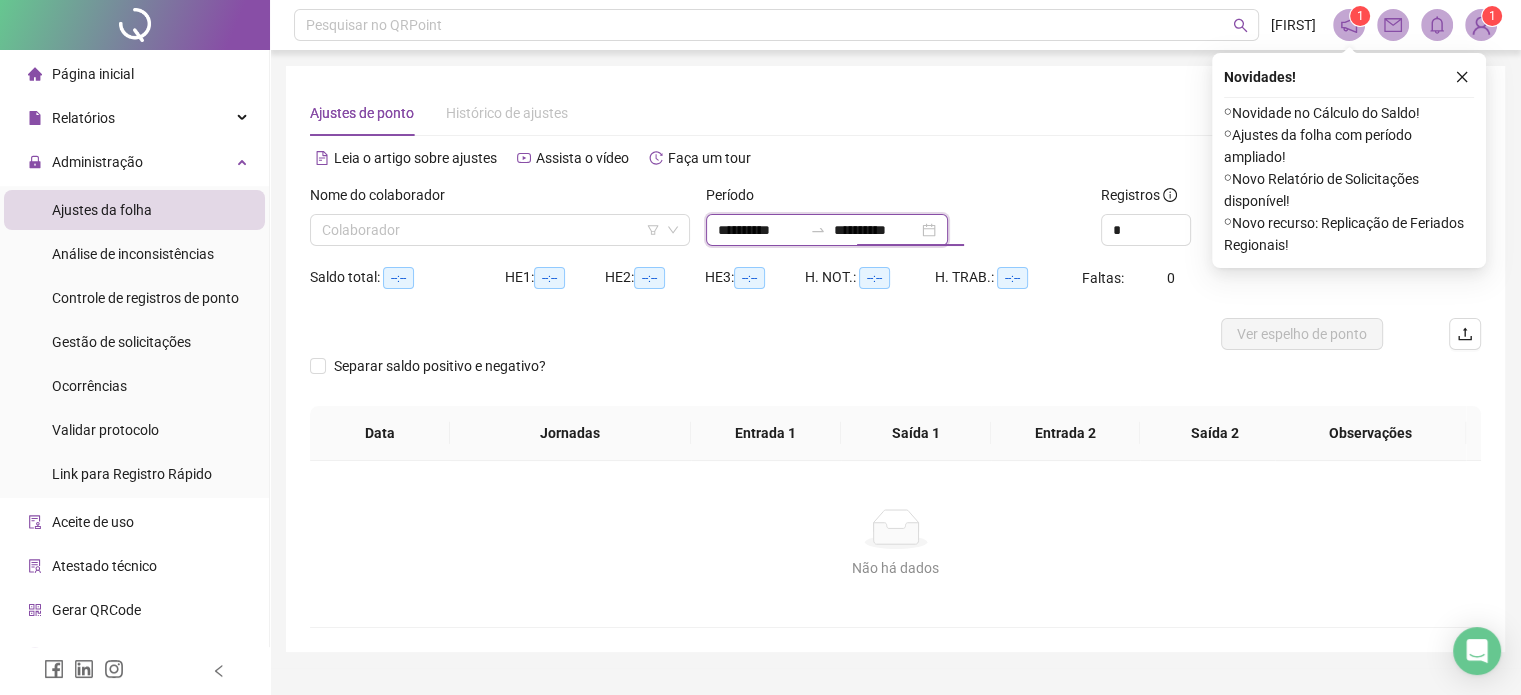 click on "**********" at bounding box center (876, 230) 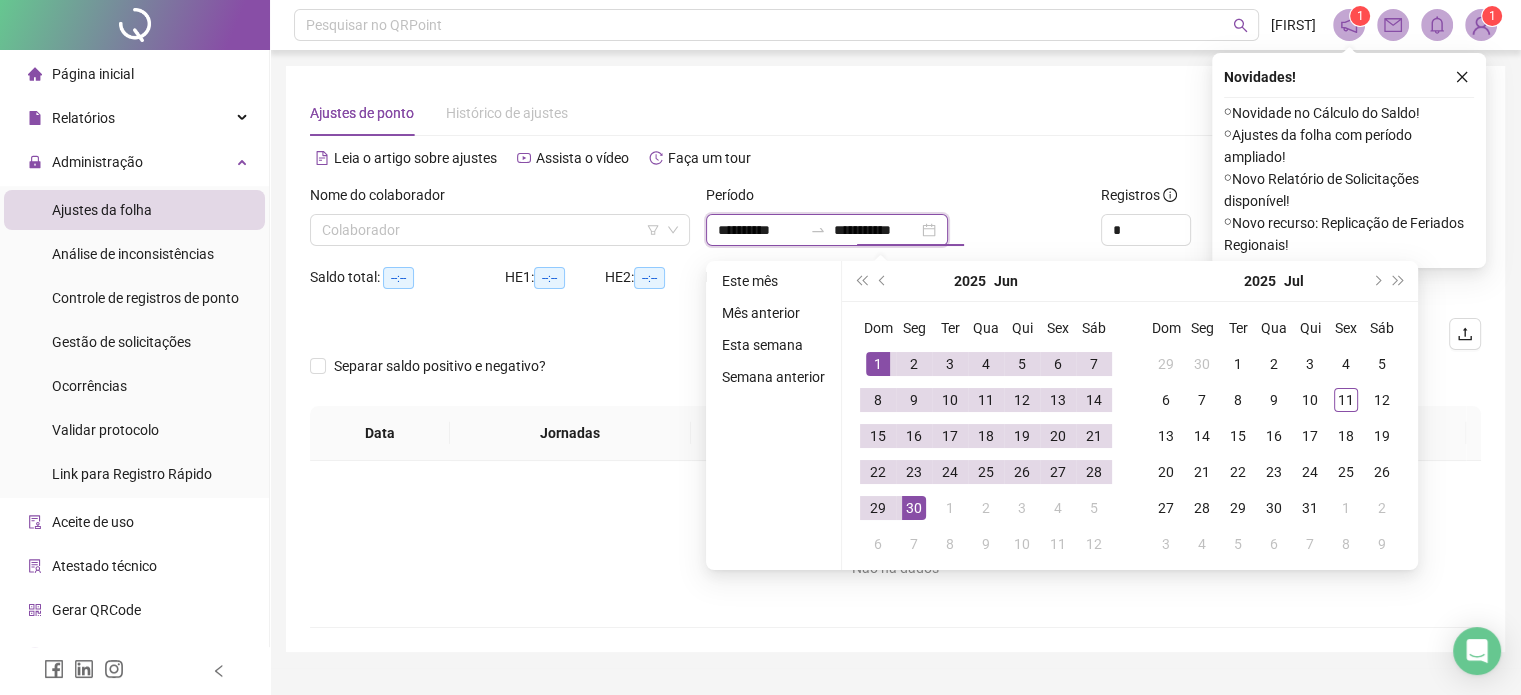 type on "**********" 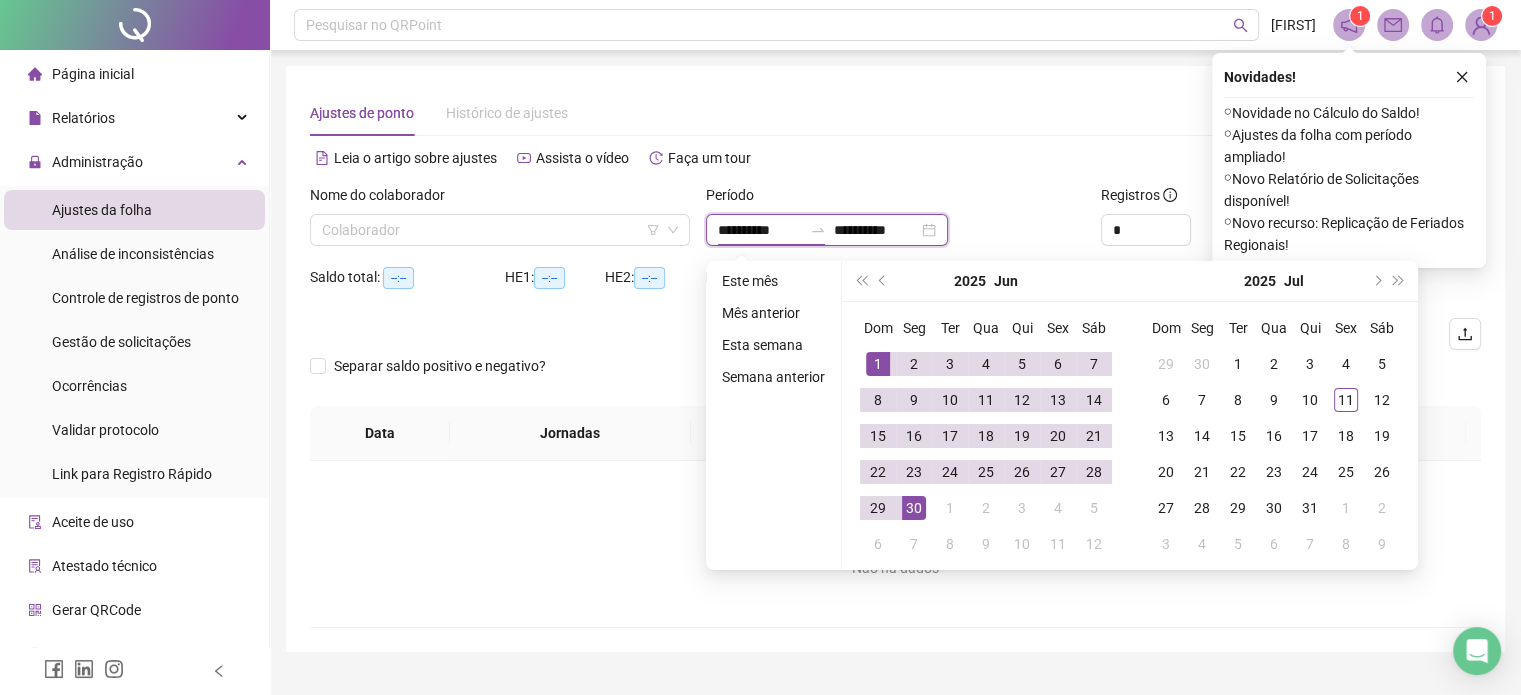 click on "**********" at bounding box center (760, 230) 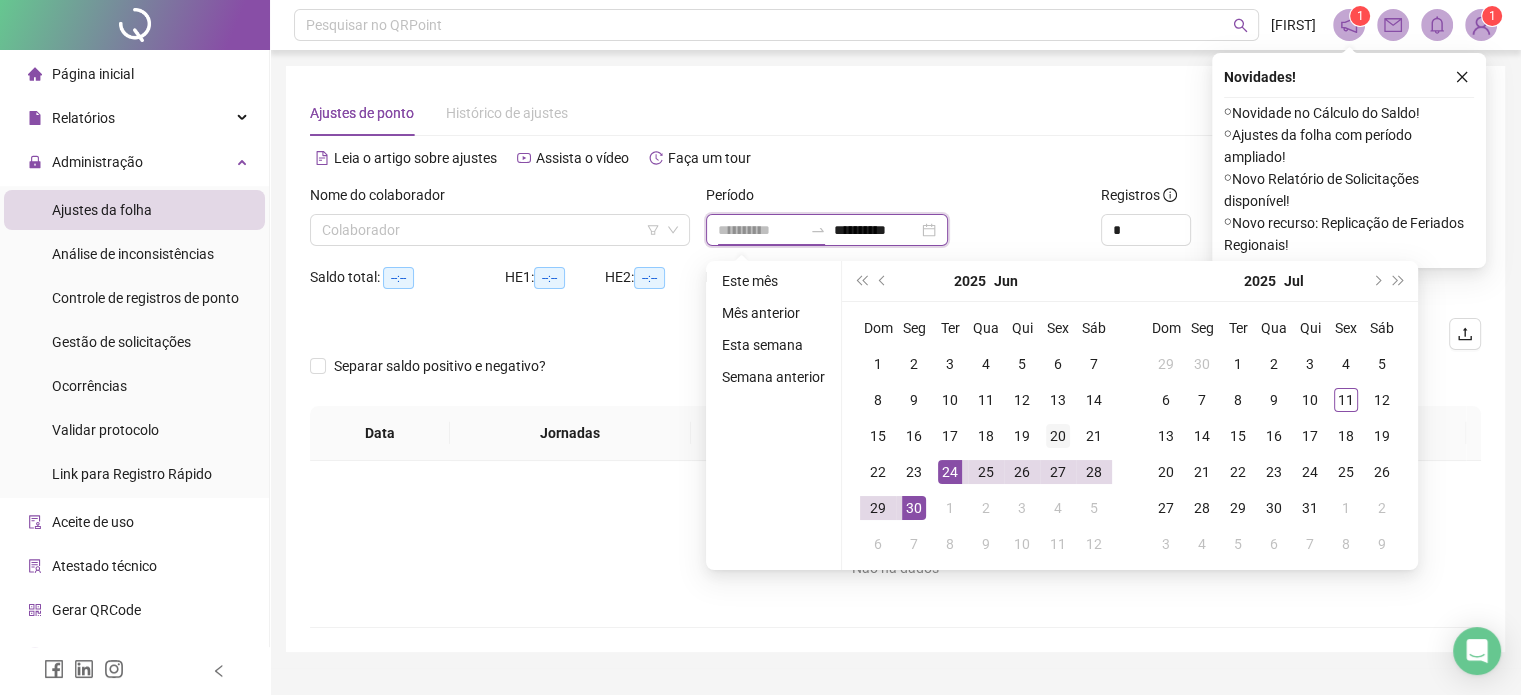 type on "**********" 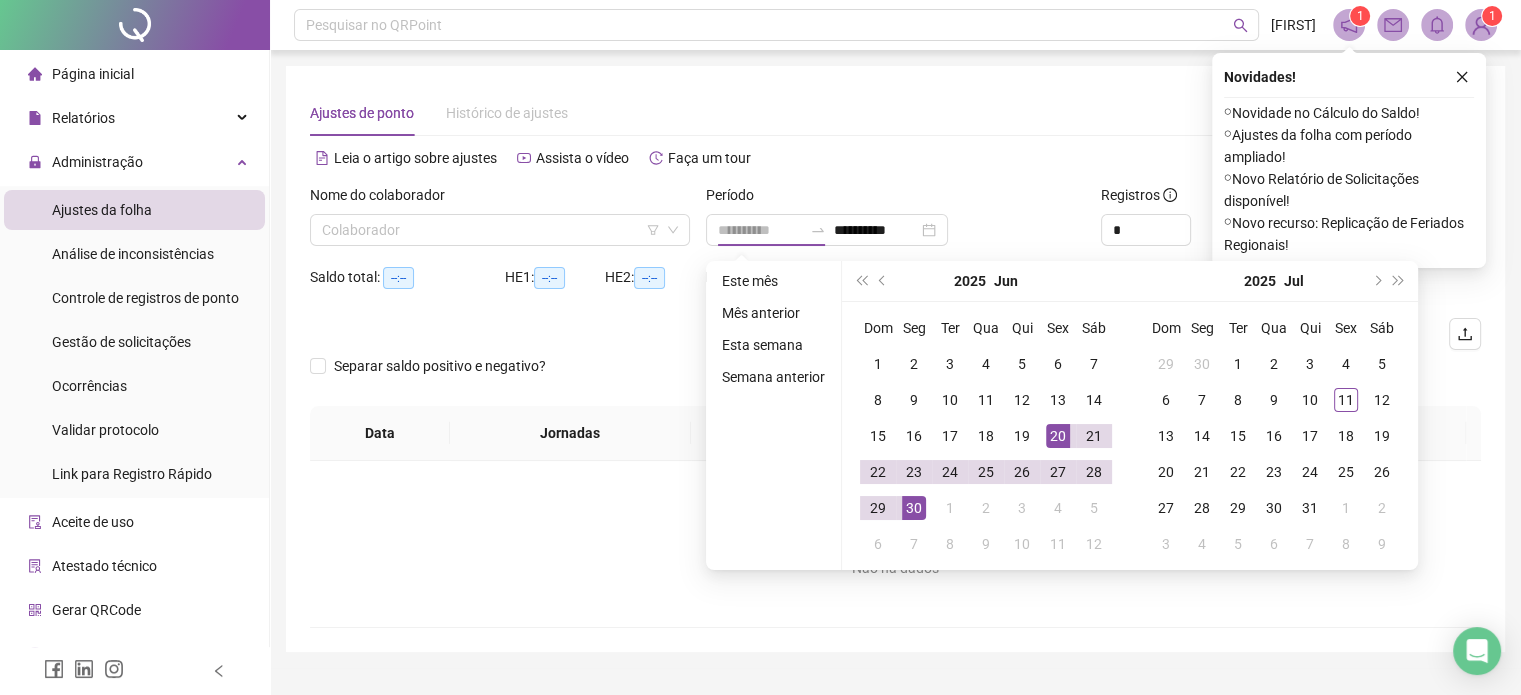 click on "20" at bounding box center (1058, 436) 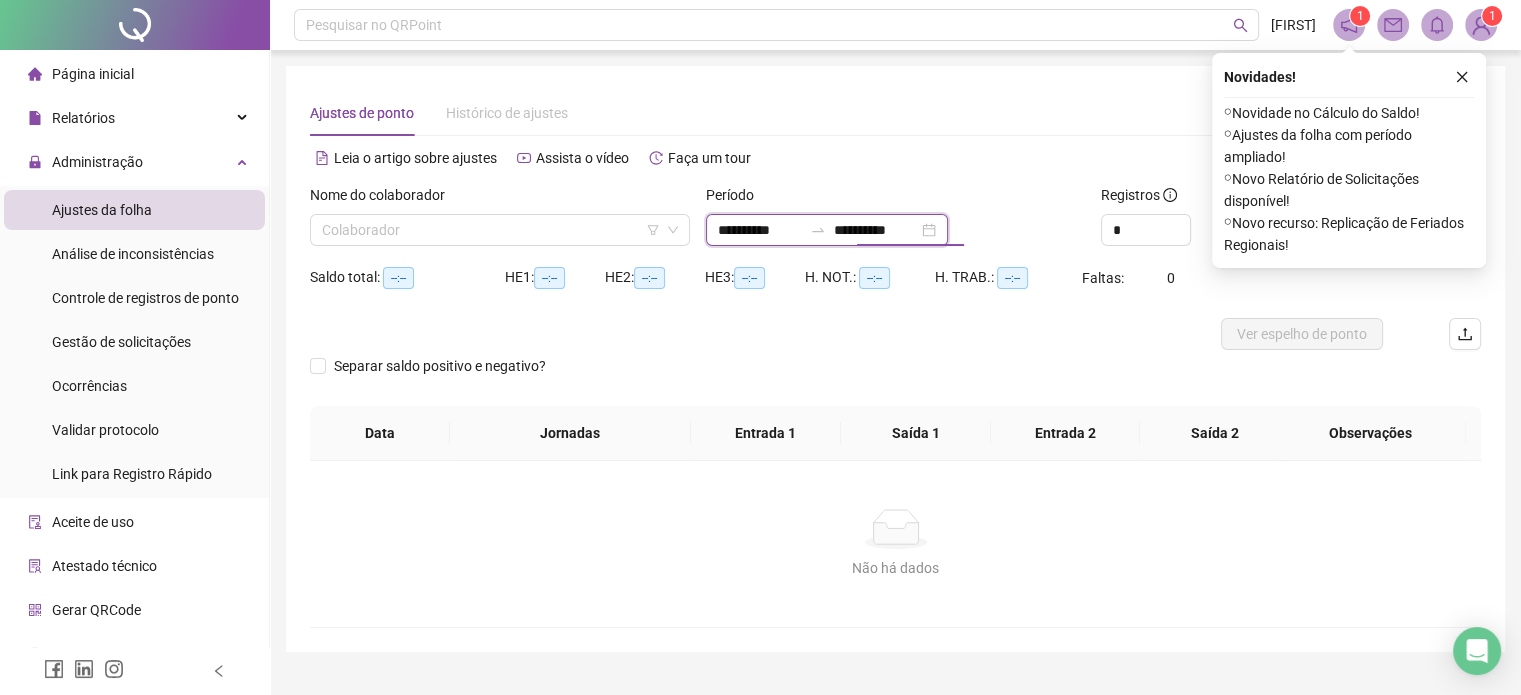click on "**********" at bounding box center [876, 230] 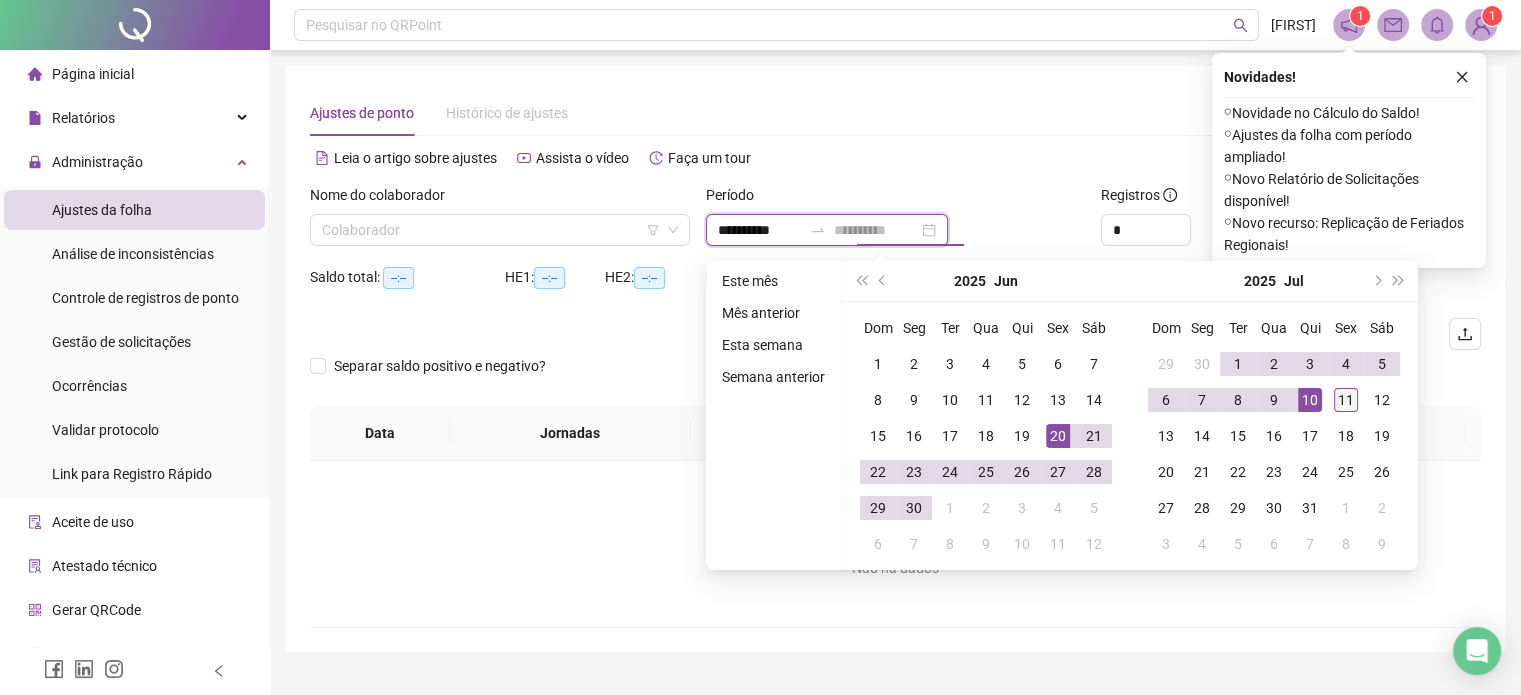type on "**********" 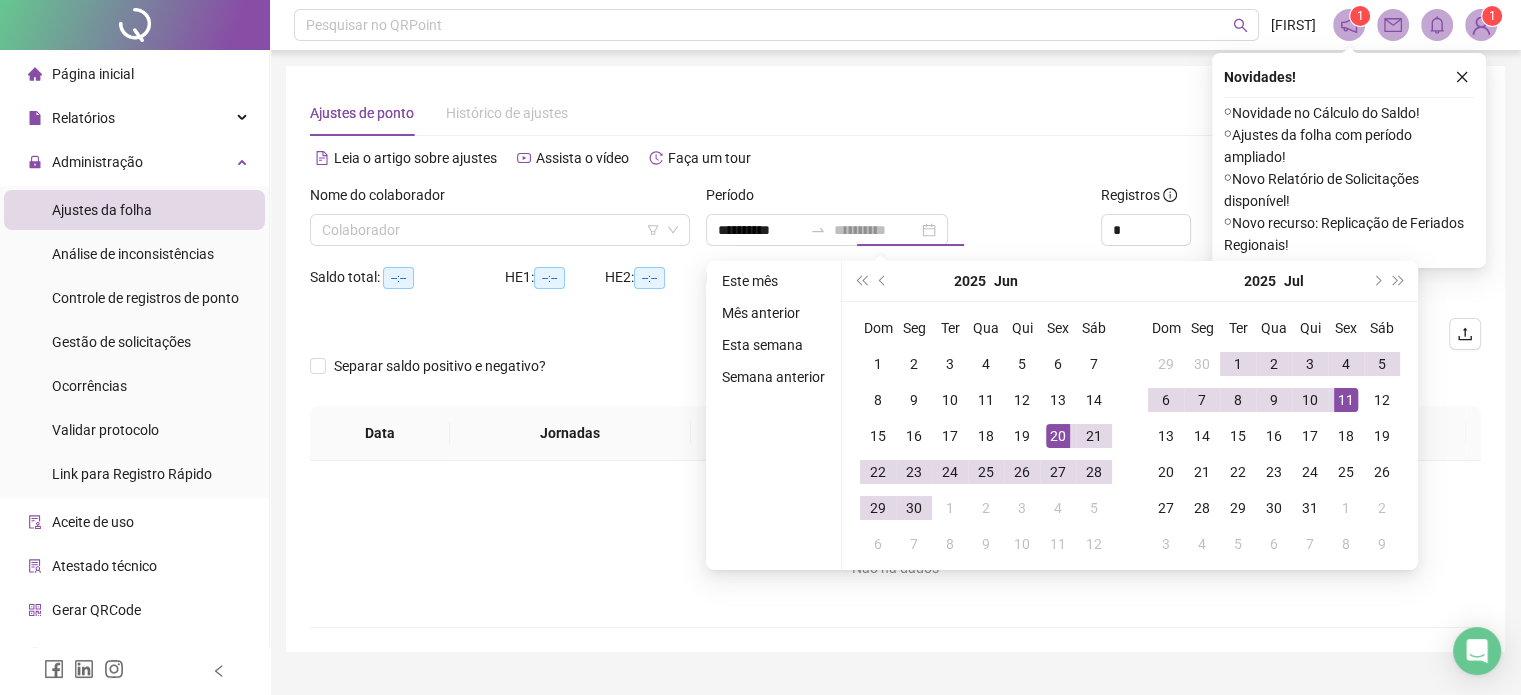 click on "11" at bounding box center [1346, 400] 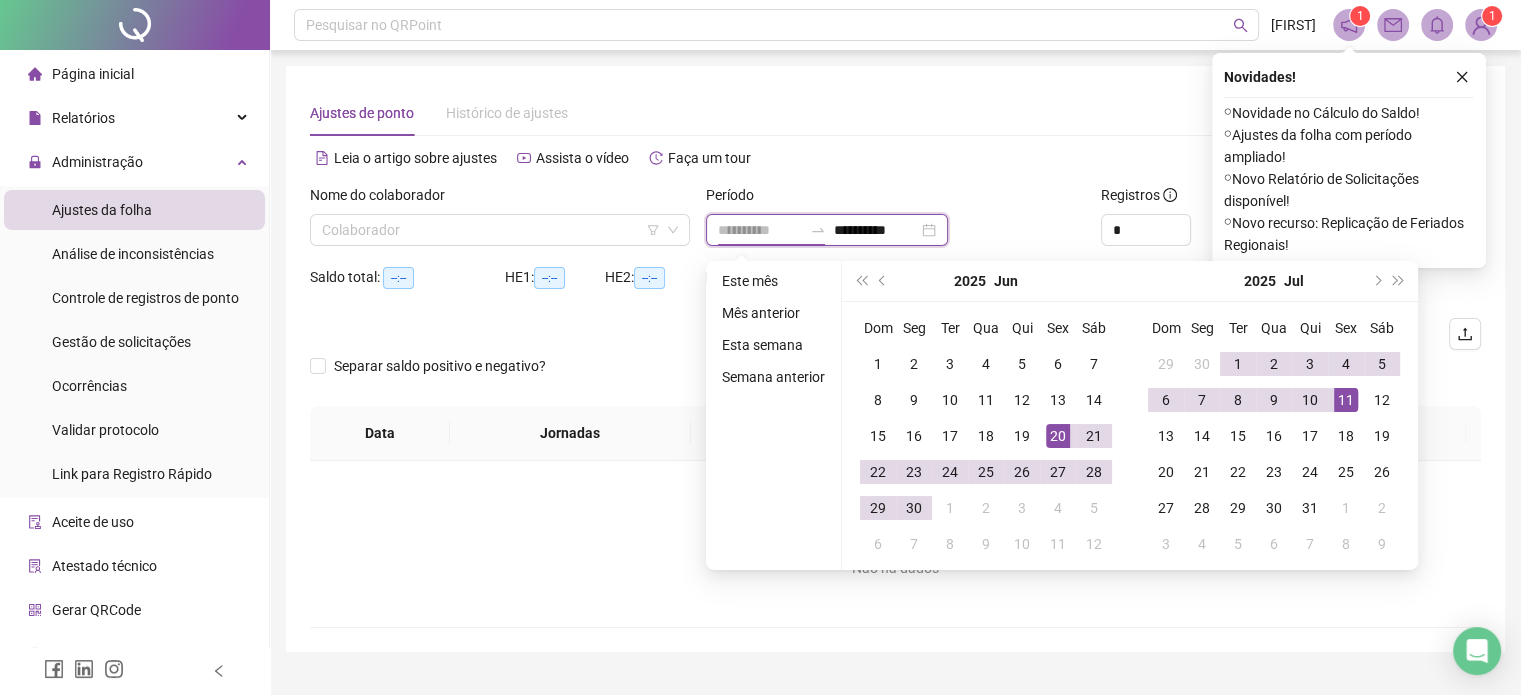 type on "**********" 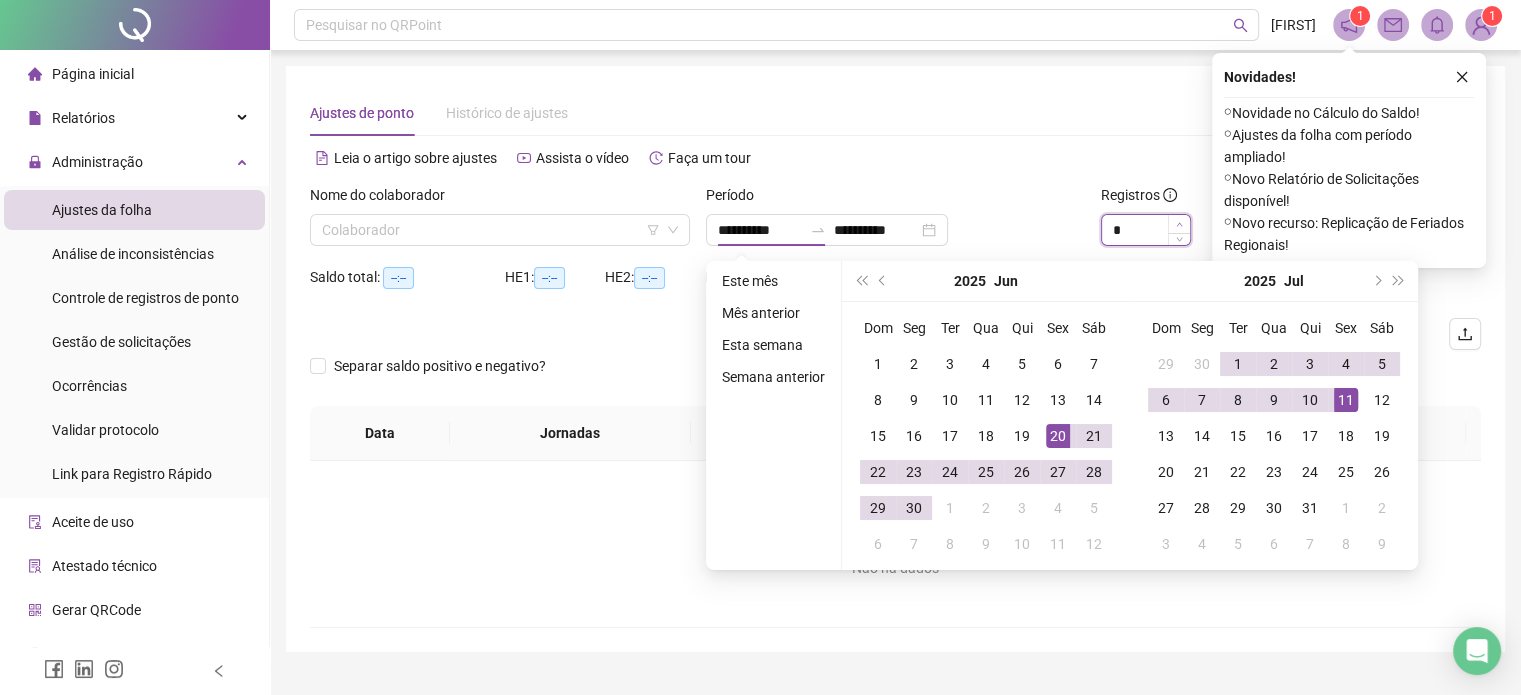 click at bounding box center [1179, 224] 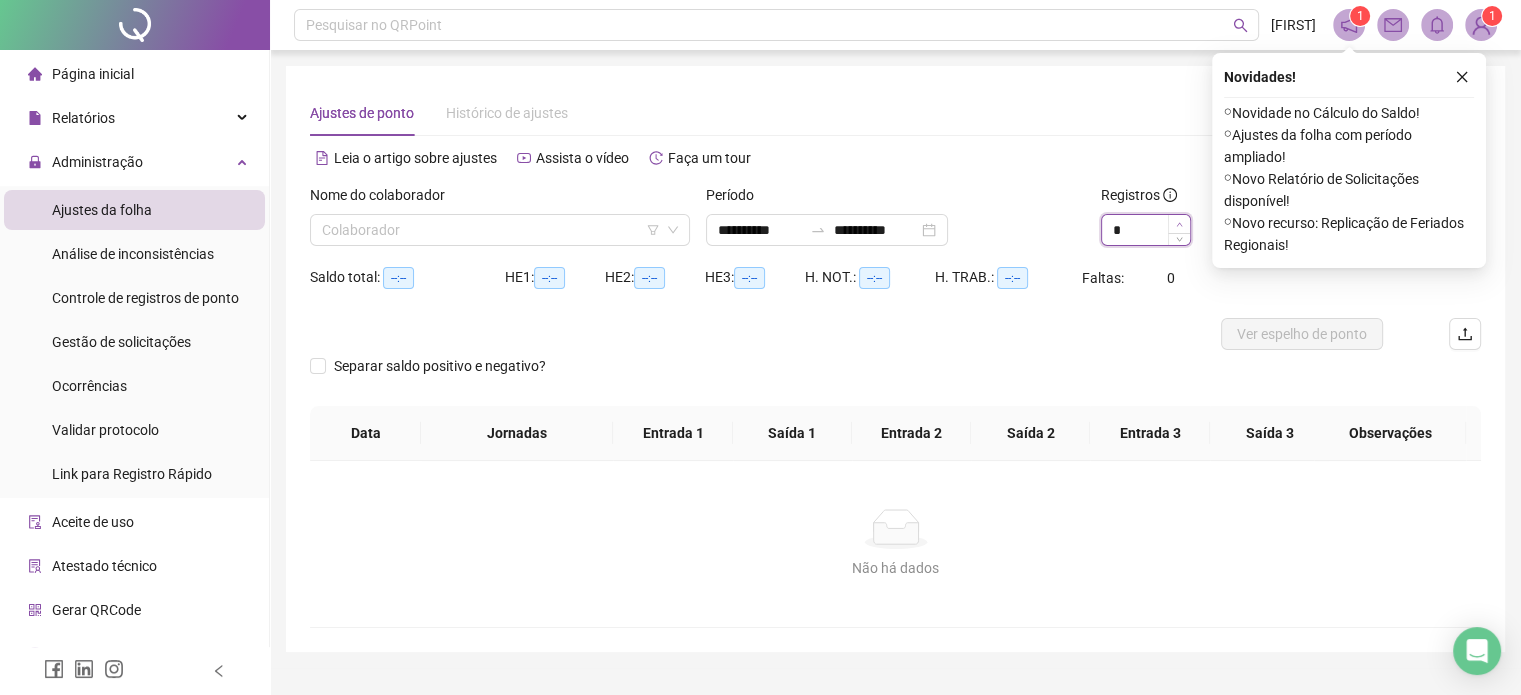 click at bounding box center (1179, 224) 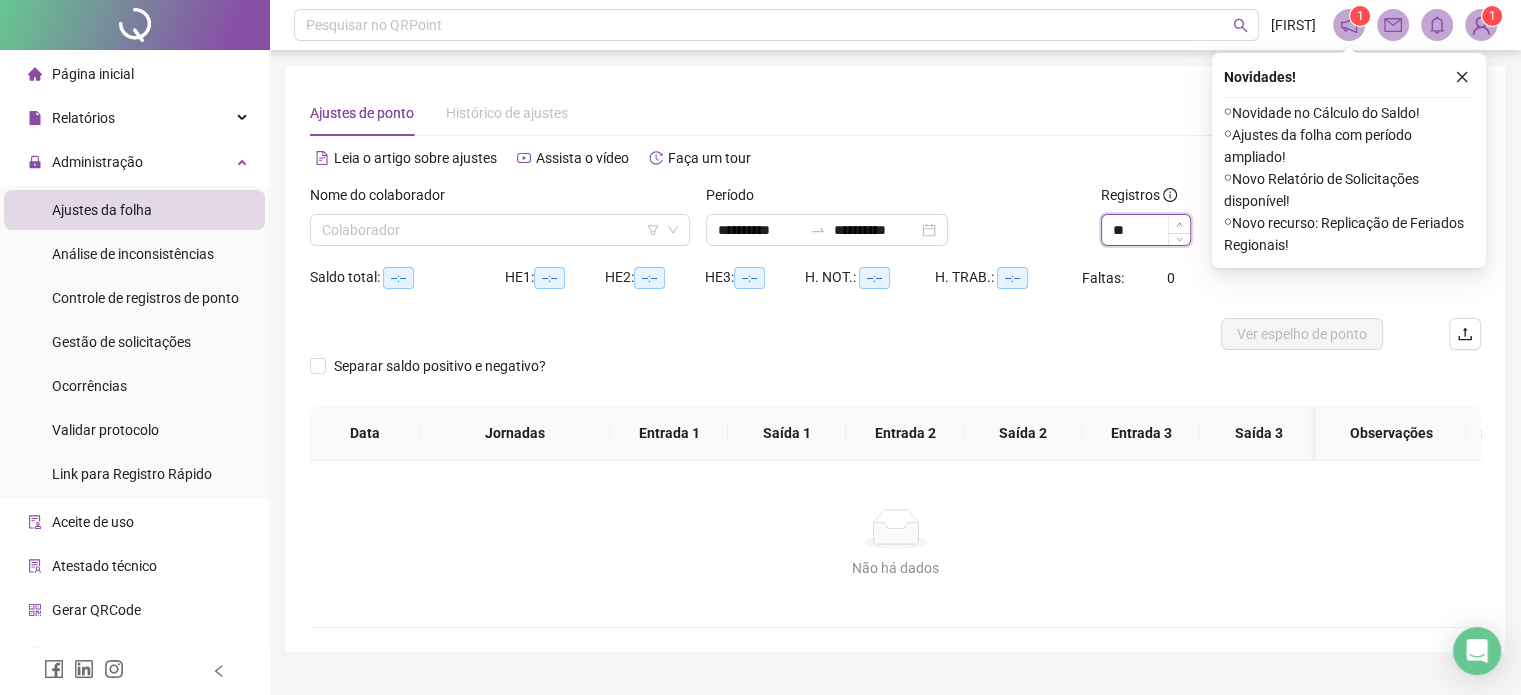 click at bounding box center (1179, 224) 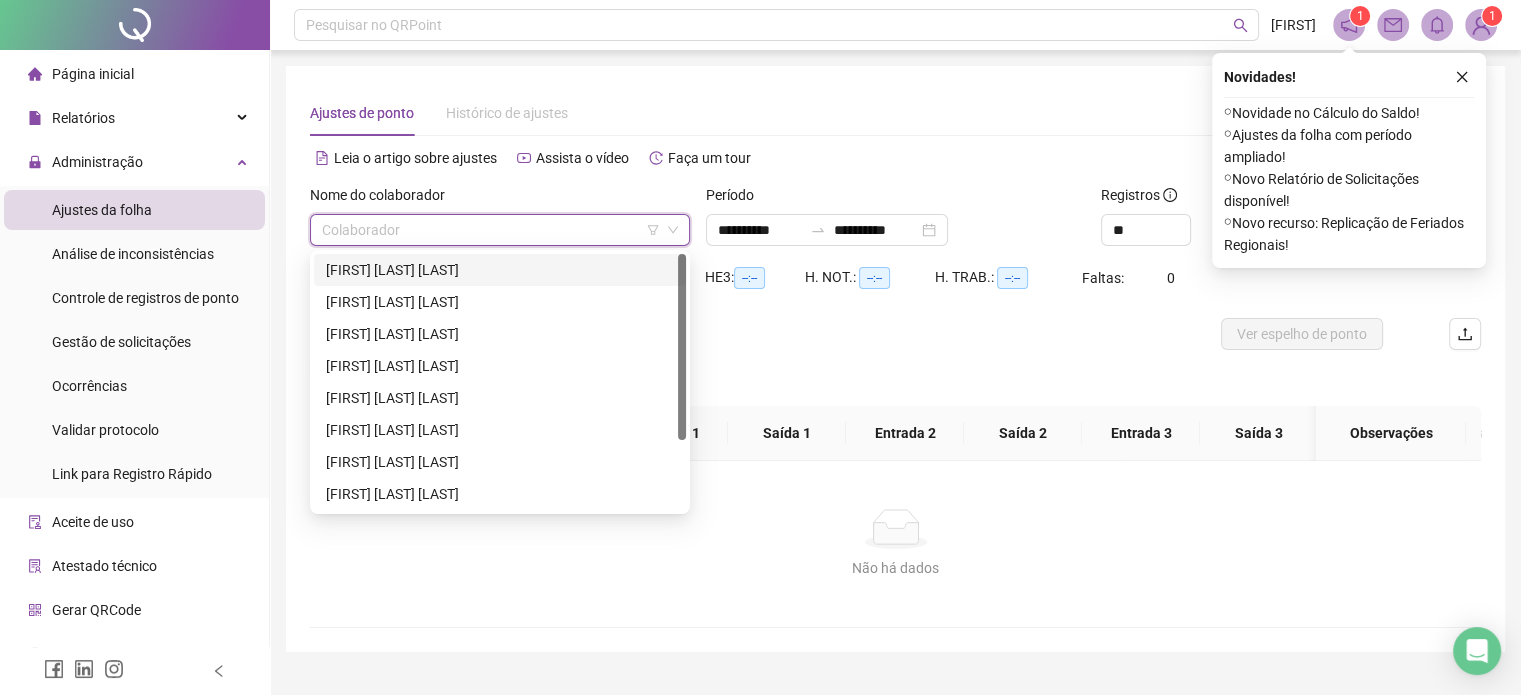 click at bounding box center (494, 230) 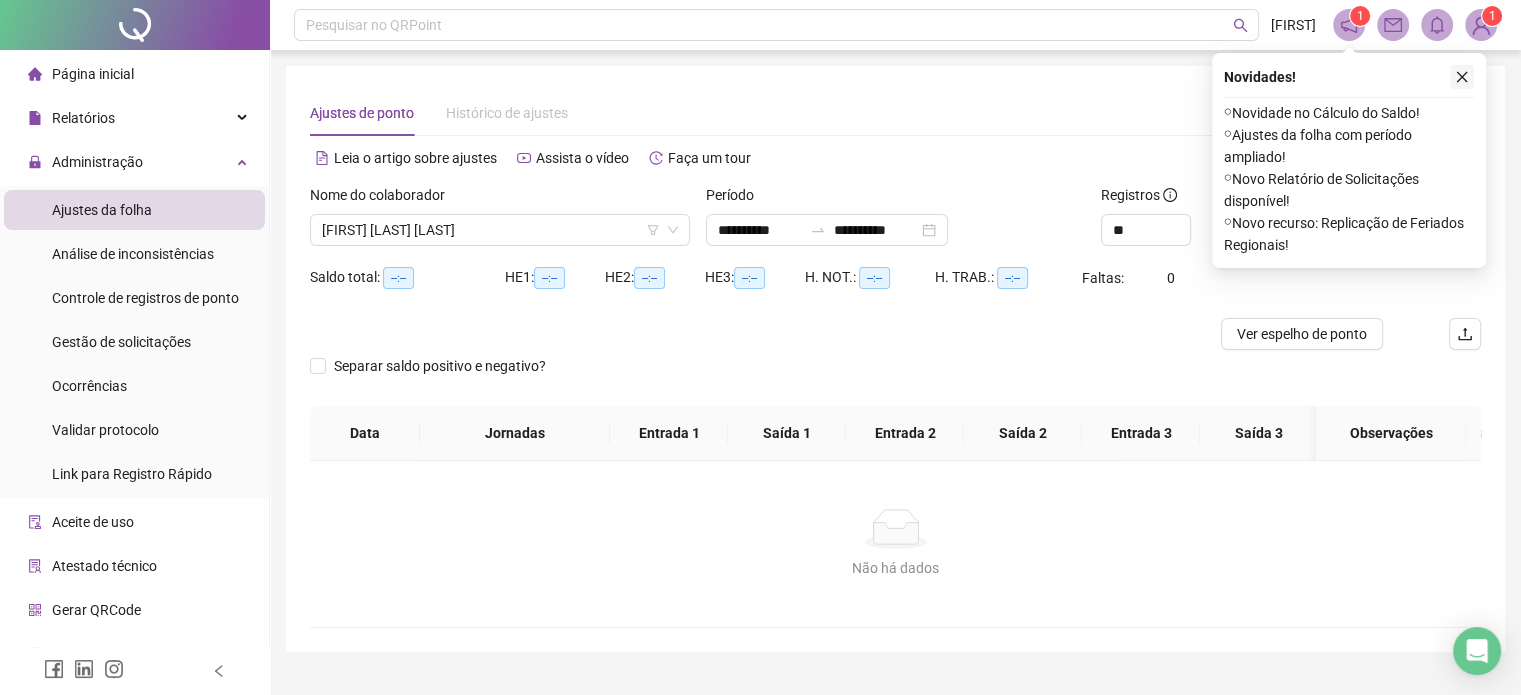click 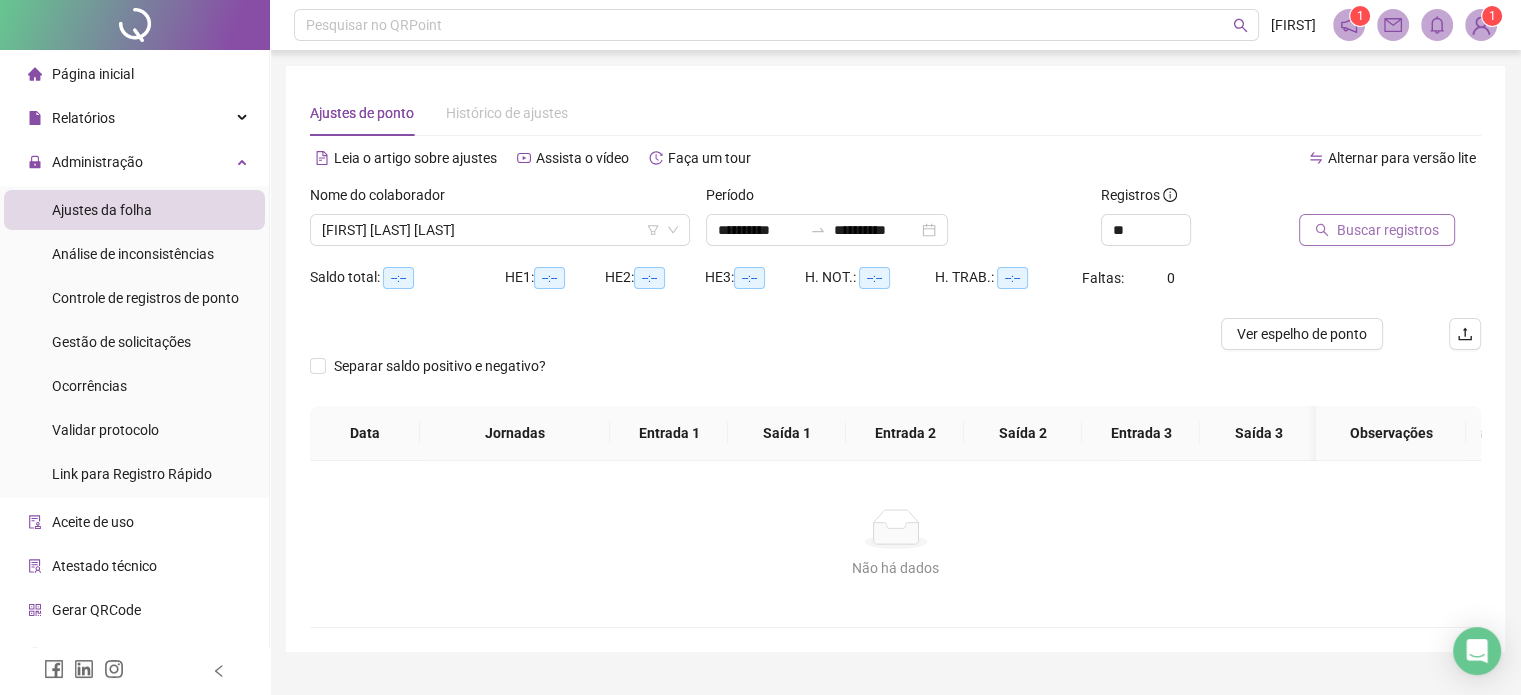 click on "Buscar registros" at bounding box center (1388, 230) 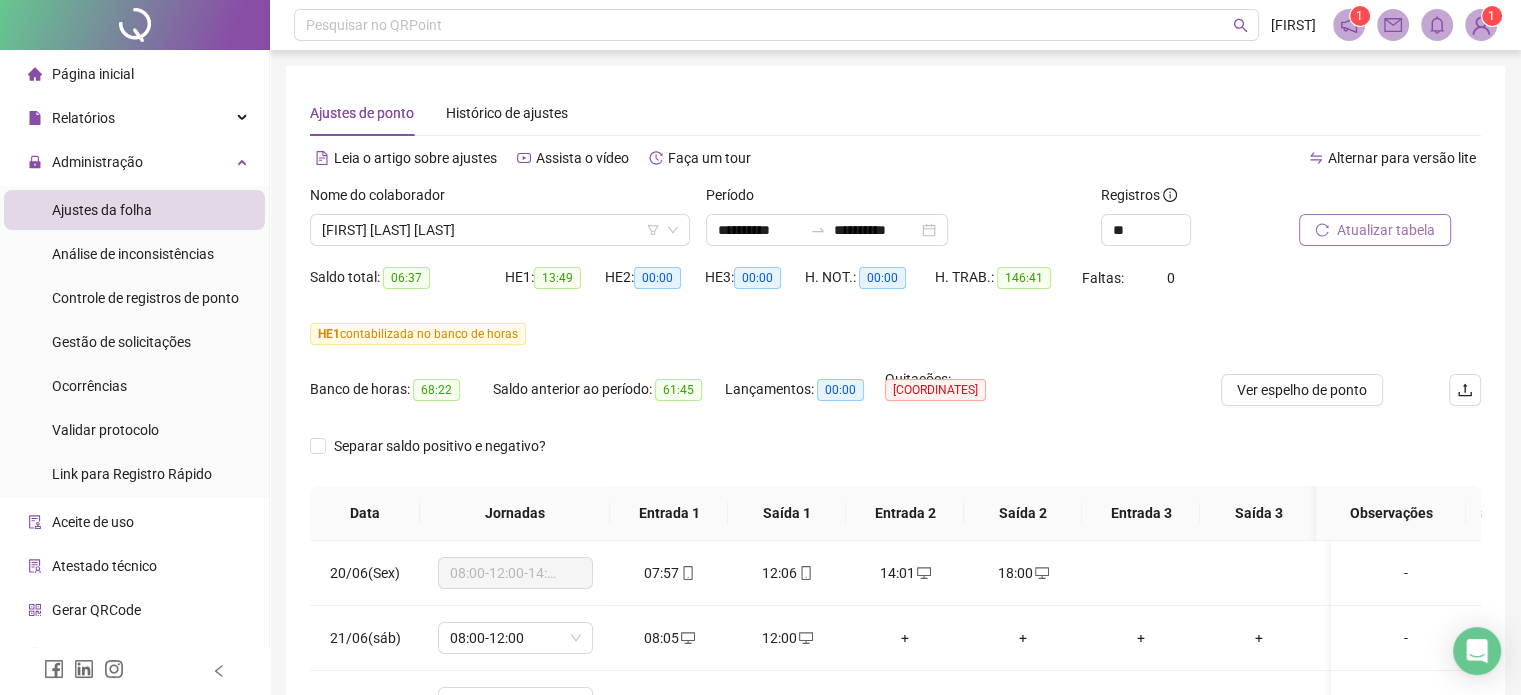scroll, scrollTop: 382, scrollLeft: 0, axis: vertical 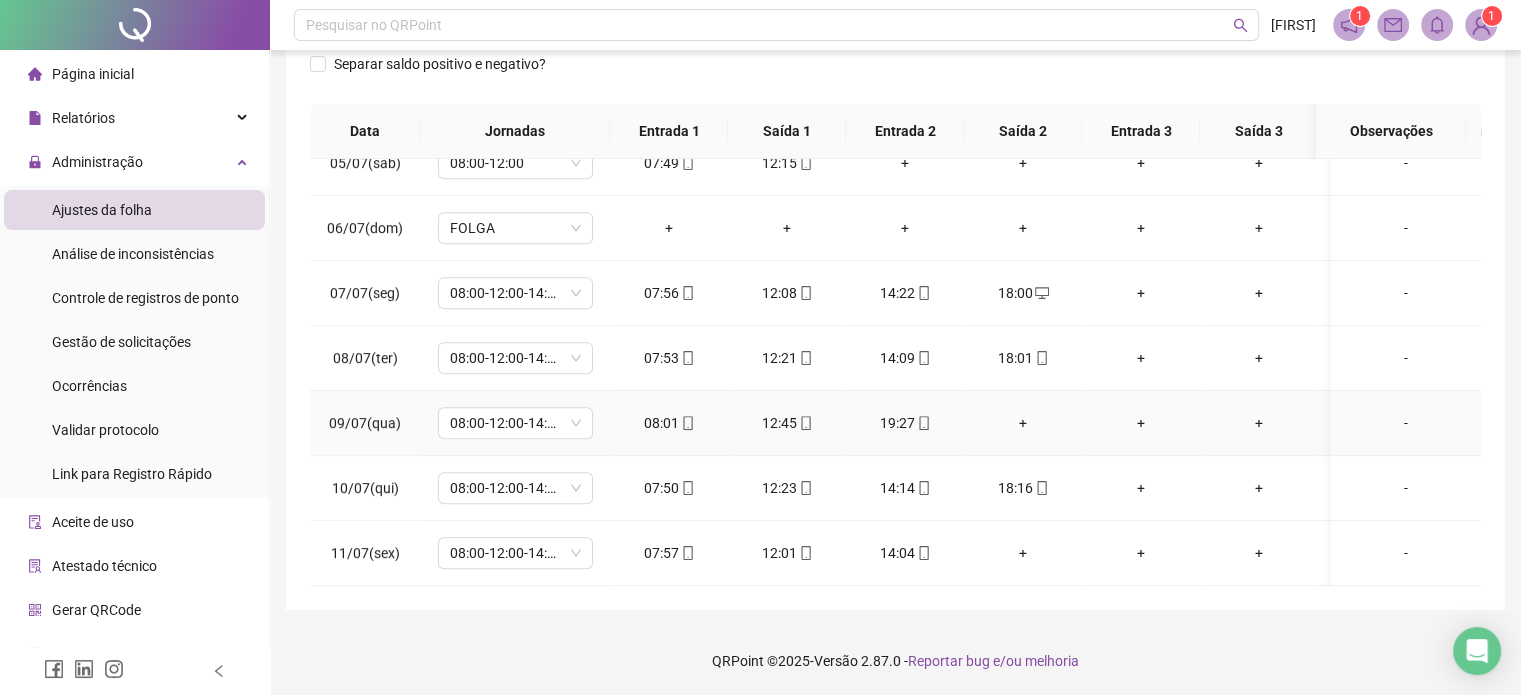 click on "+" at bounding box center (1023, 423) 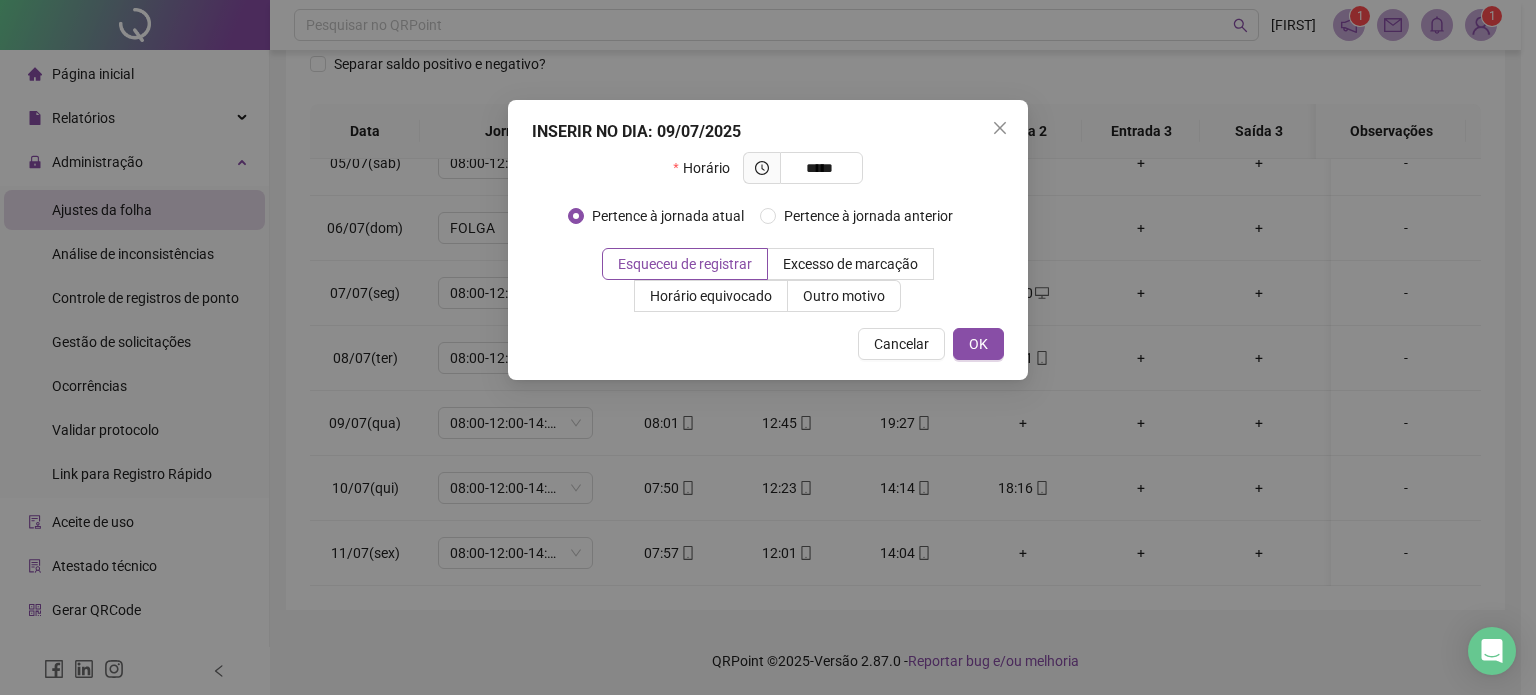 type on "*****" 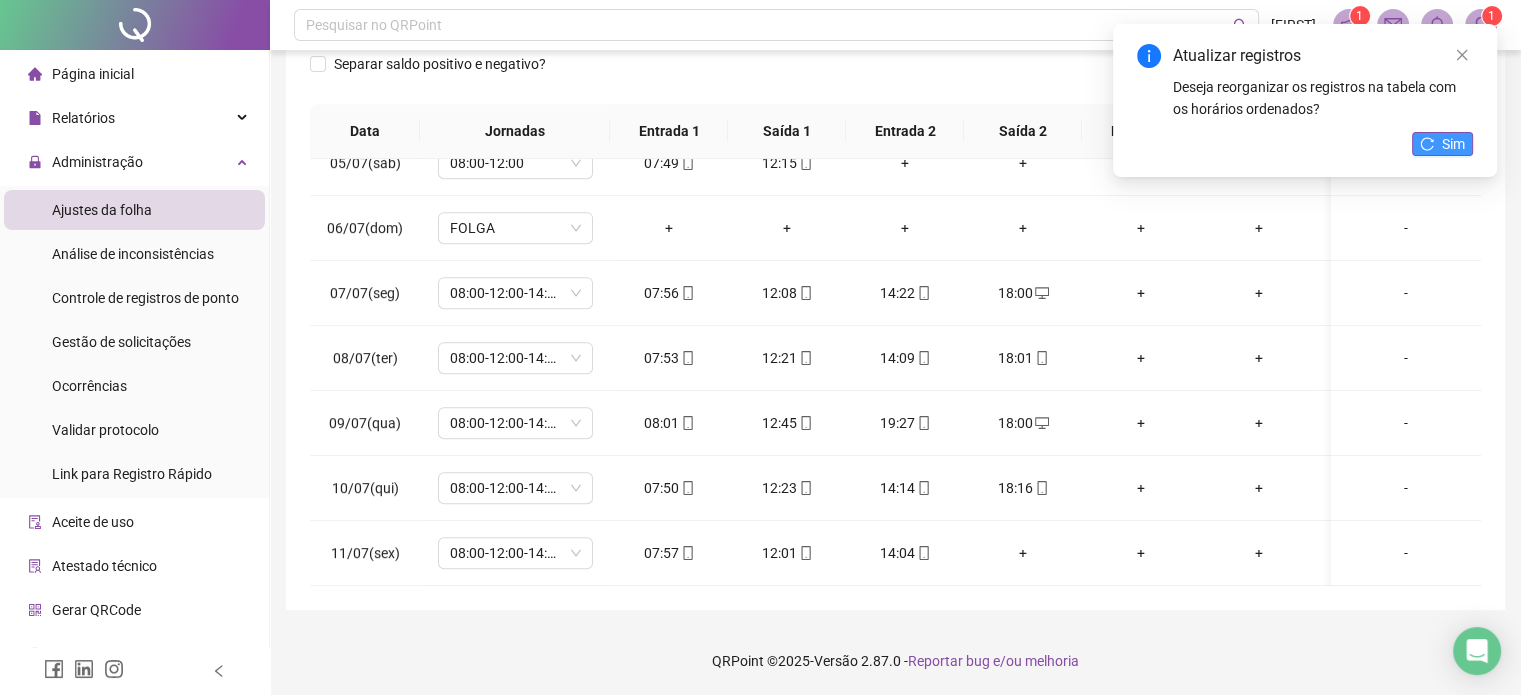 click on "Sim" at bounding box center [1453, 144] 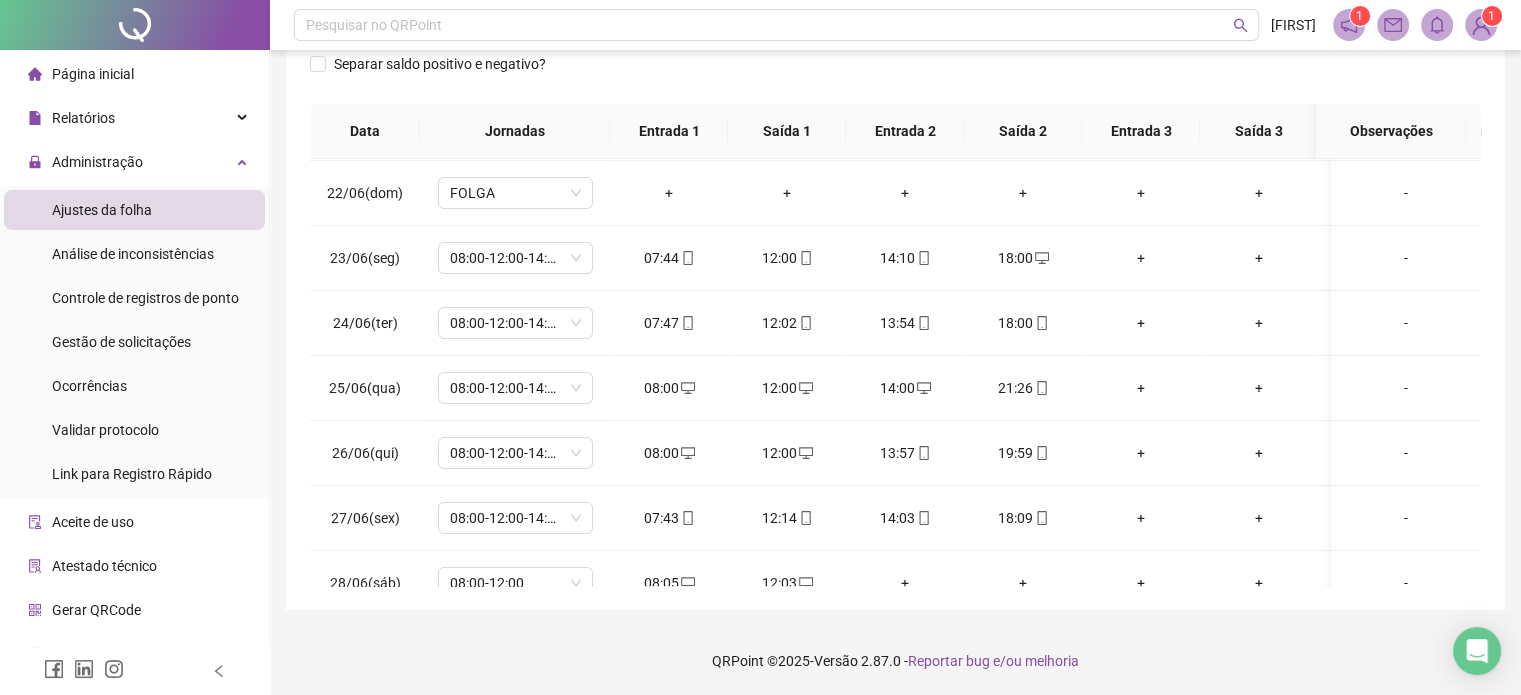 scroll, scrollTop: 0, scrollLeft: 0, axis: both 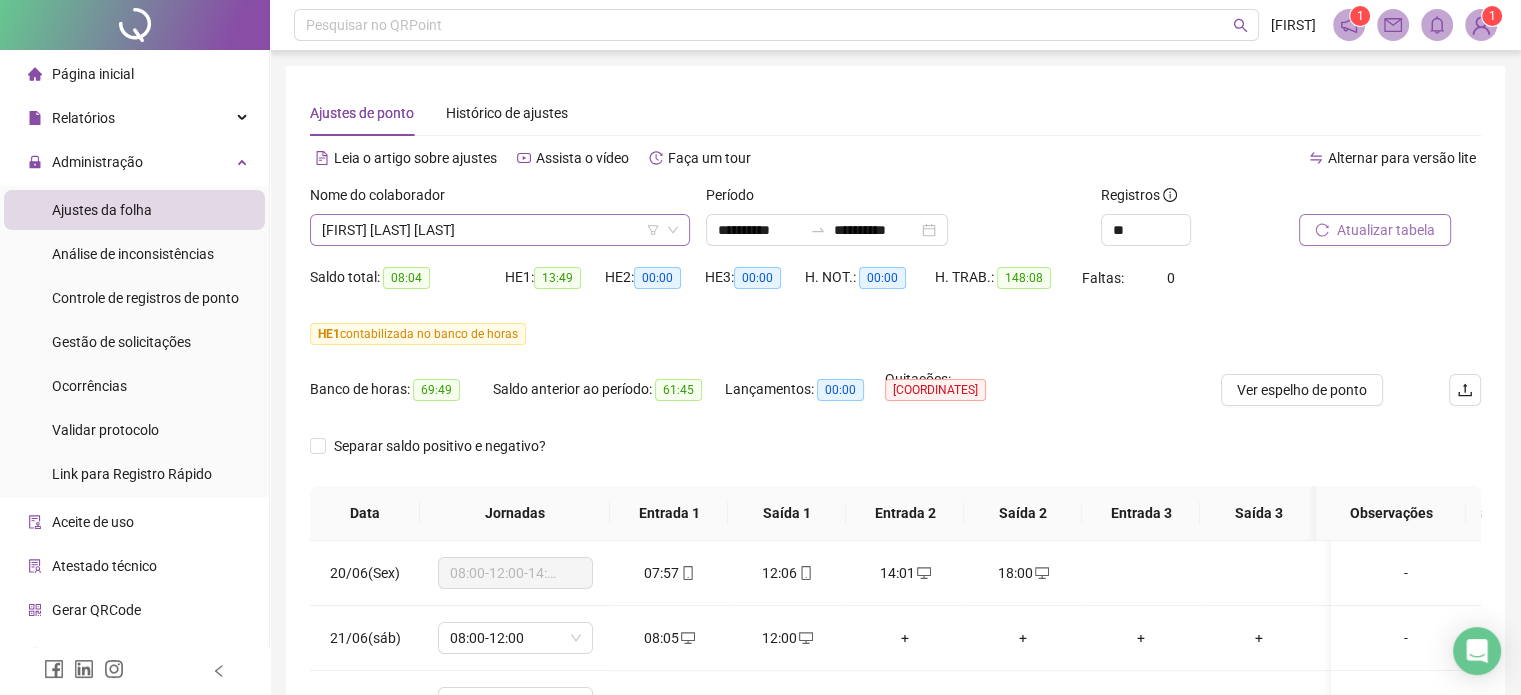 click on "[FIRST] [LAST] [LAST]" at bounding box center (500, 230) 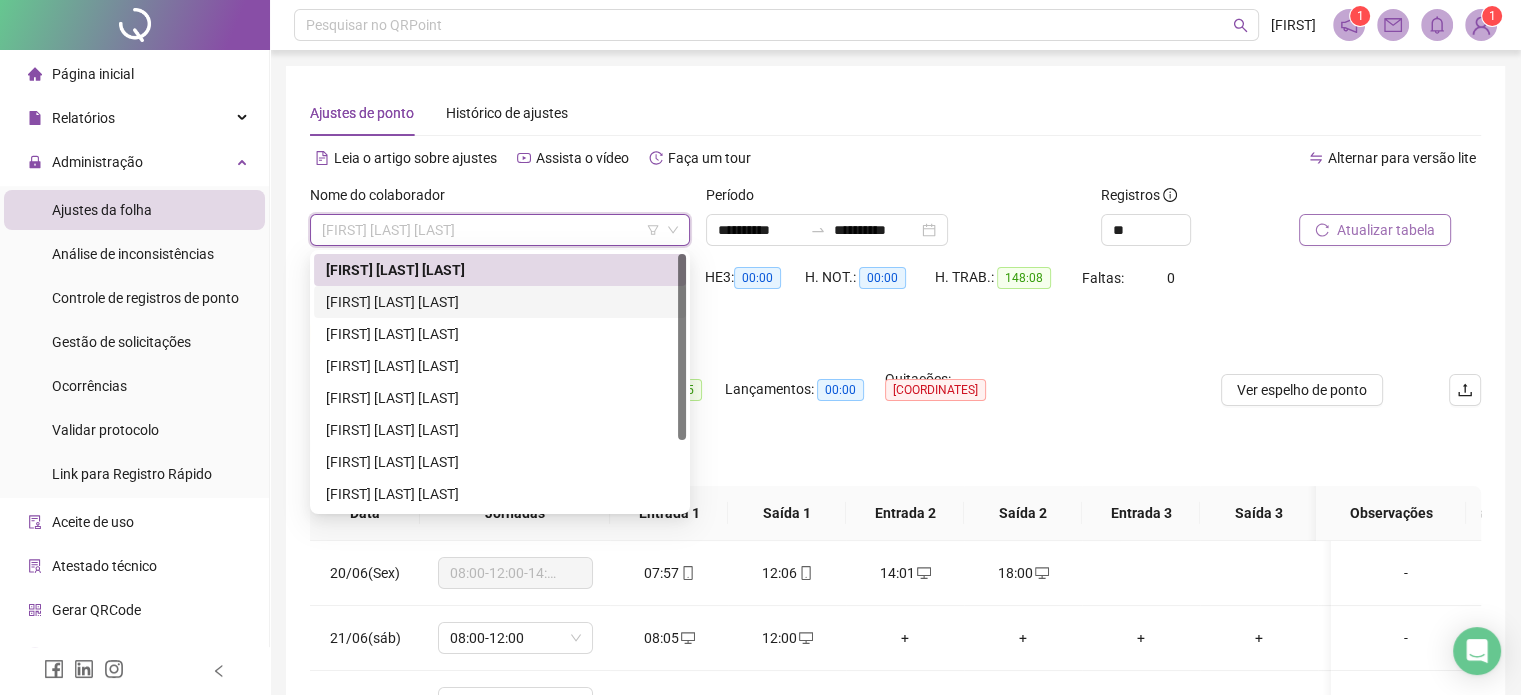 click on "[FIRST] [LAST] [LAST]" at bounding box center [500, 302] 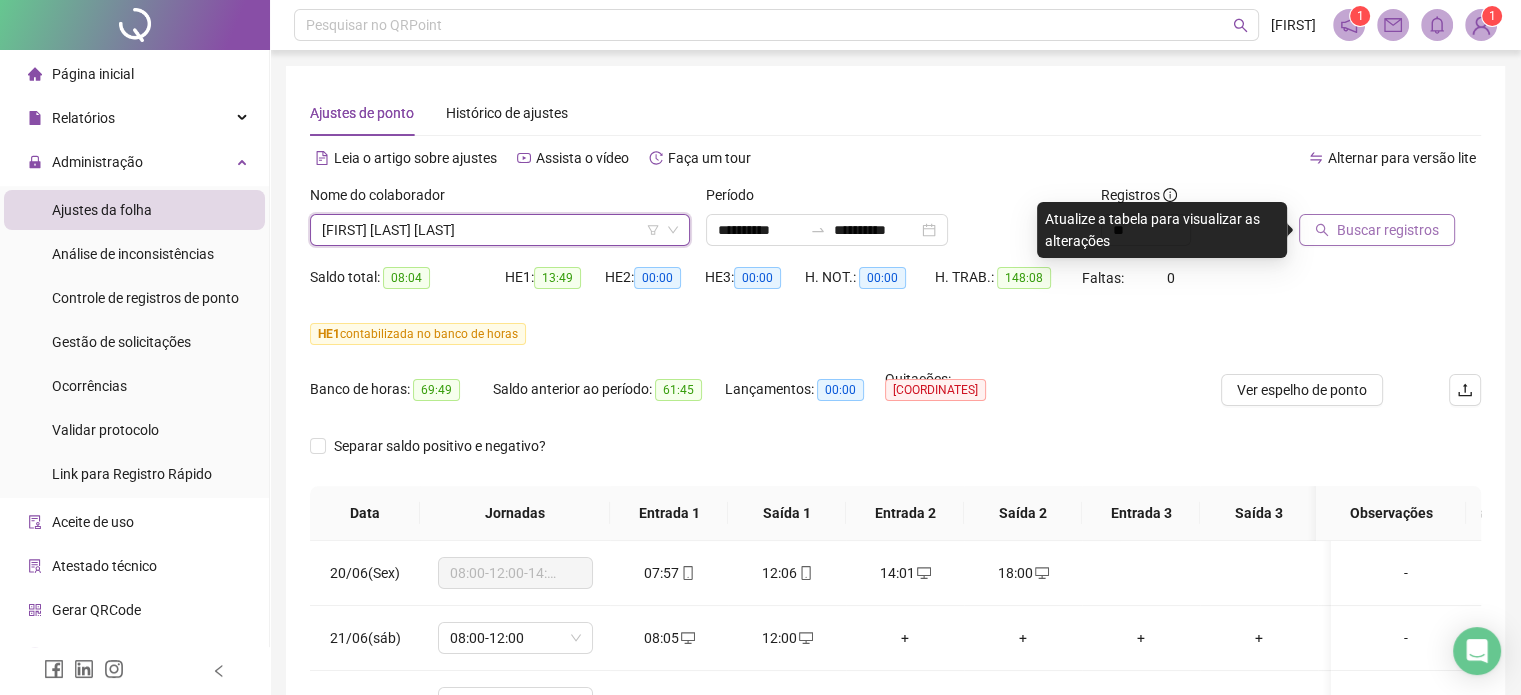 click on "Buscar registros" at bounding box center [1388, 230] 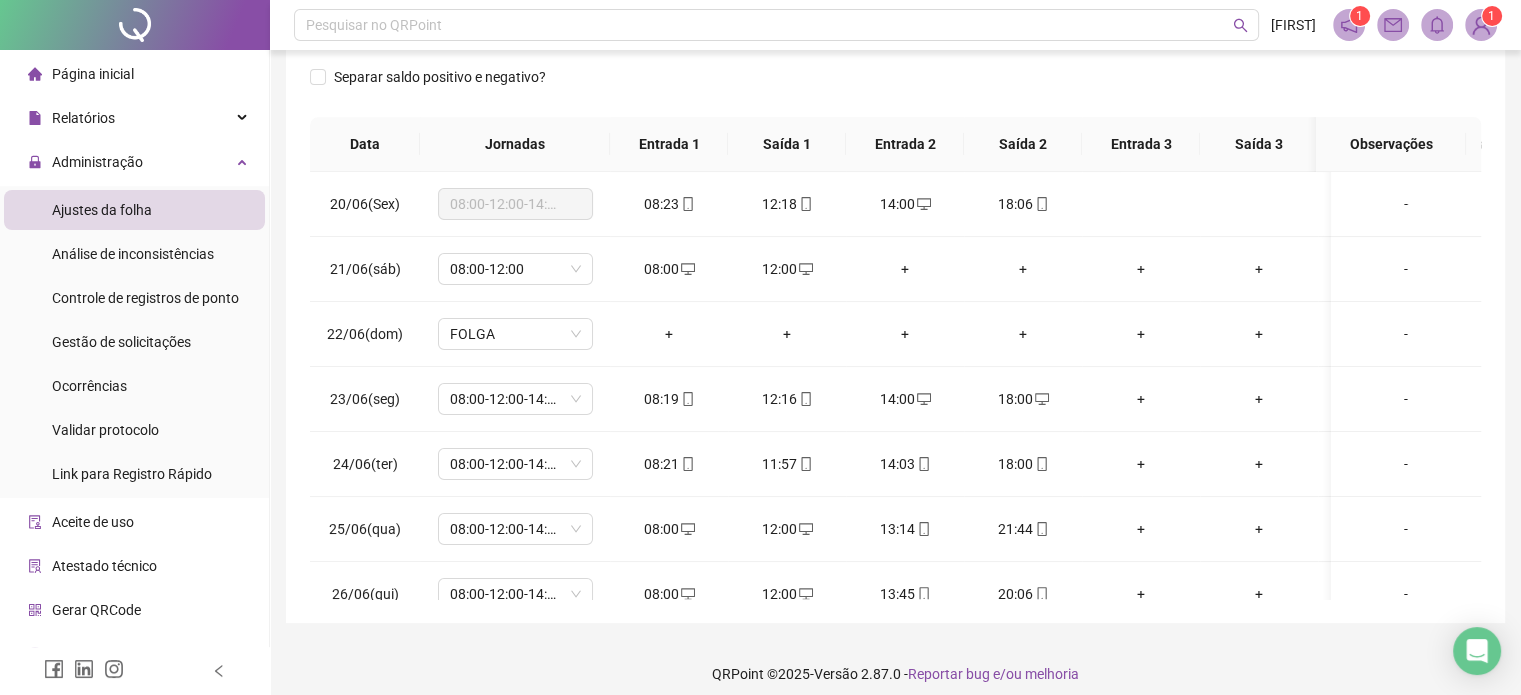 scroll, scrollTop: 382, scrollLeft: 0, axis: vertical 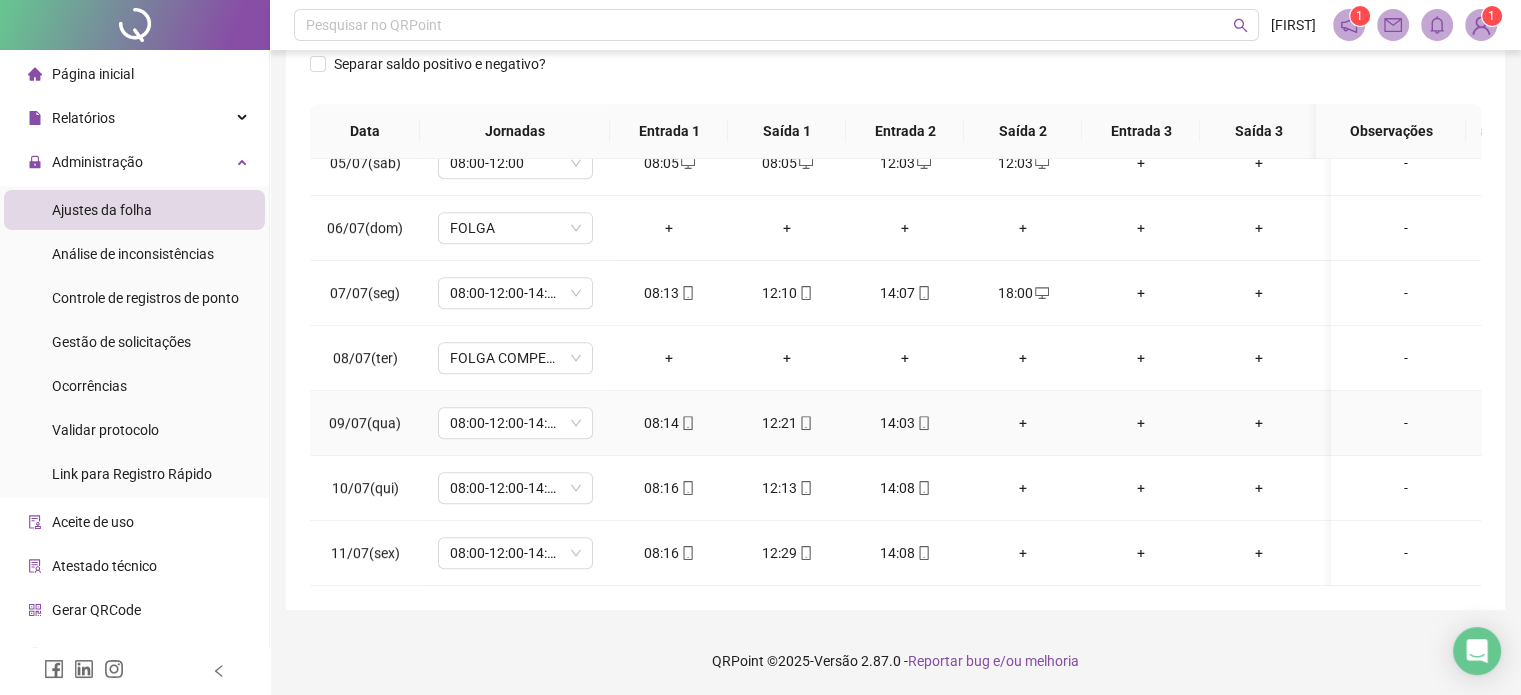 click on "+" at bounding box center (1023, 423) 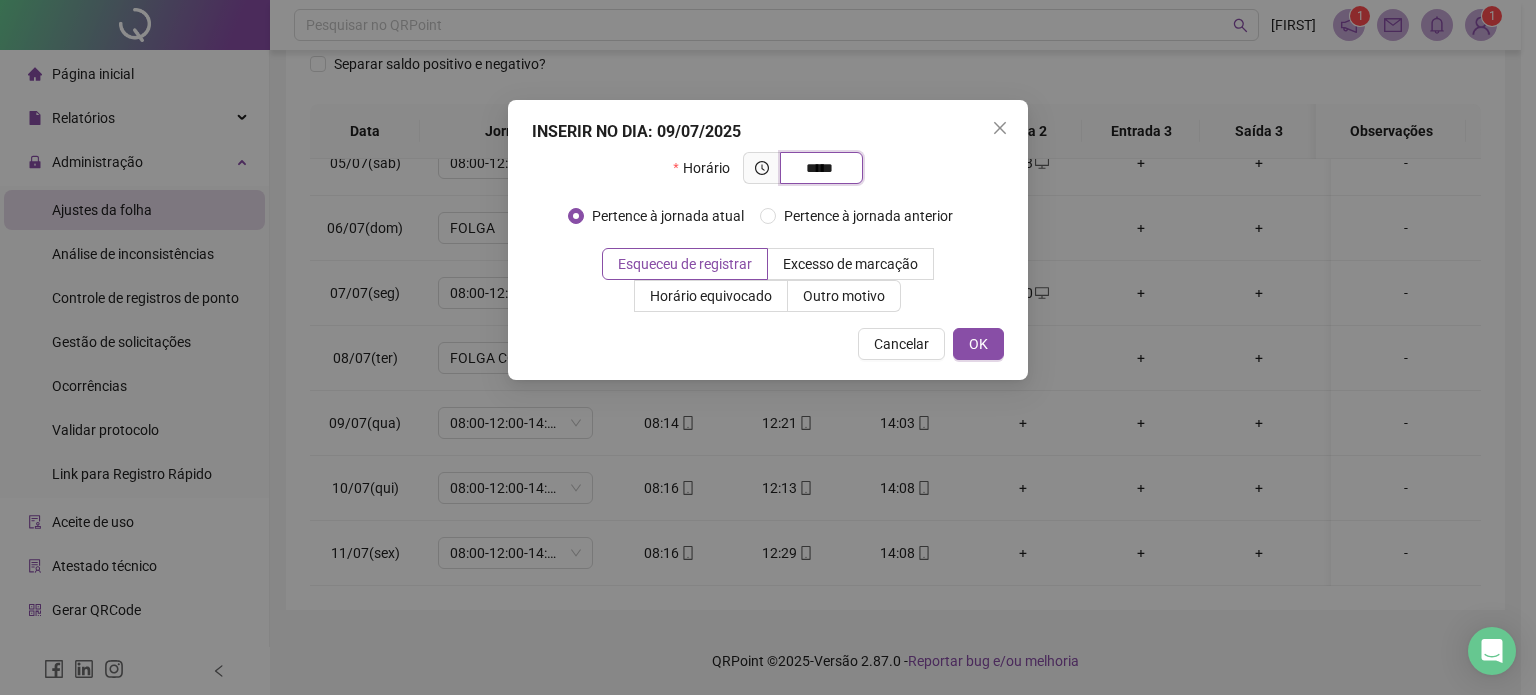type on "*****" 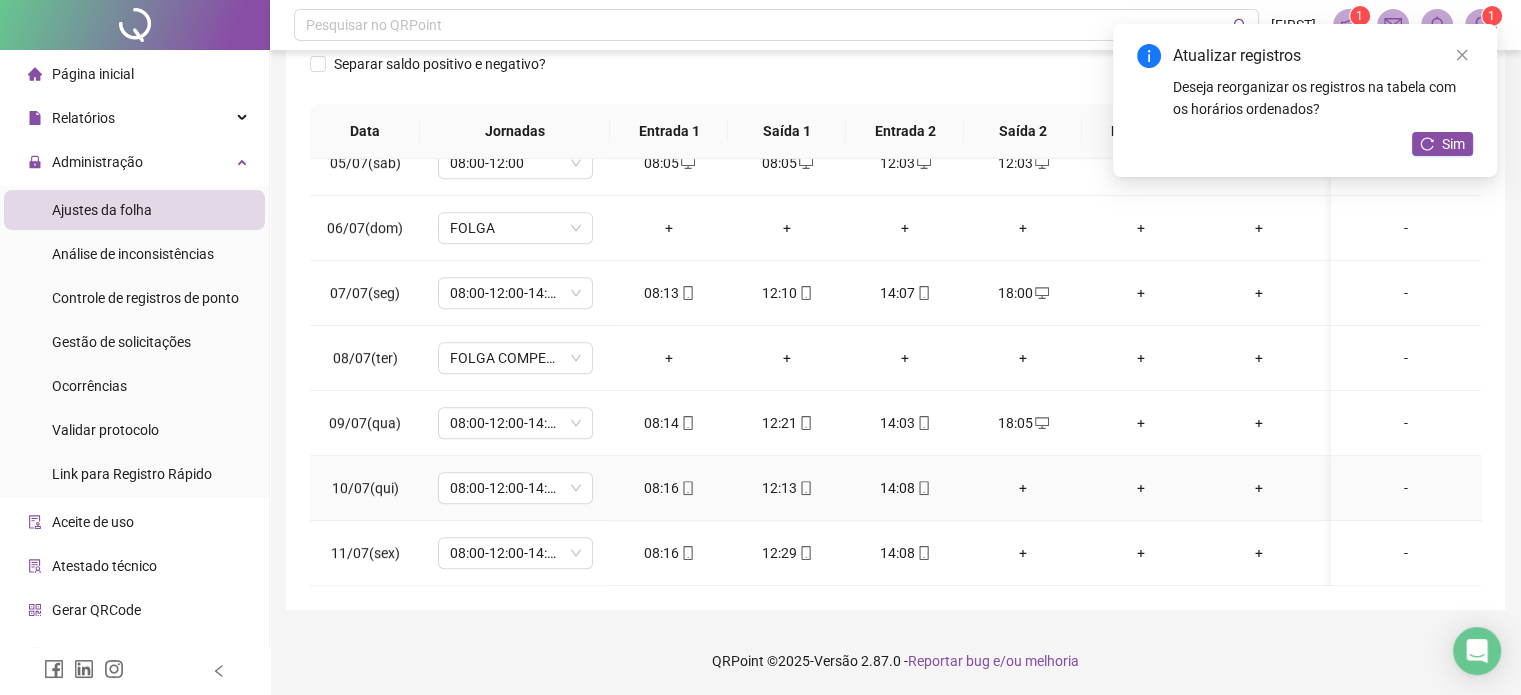 click on "+" at bounding box center (1023, 488) 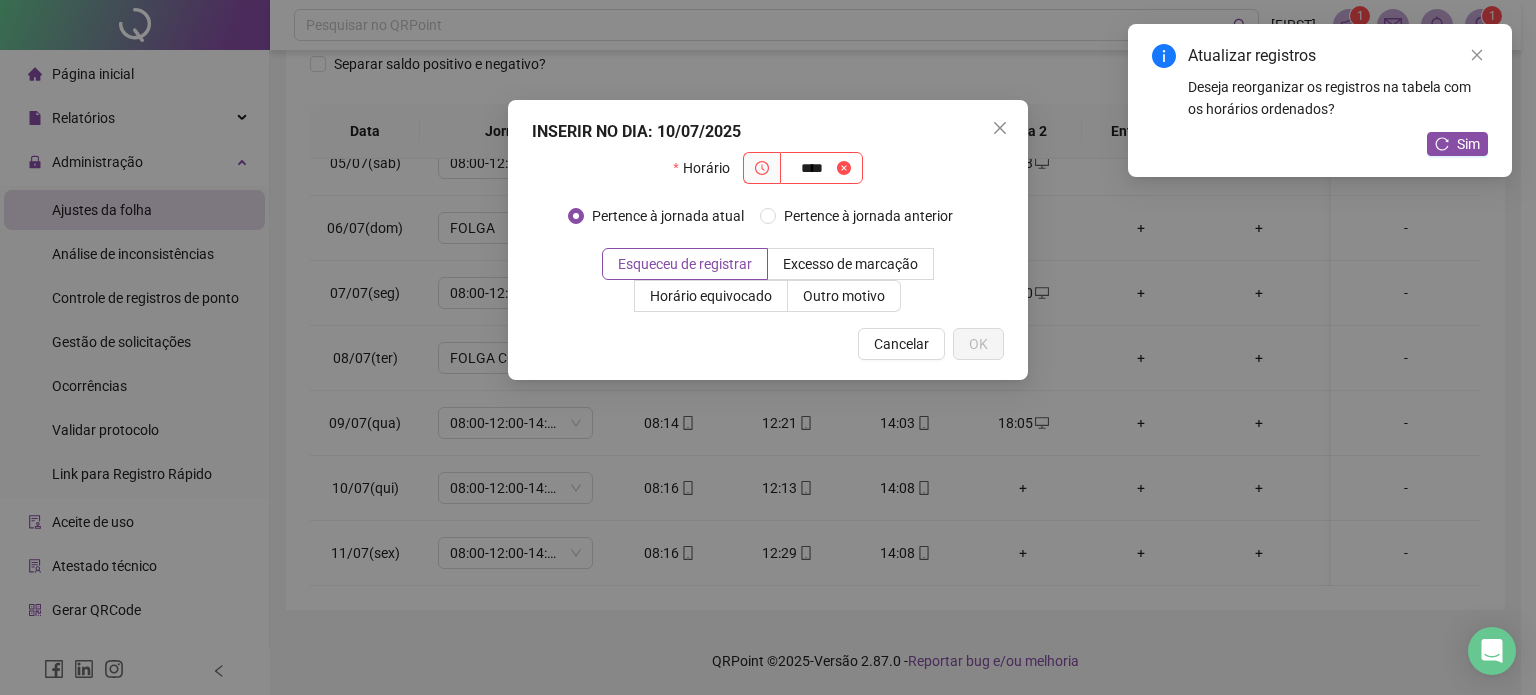 type on "****" 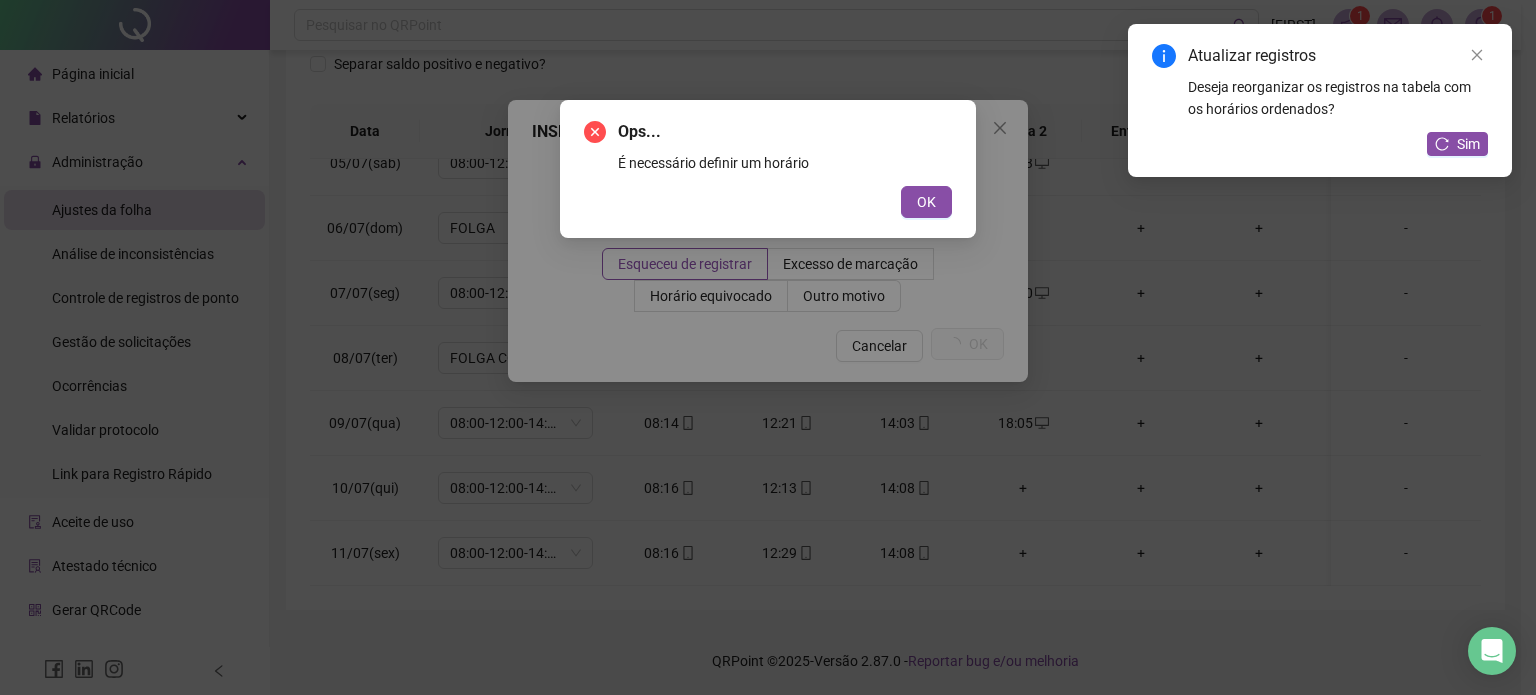 type 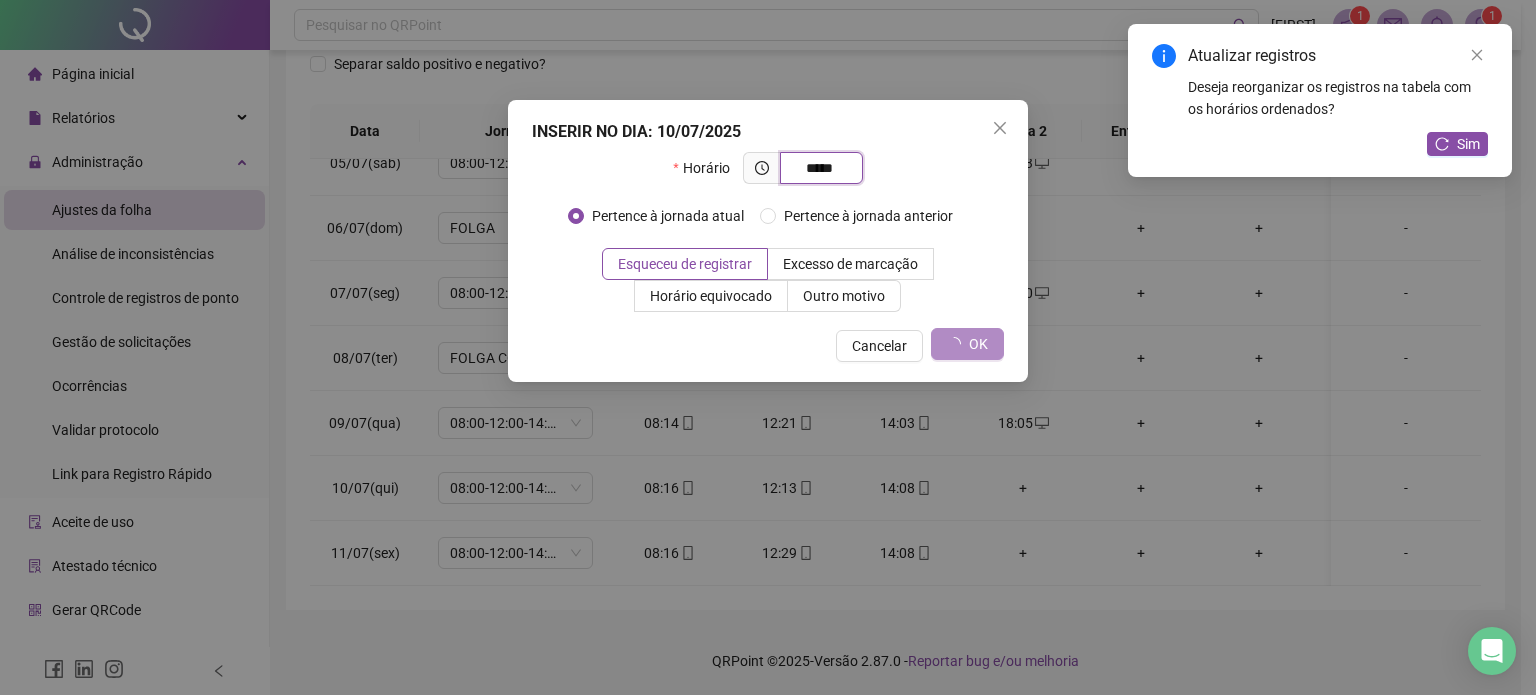 type on "*****" 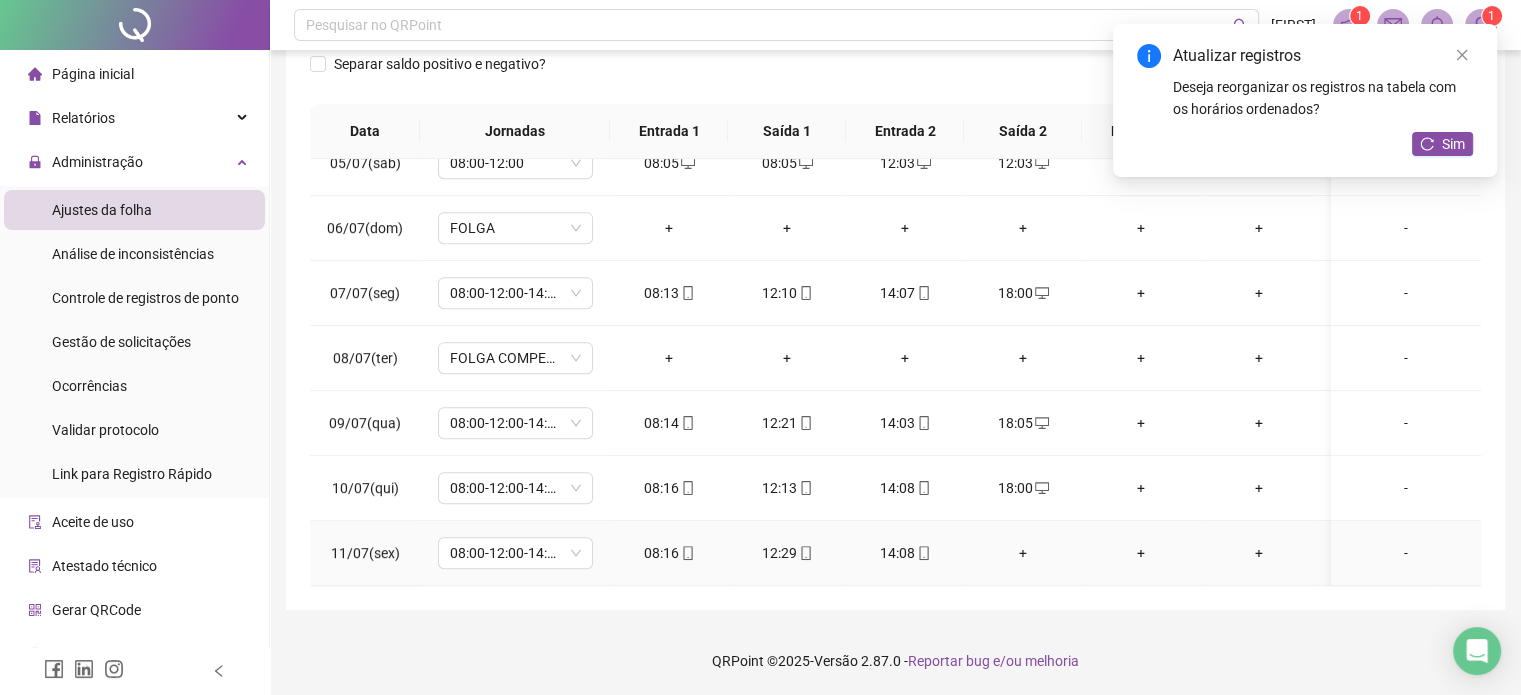 click on "+" at bounding box center (1023, 553) 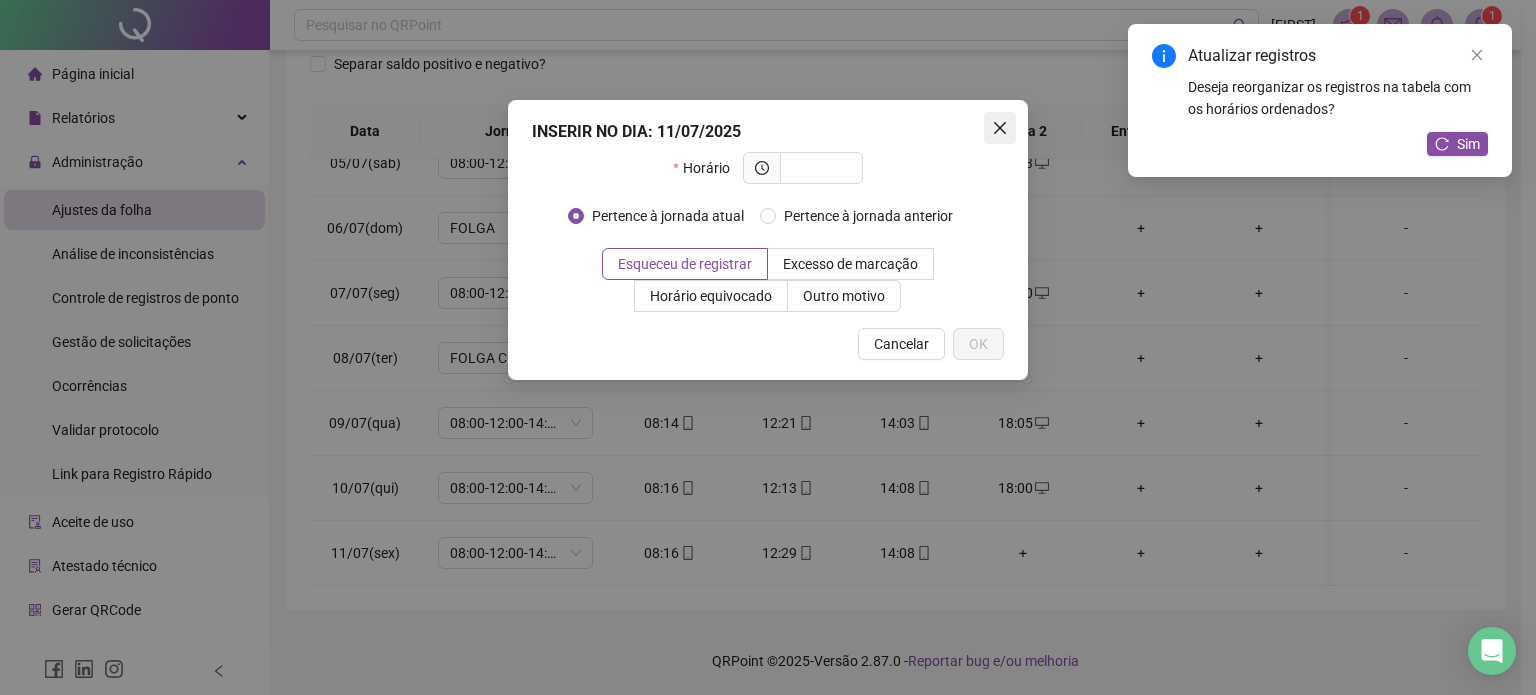 click 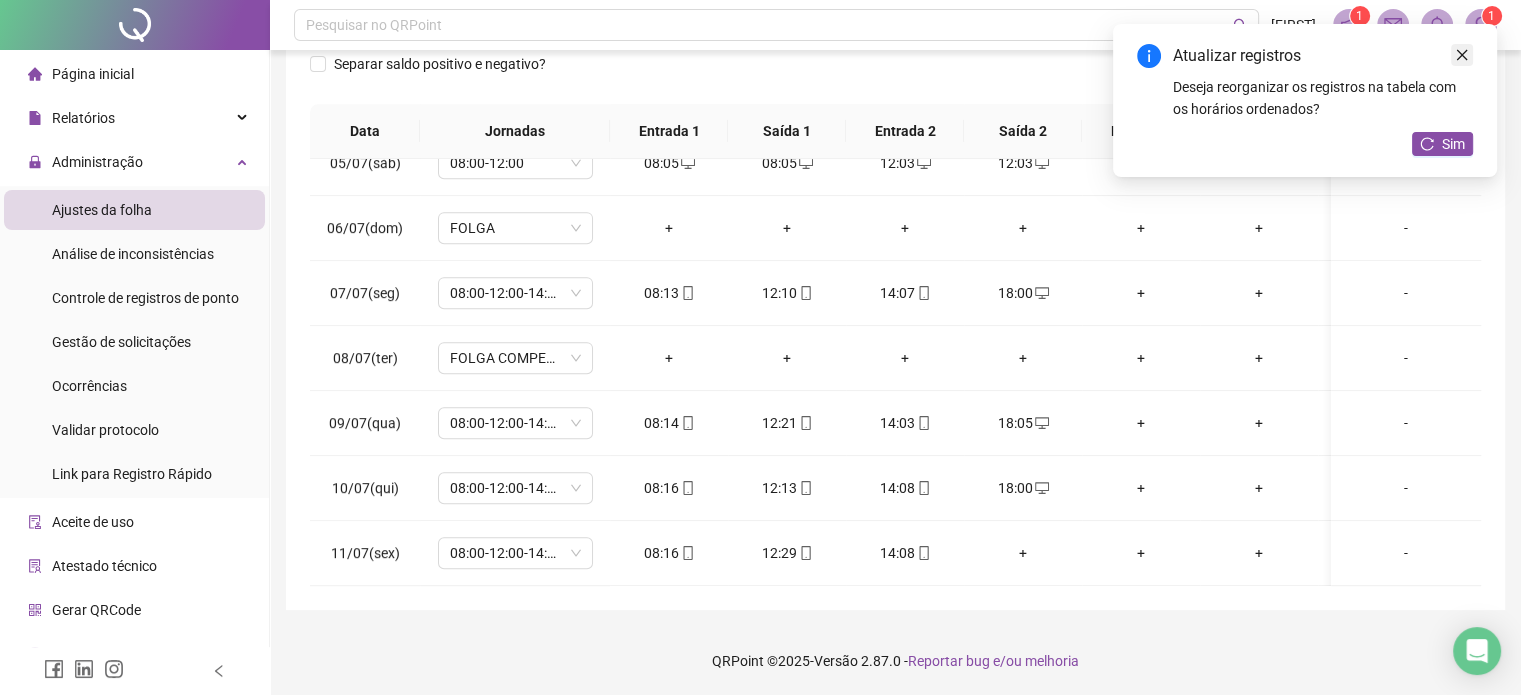 click at bounding box center (1462, 55) 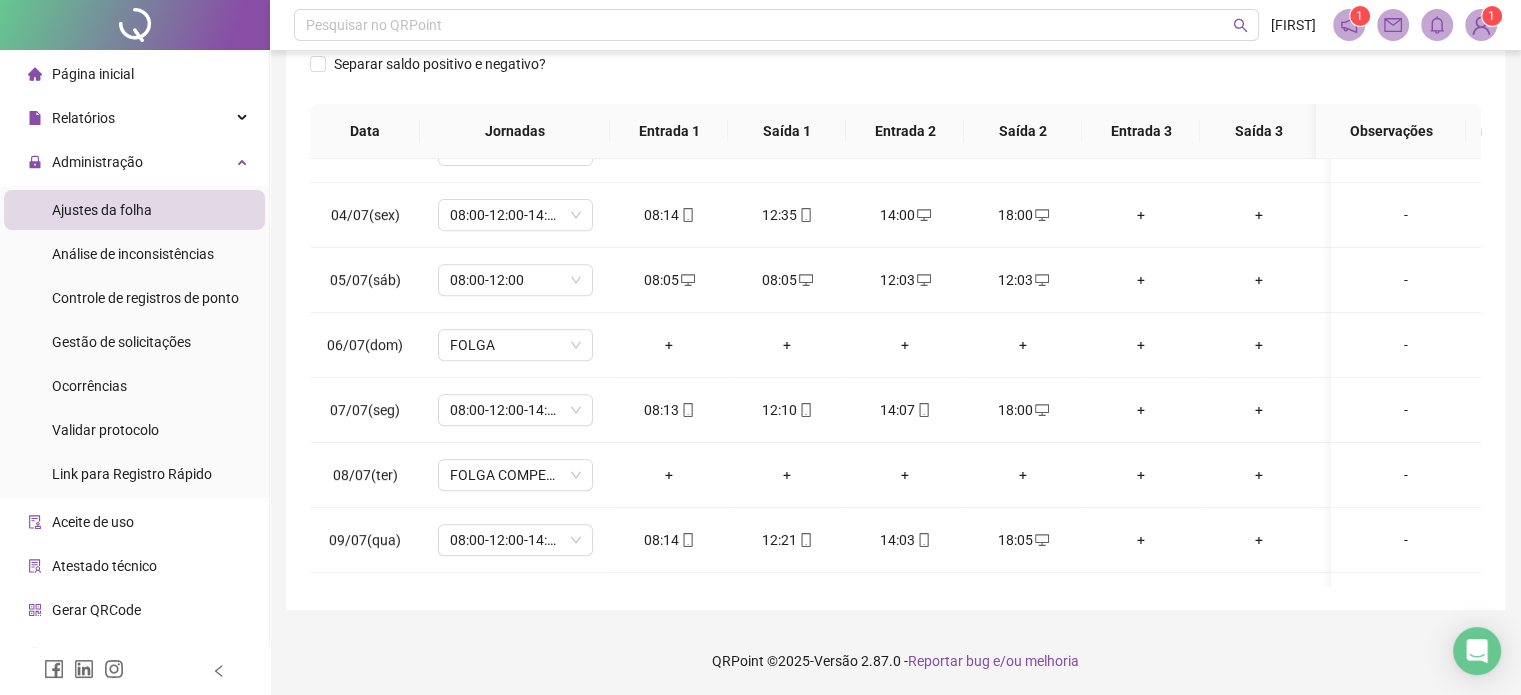 scroll, scrollTop: 880, scrollLeft: 0, axis: vertical 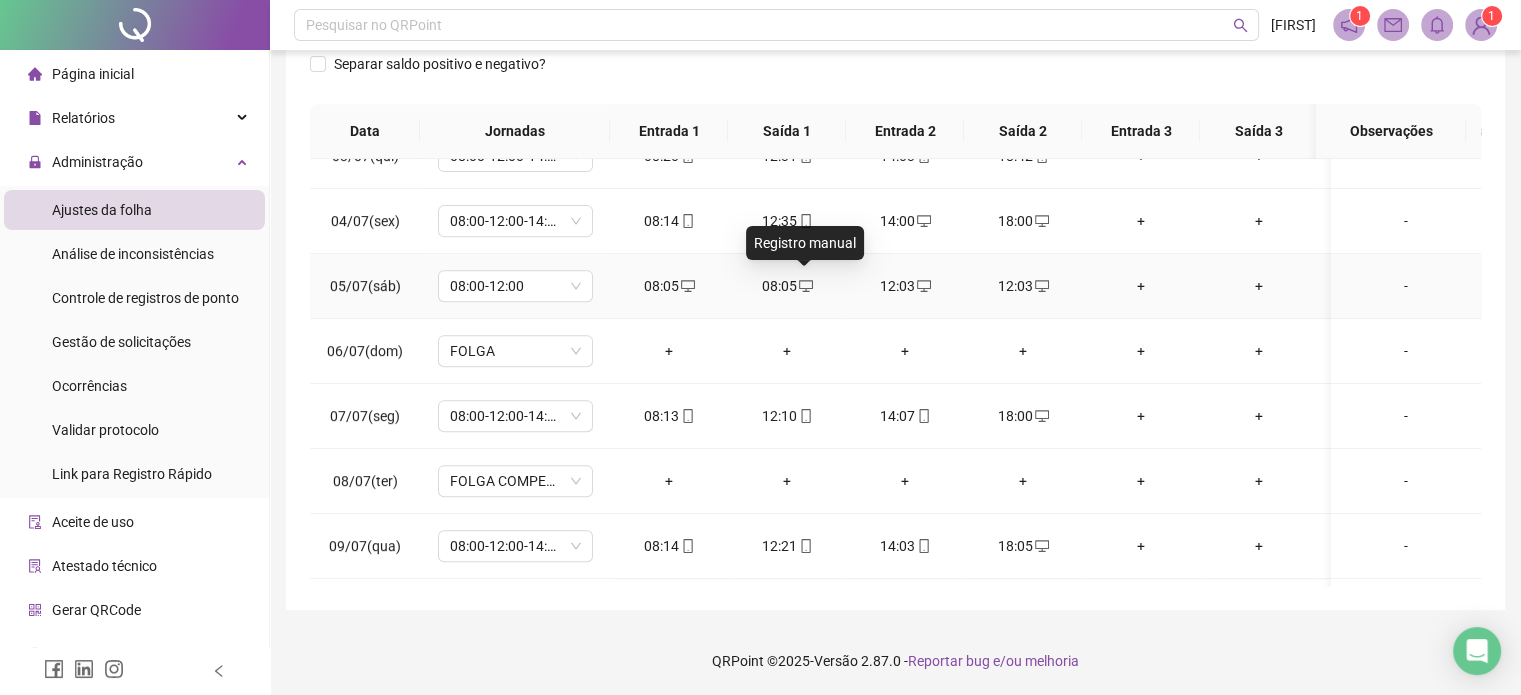 click 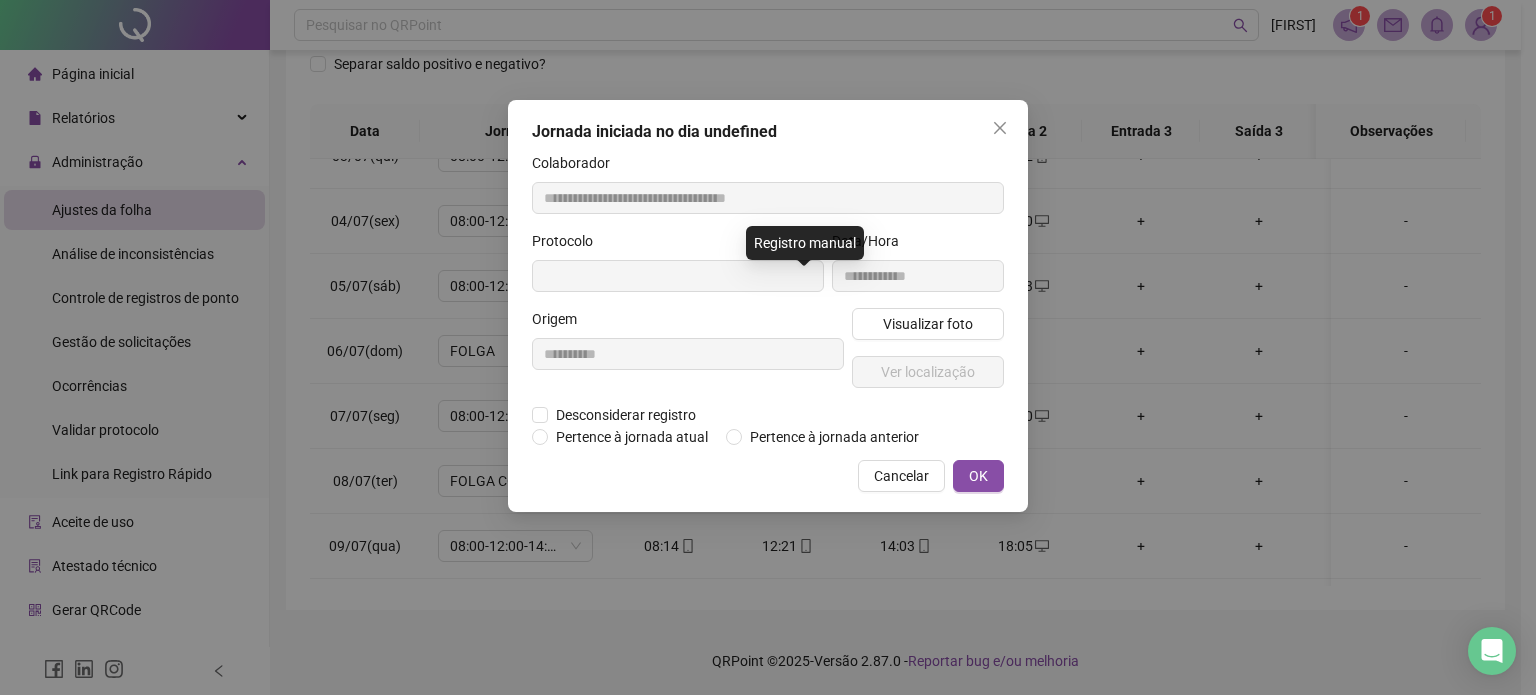 type on "**********" 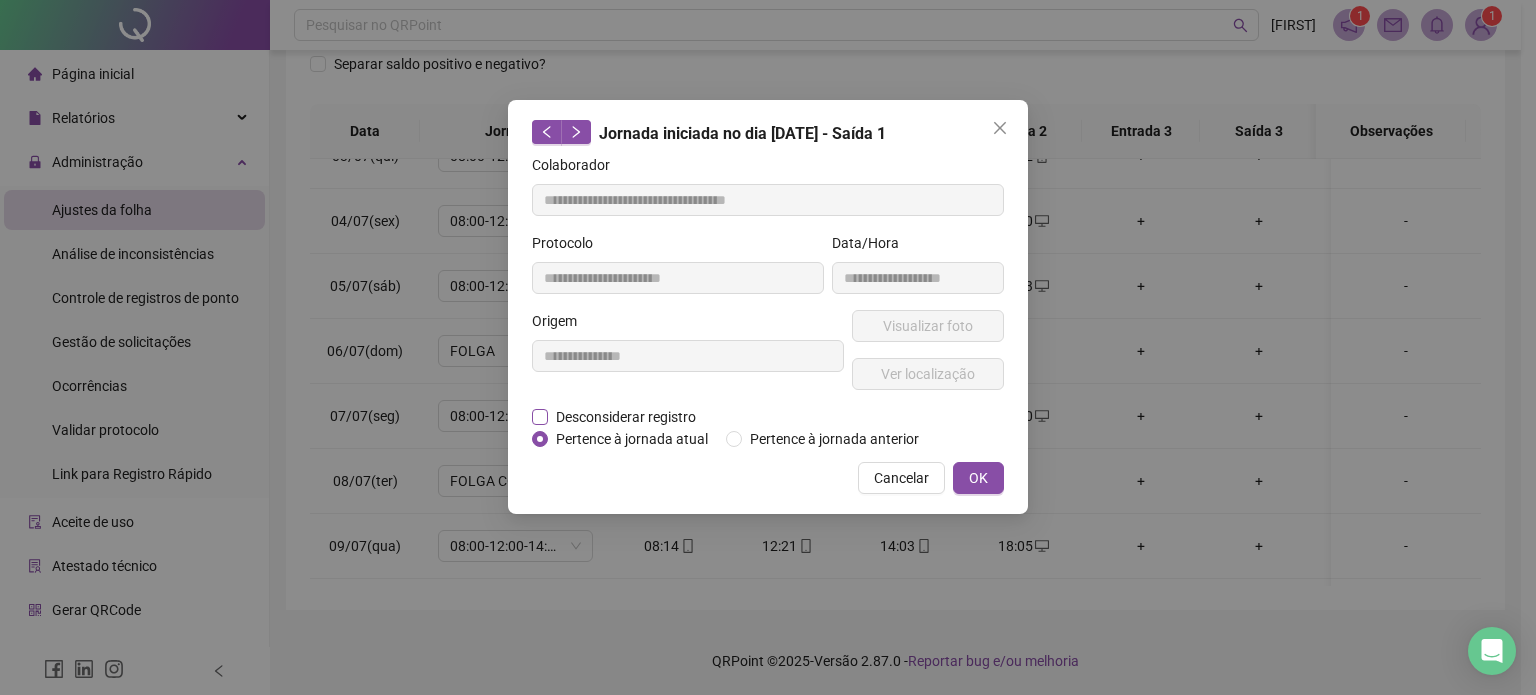 click on "Desconsiderar registro" at bounding box center [626, 417] 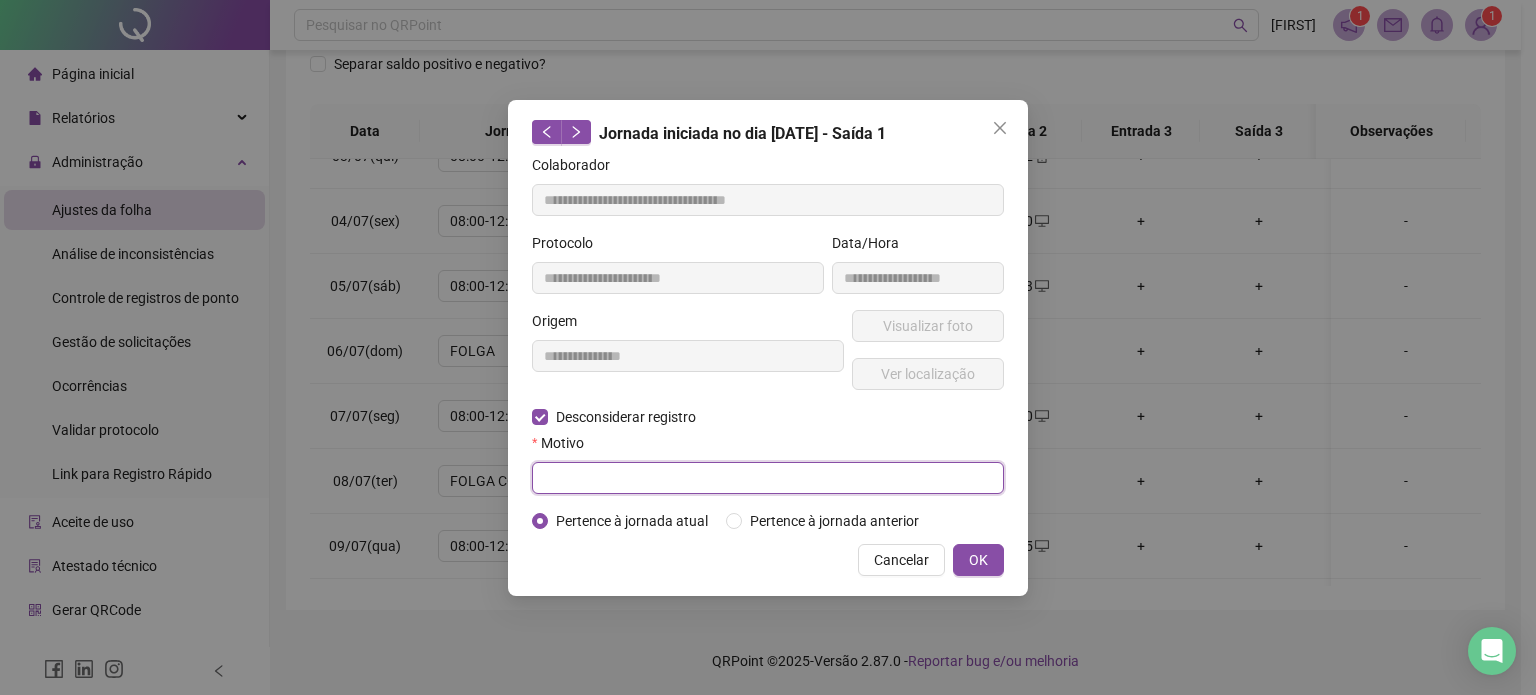 click at bounding box center (768, 478) 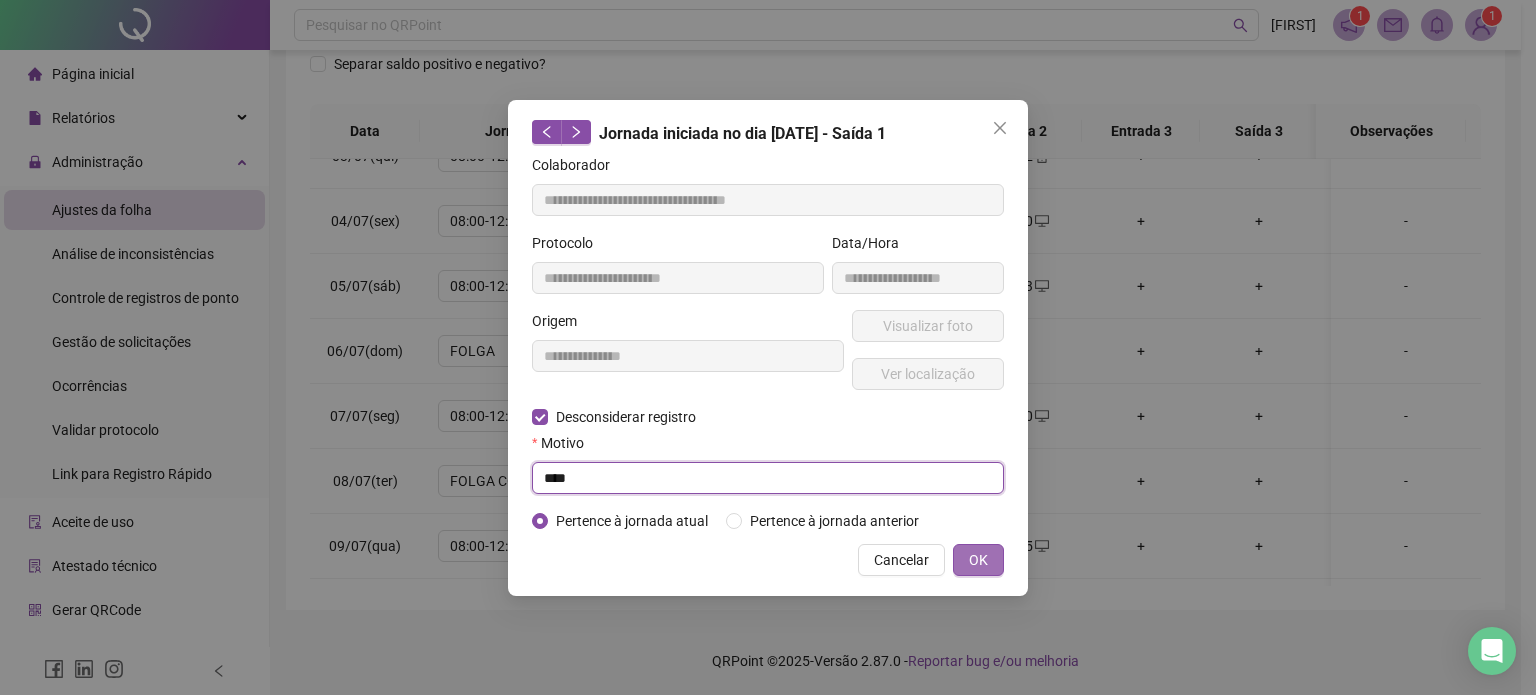 type on "****" 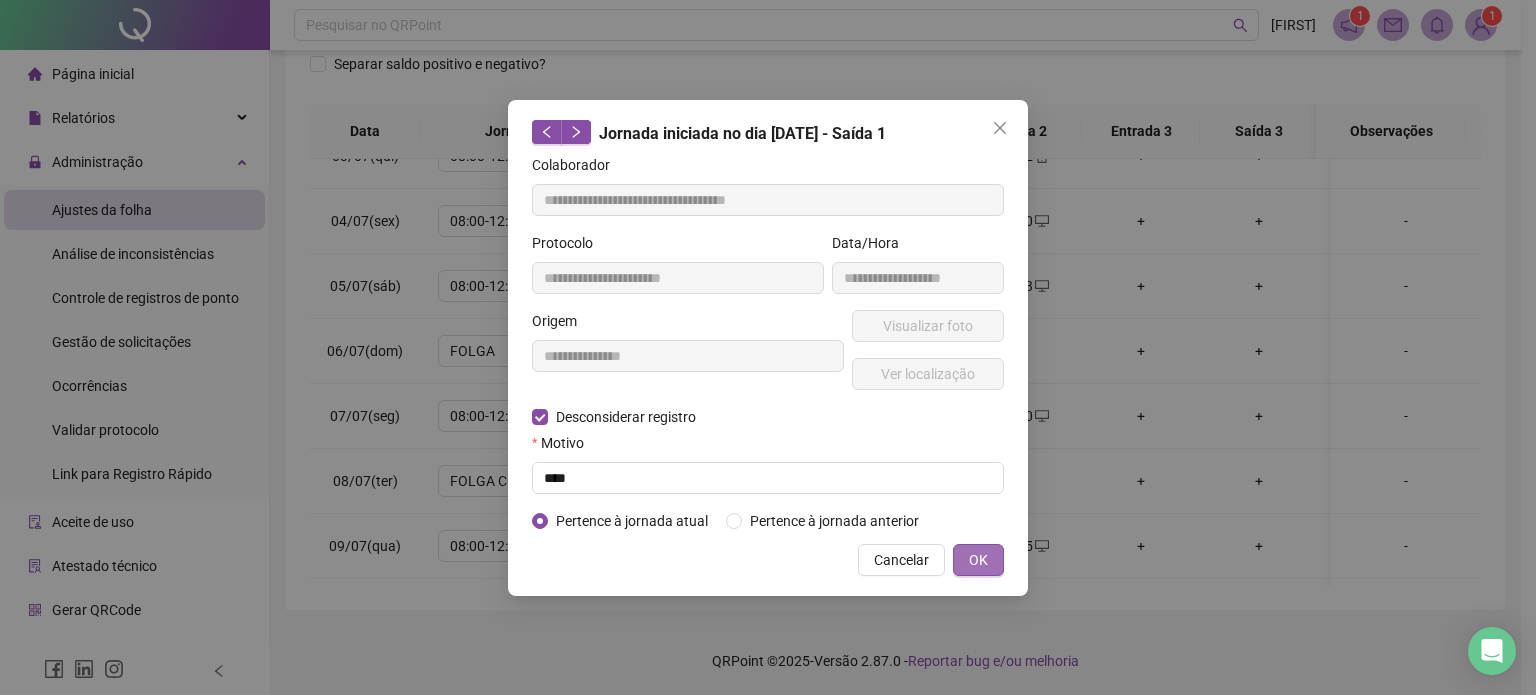 click on "OK" at bounding box center [978, 560] 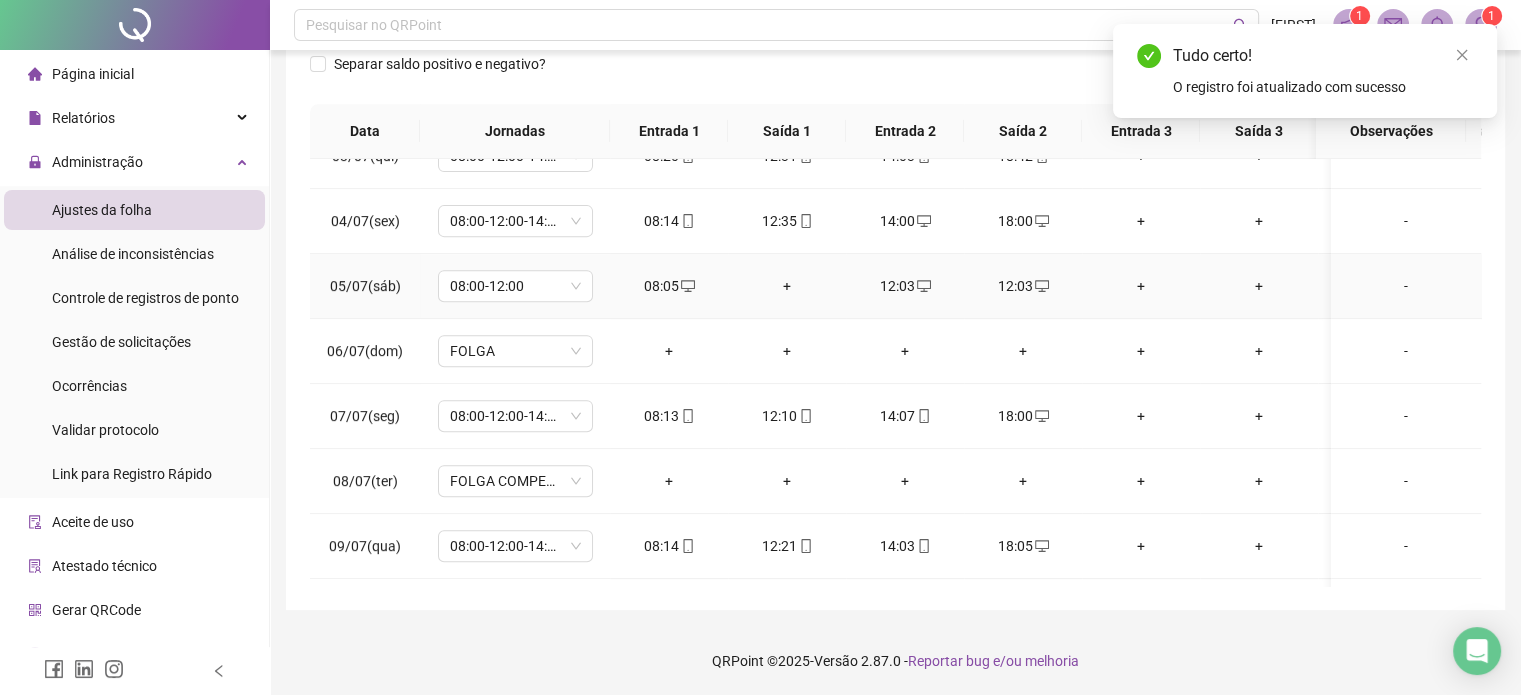 click 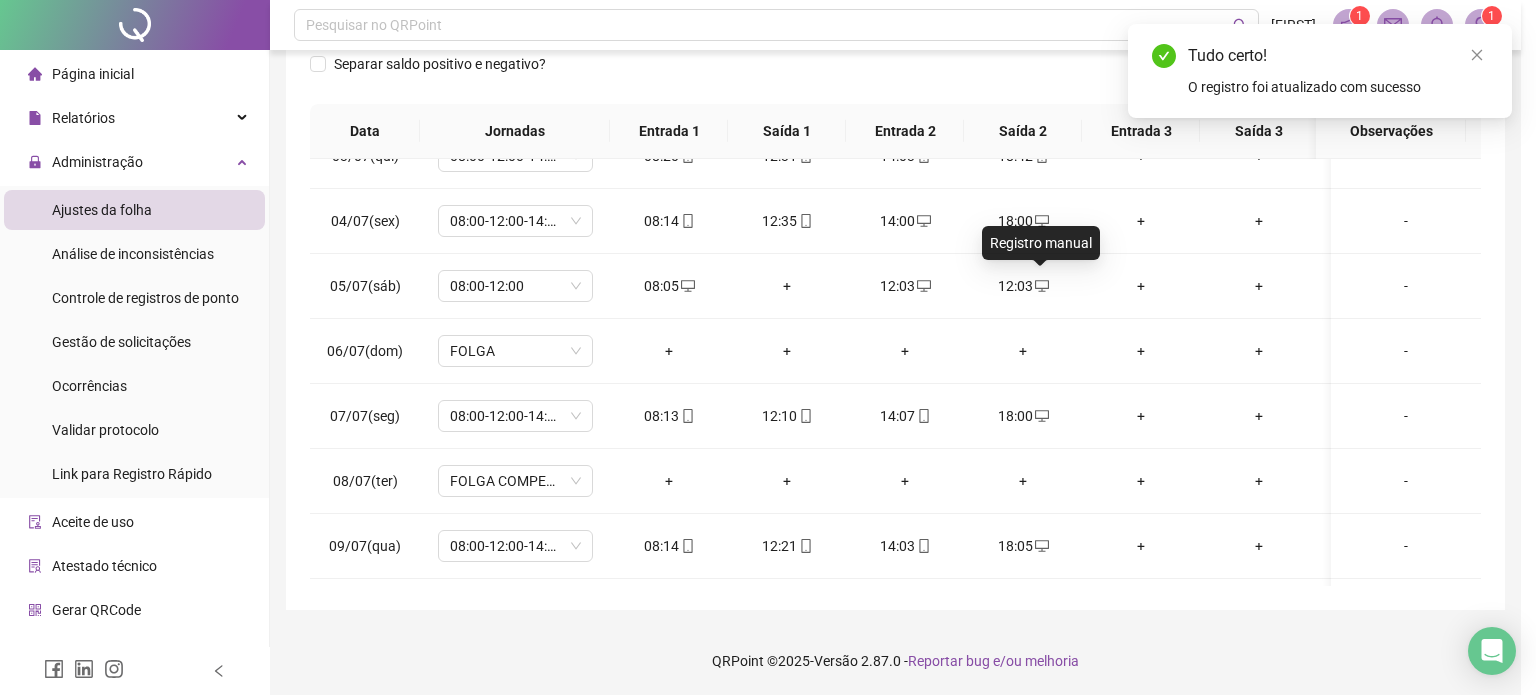 type on "**********" 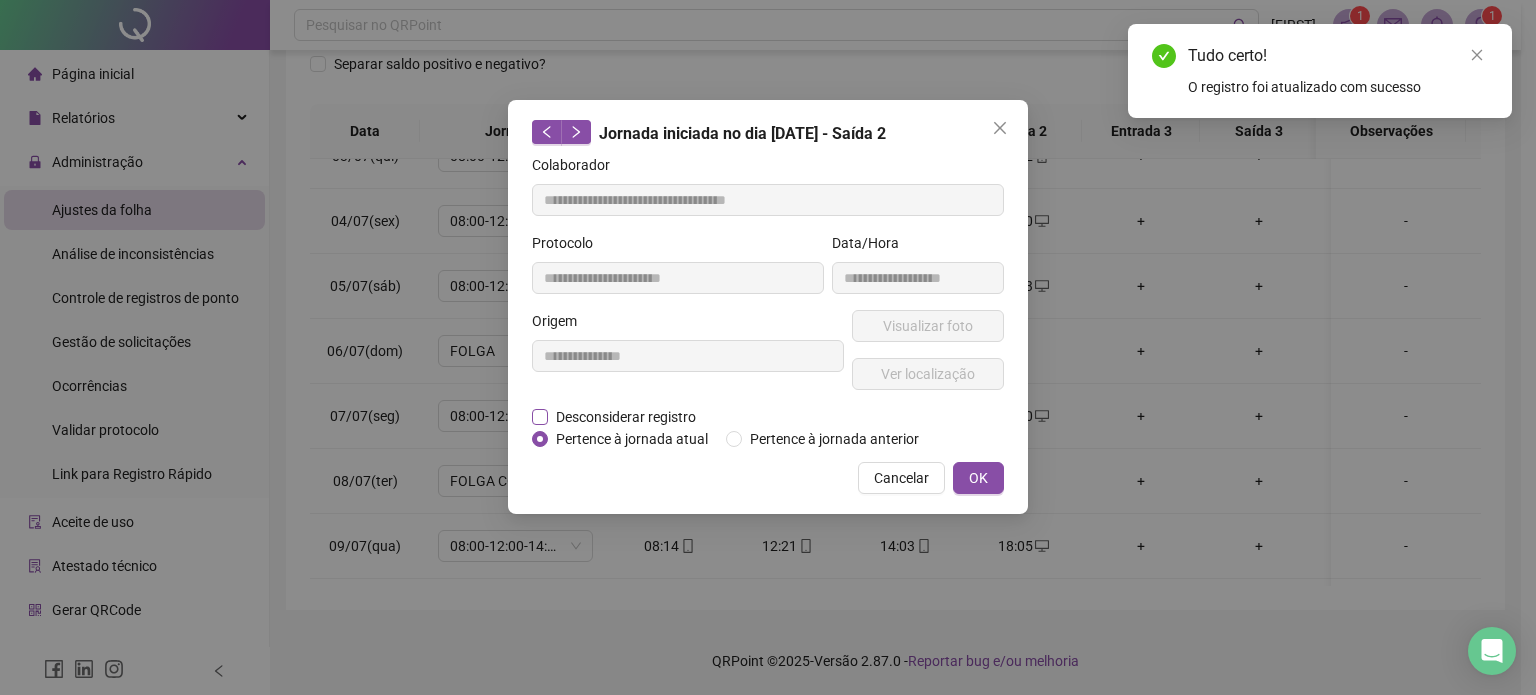 click on "Desconsiderar registro" at bounding box center (626, 417) 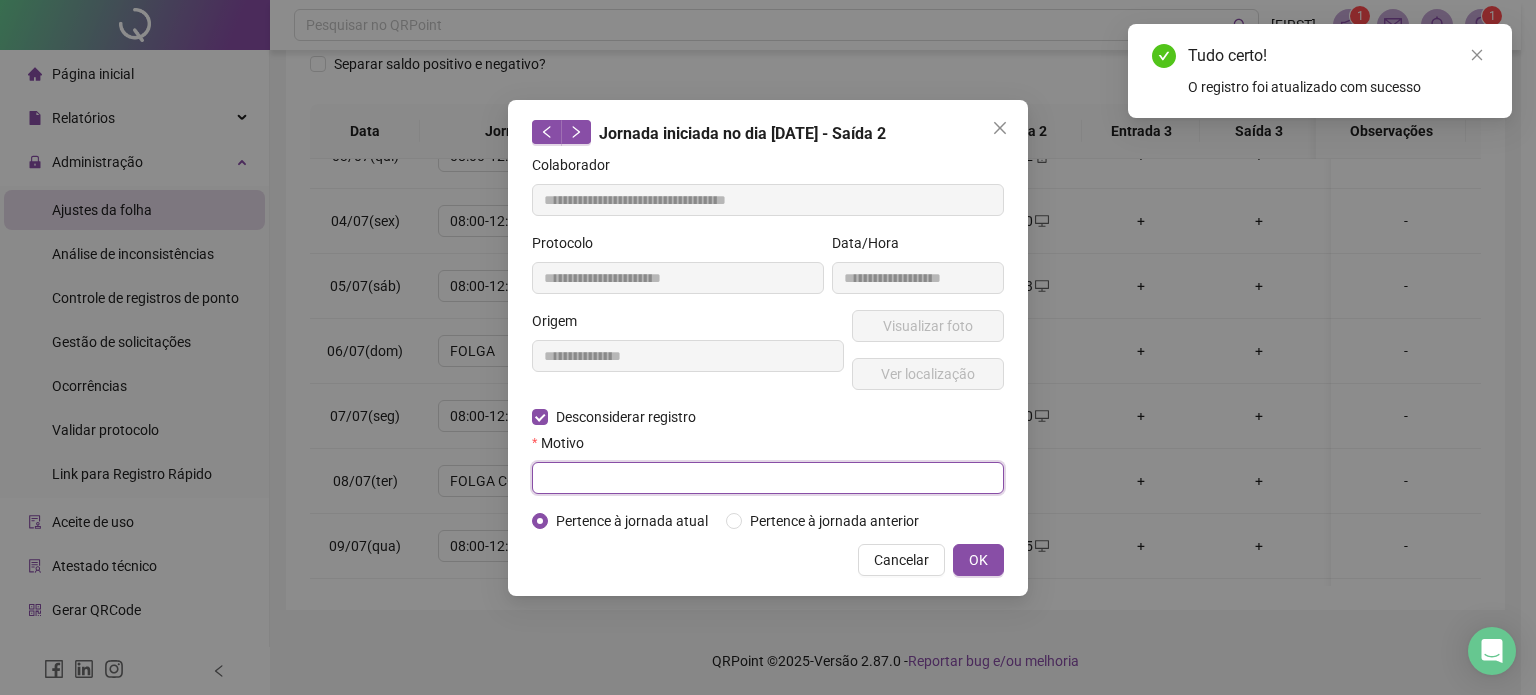 click at bounding box center [768, 478] 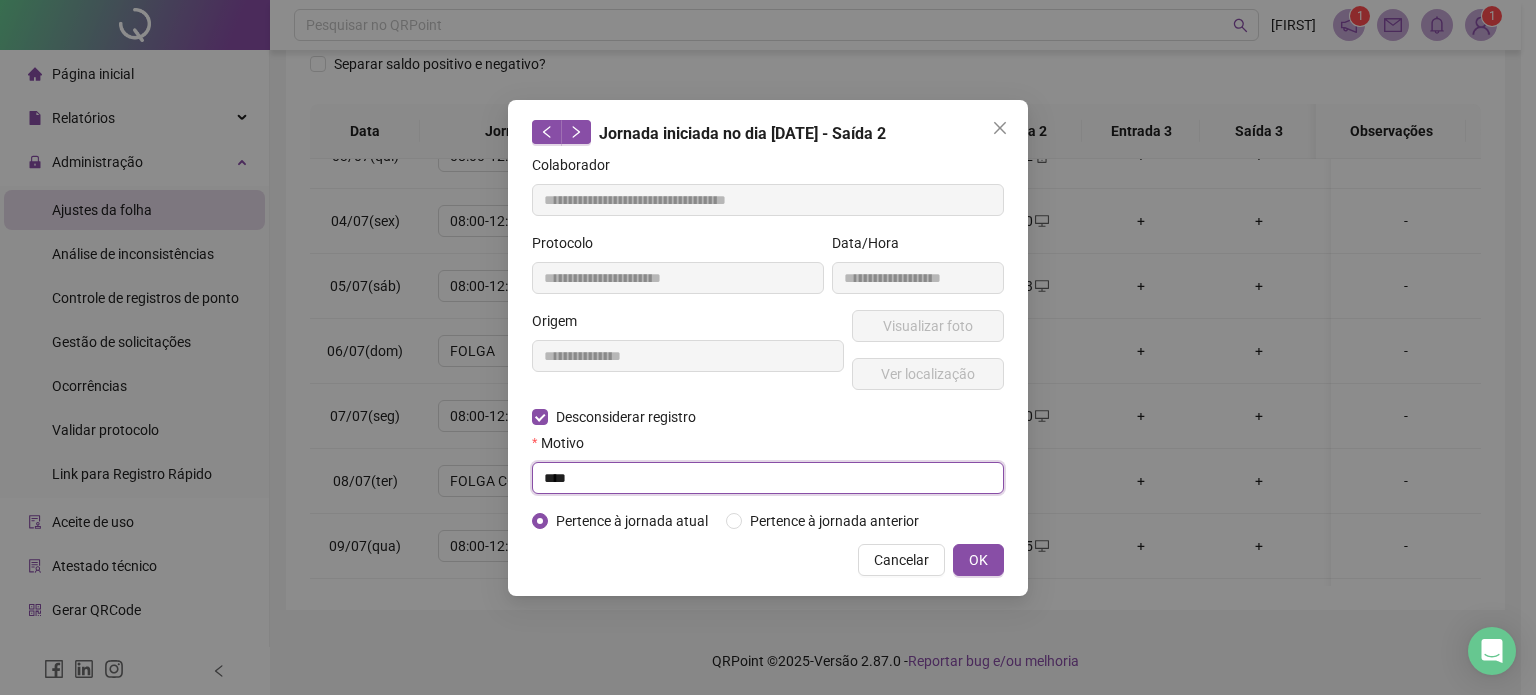 type on "****" 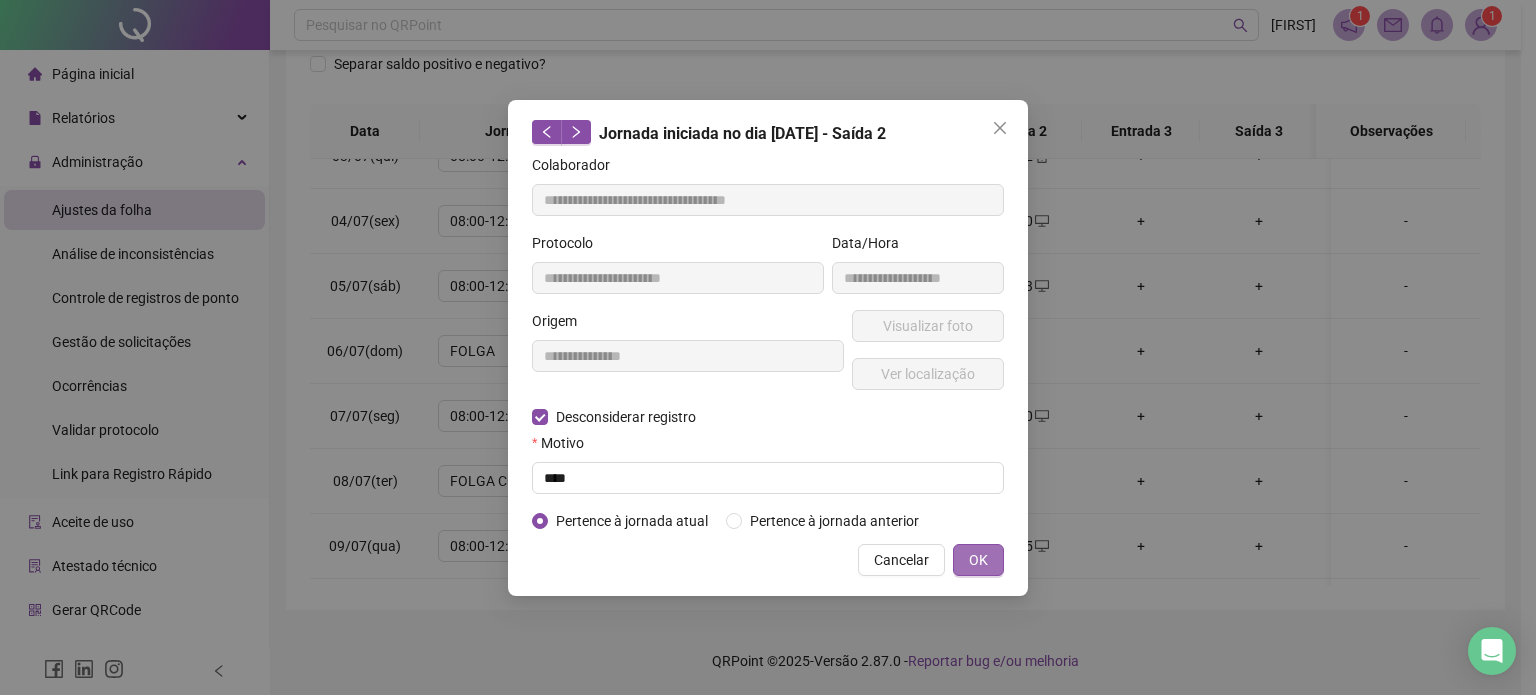 click on "OK" at bounding box center [978, 560] 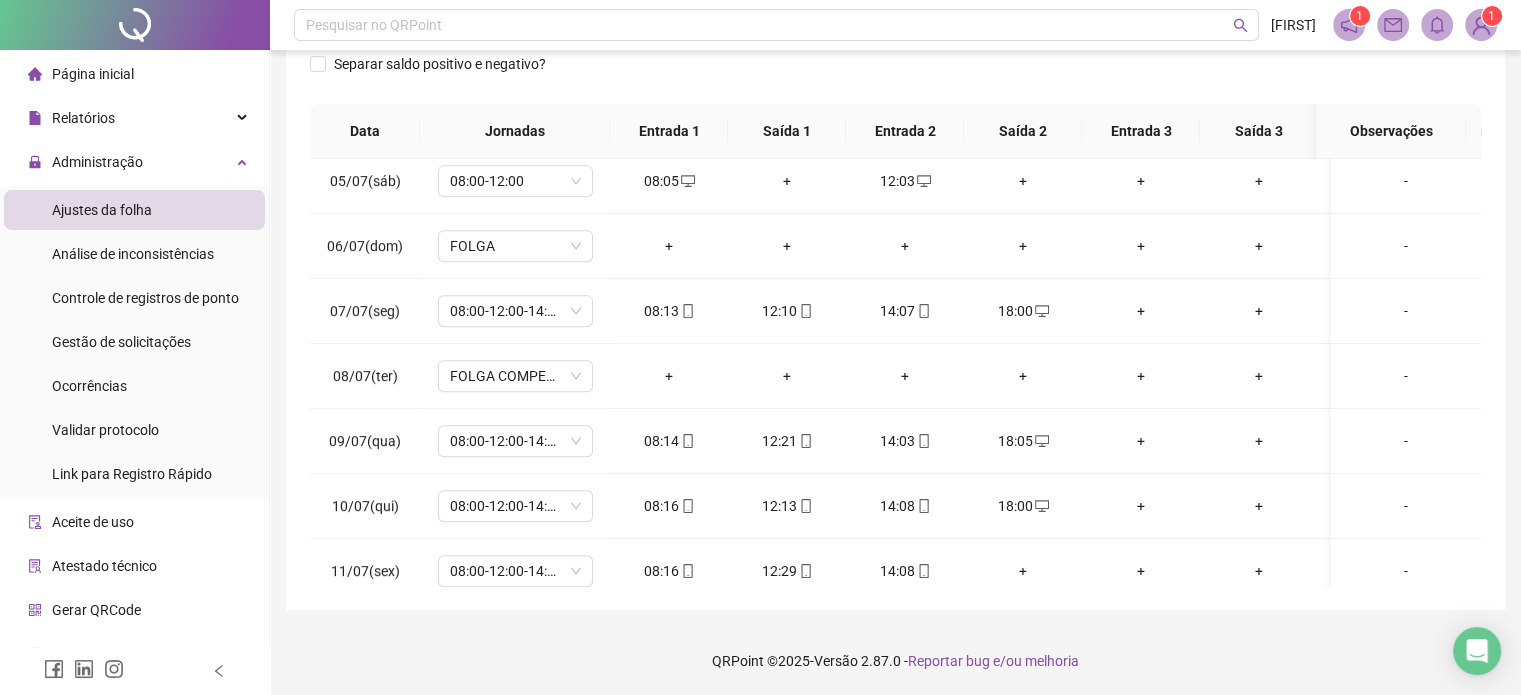 scroll, scrollTop: 1013, scrollLeft: 0, axis: vertical 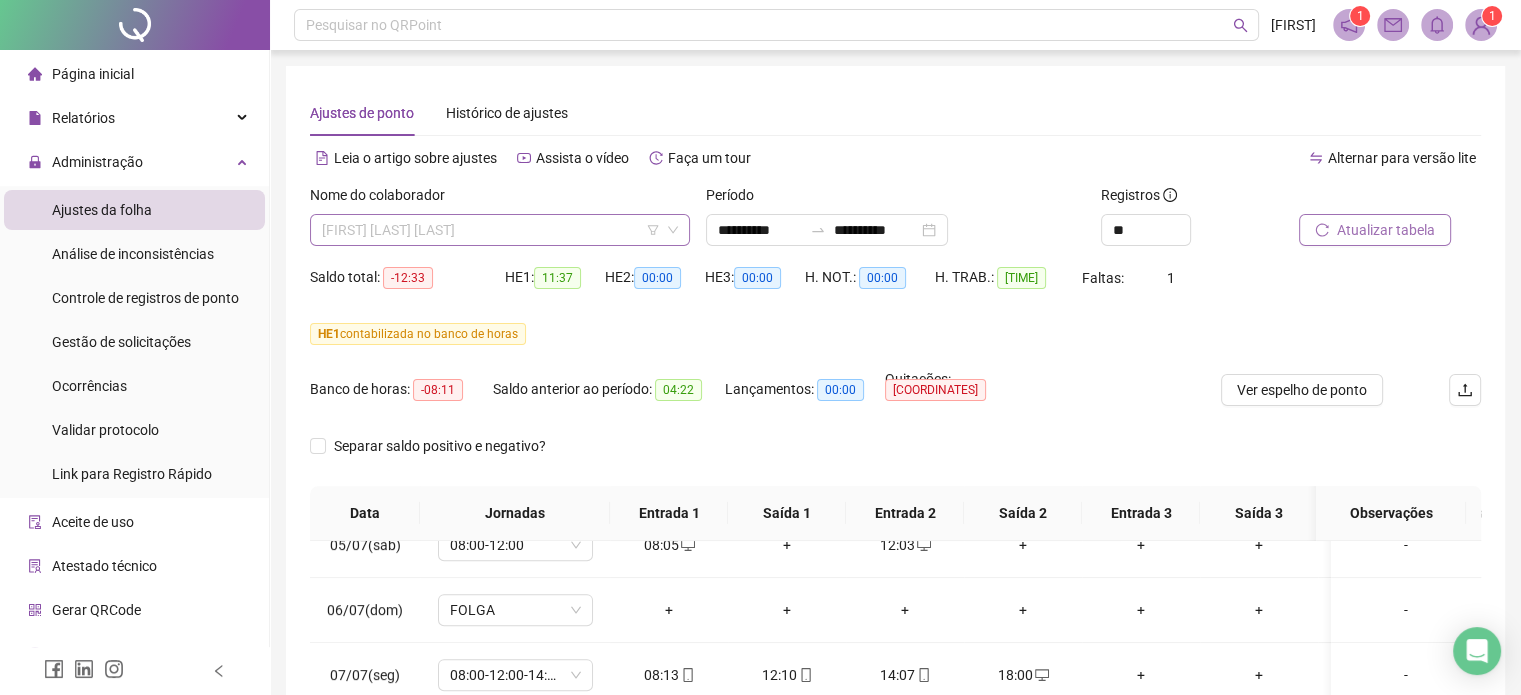click on "[FIRST] [LAST] [LAST]" at bounding box center (500, 230) 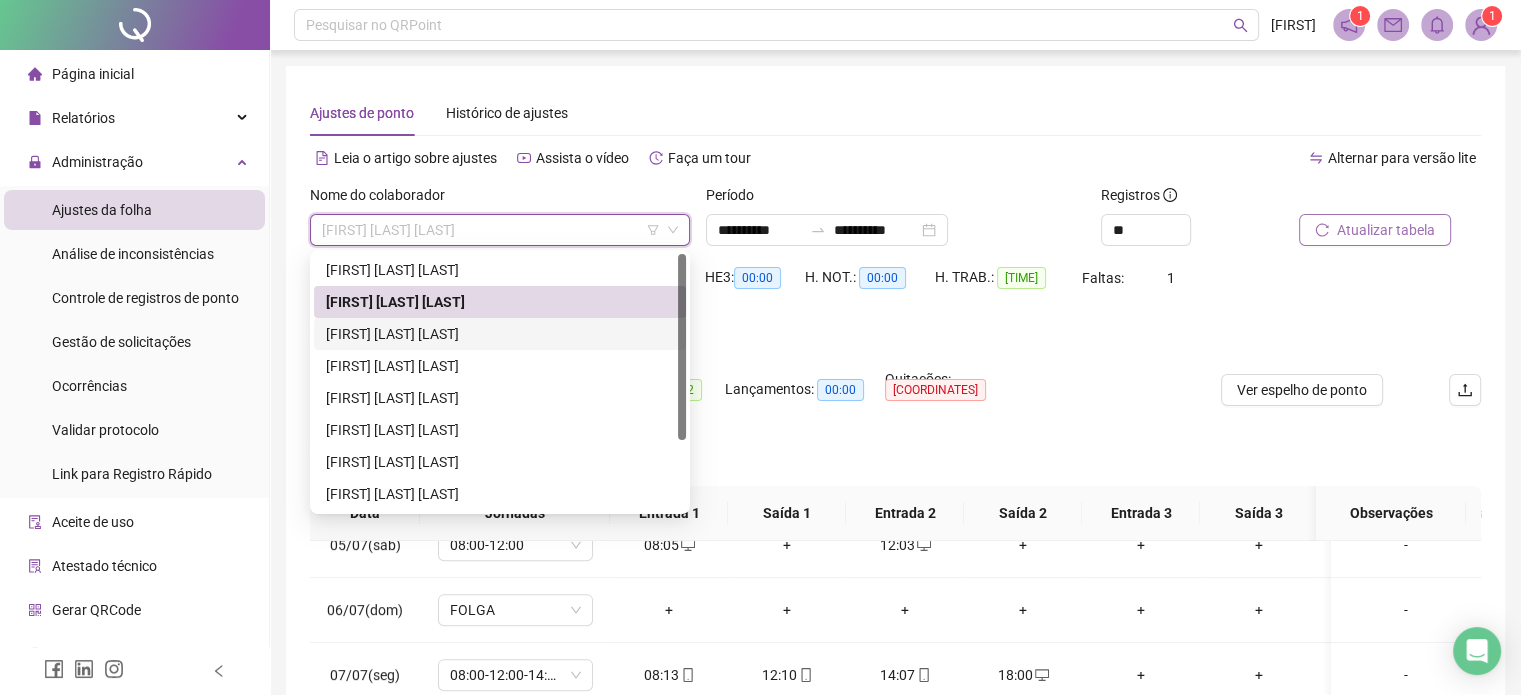 click on "[FIRST] [LAST] [LAST]" at bounding box center (500, 334) 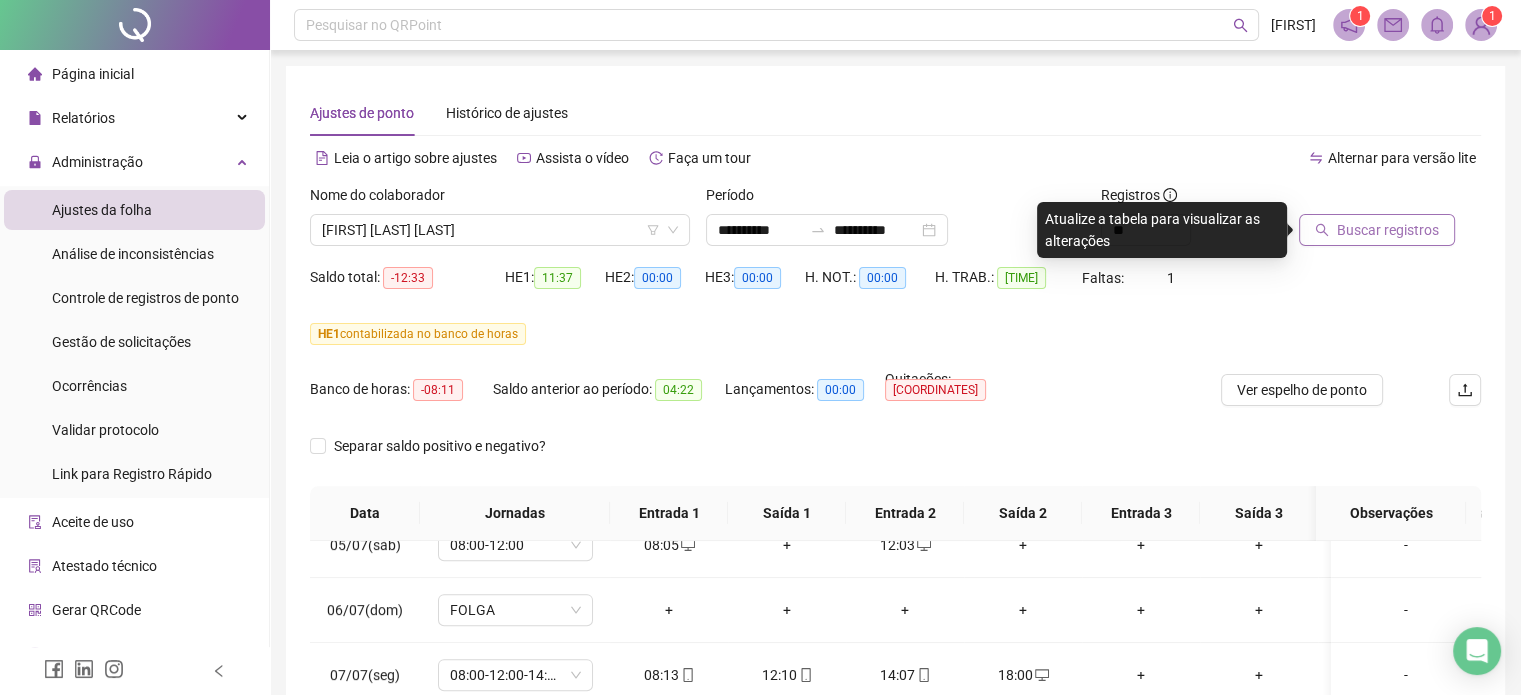 click on "Buscar registros" at bounding box center [1388, 230] 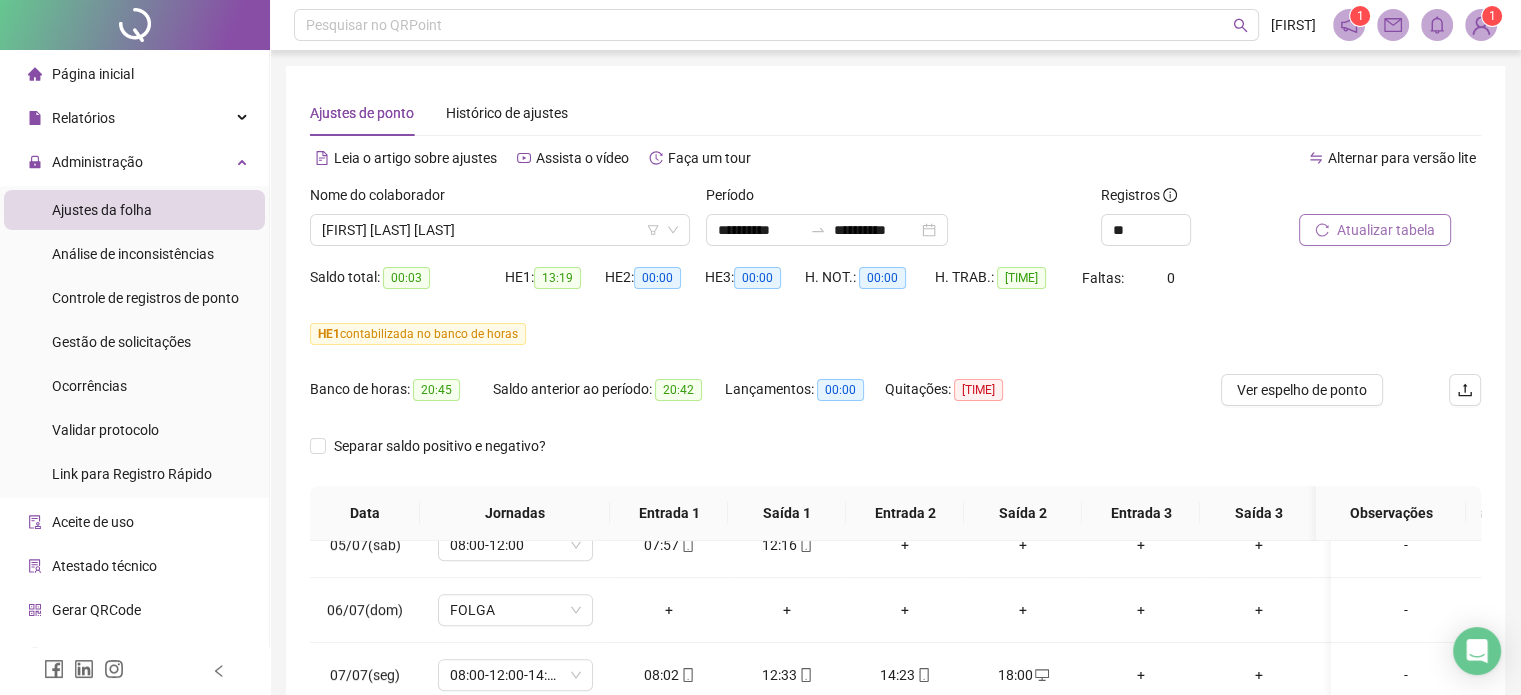 scroll, scrollTop: 382, scrollLeft: 0, axis: vertical 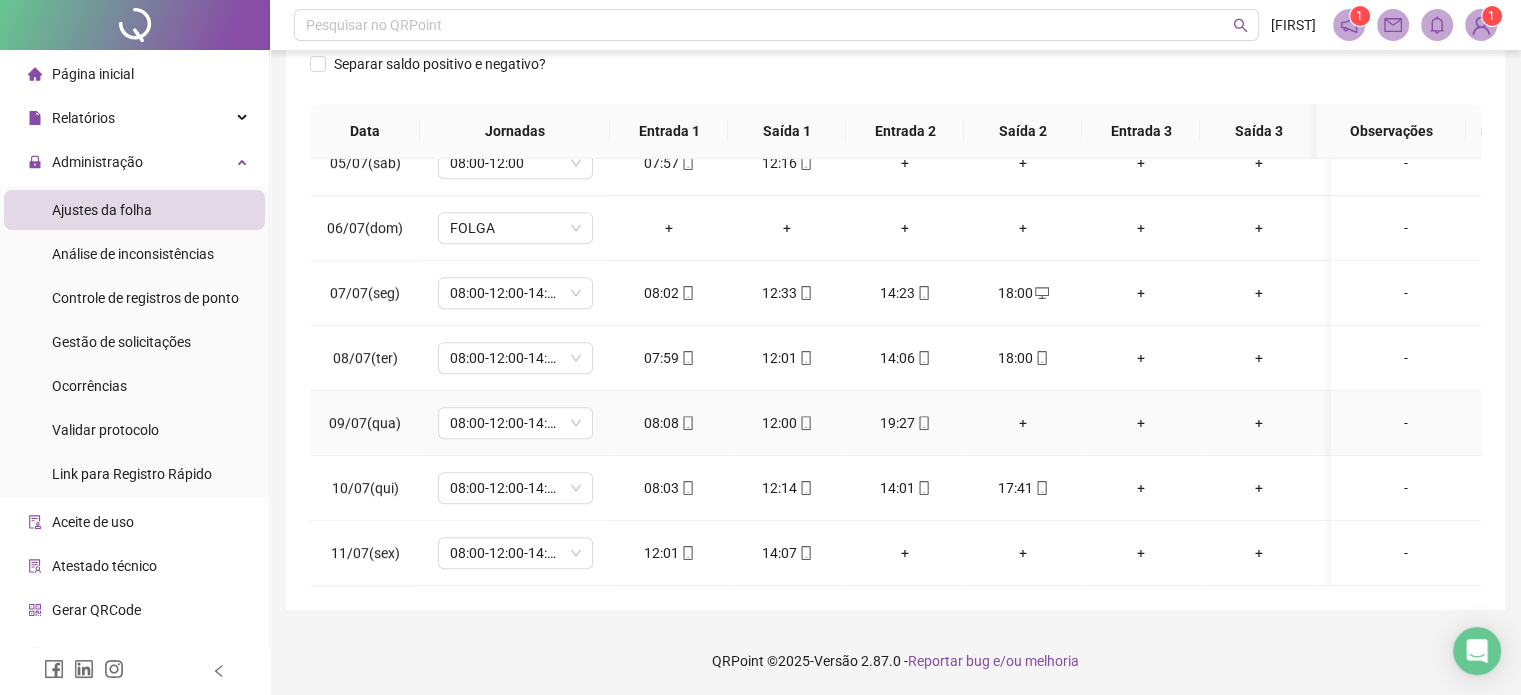 click on "+" at bounding box center (1023, 423) 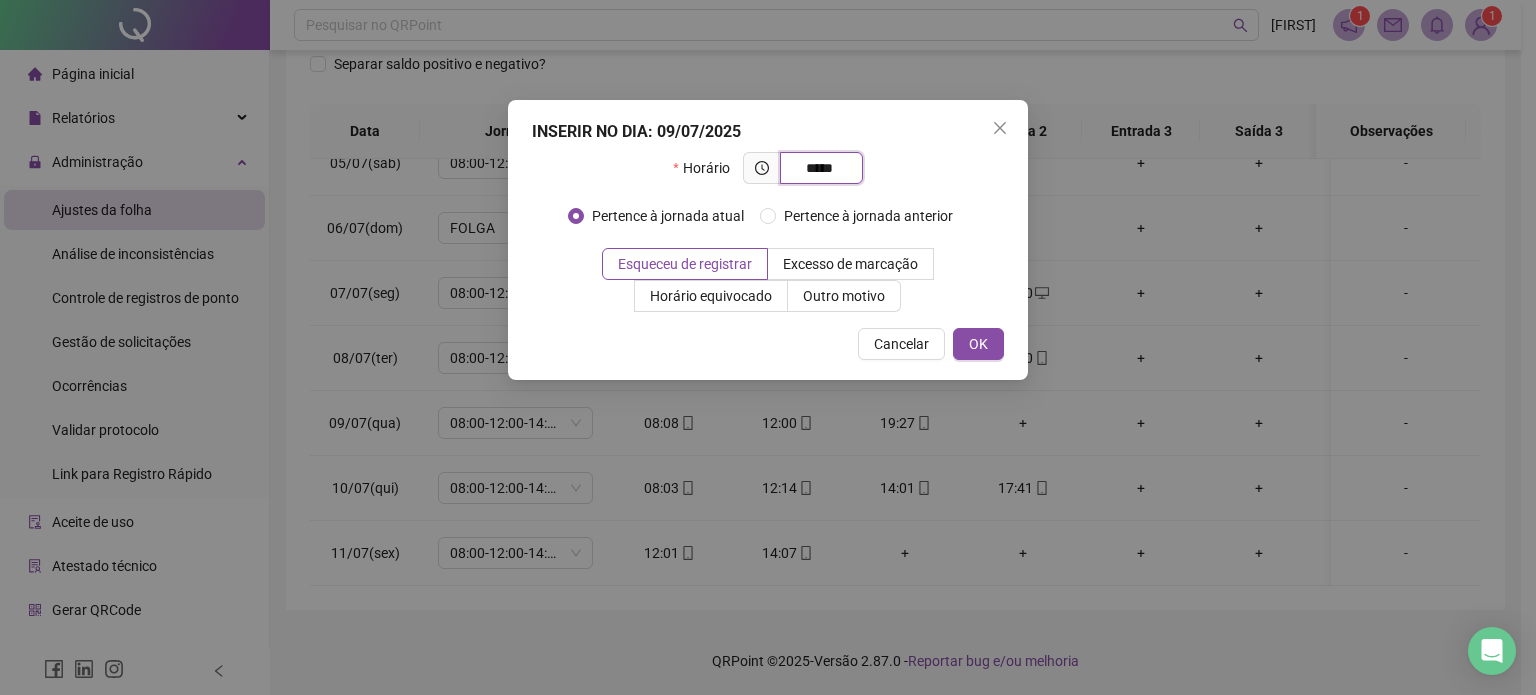 type on "*****" 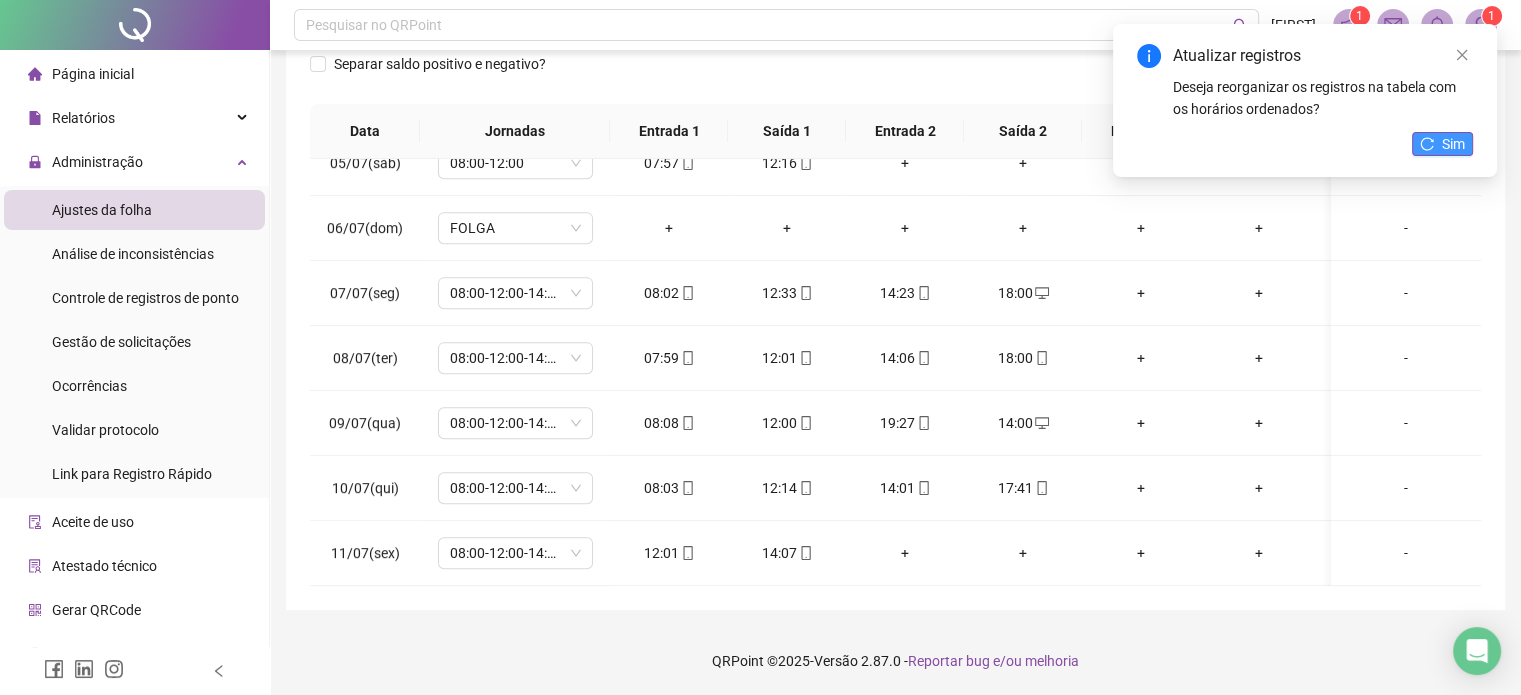 click on "Sim" at bounding box center (1442, 144) 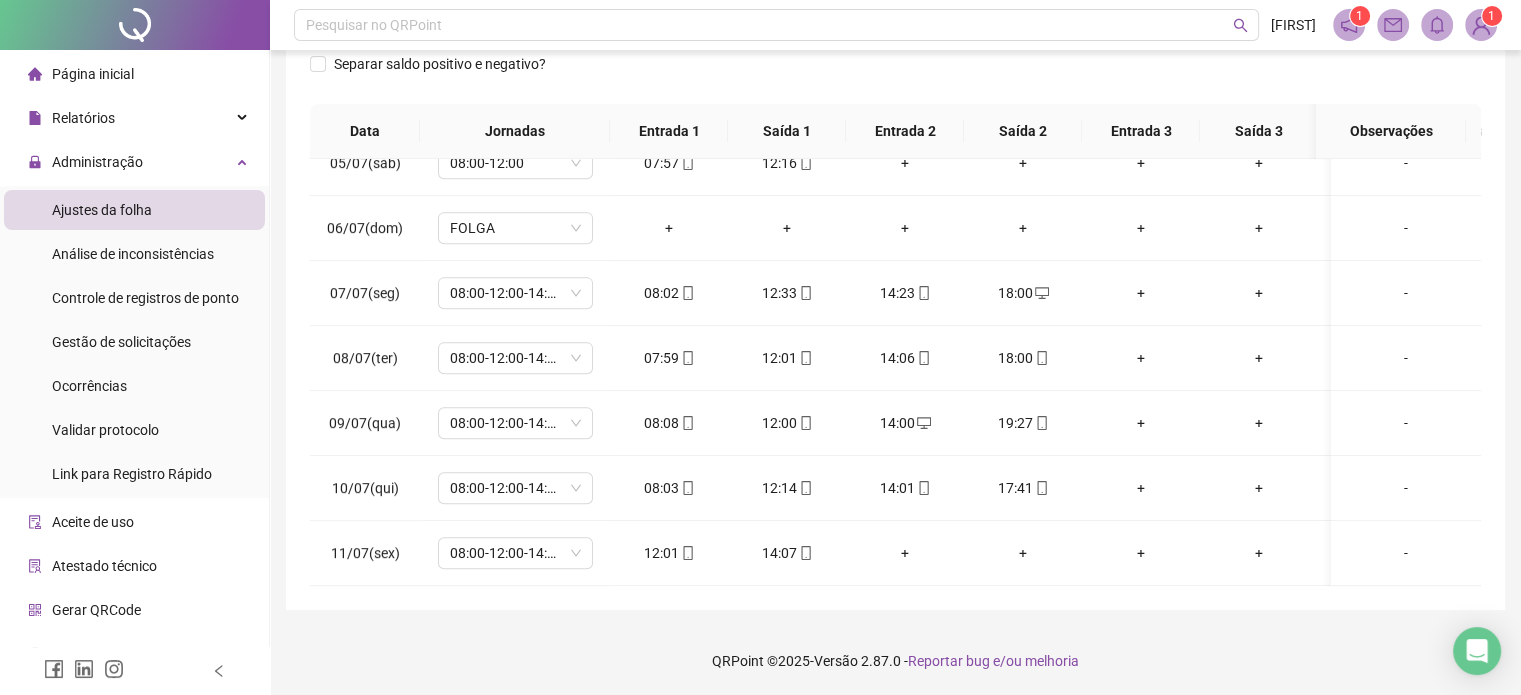 scroll, scrollTop: 653, scrollLeft: 0, axis: vertical 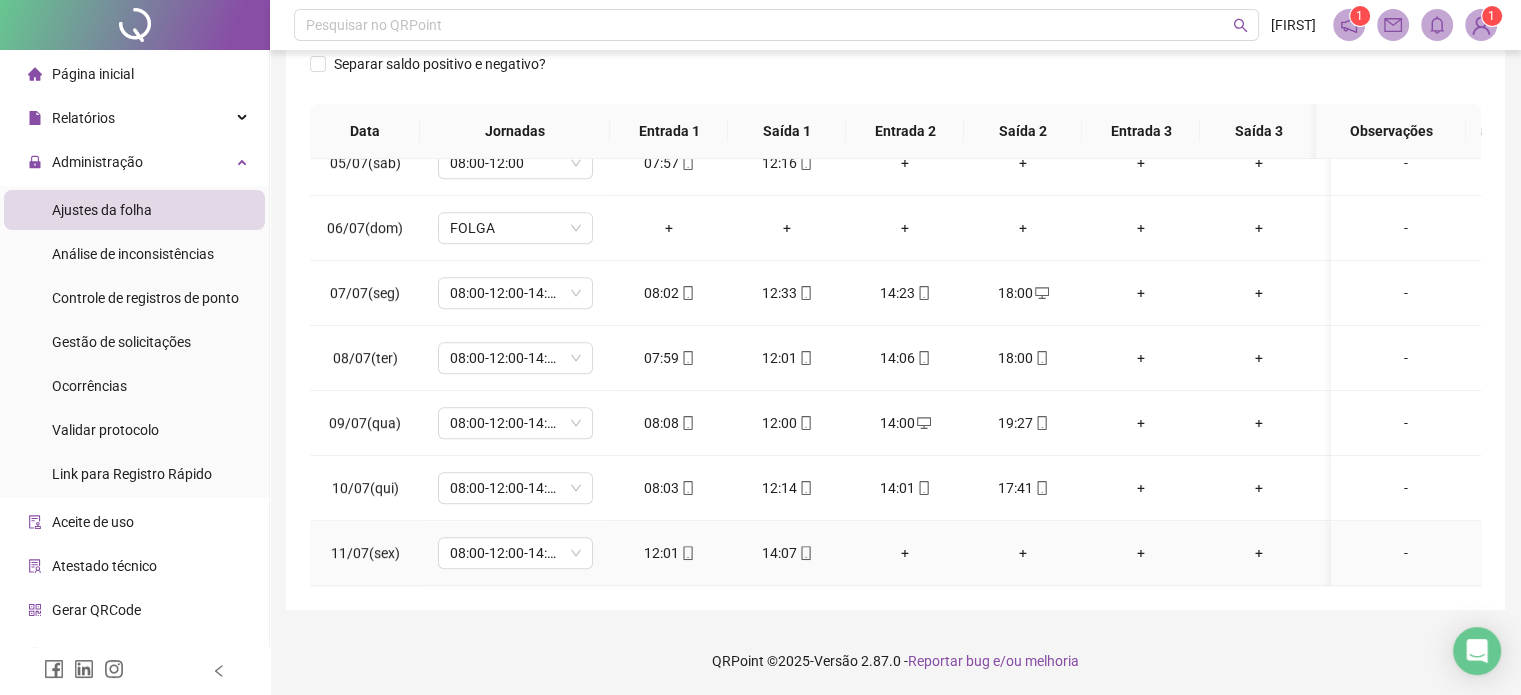 click on "+" at bounding box center [905, 553] 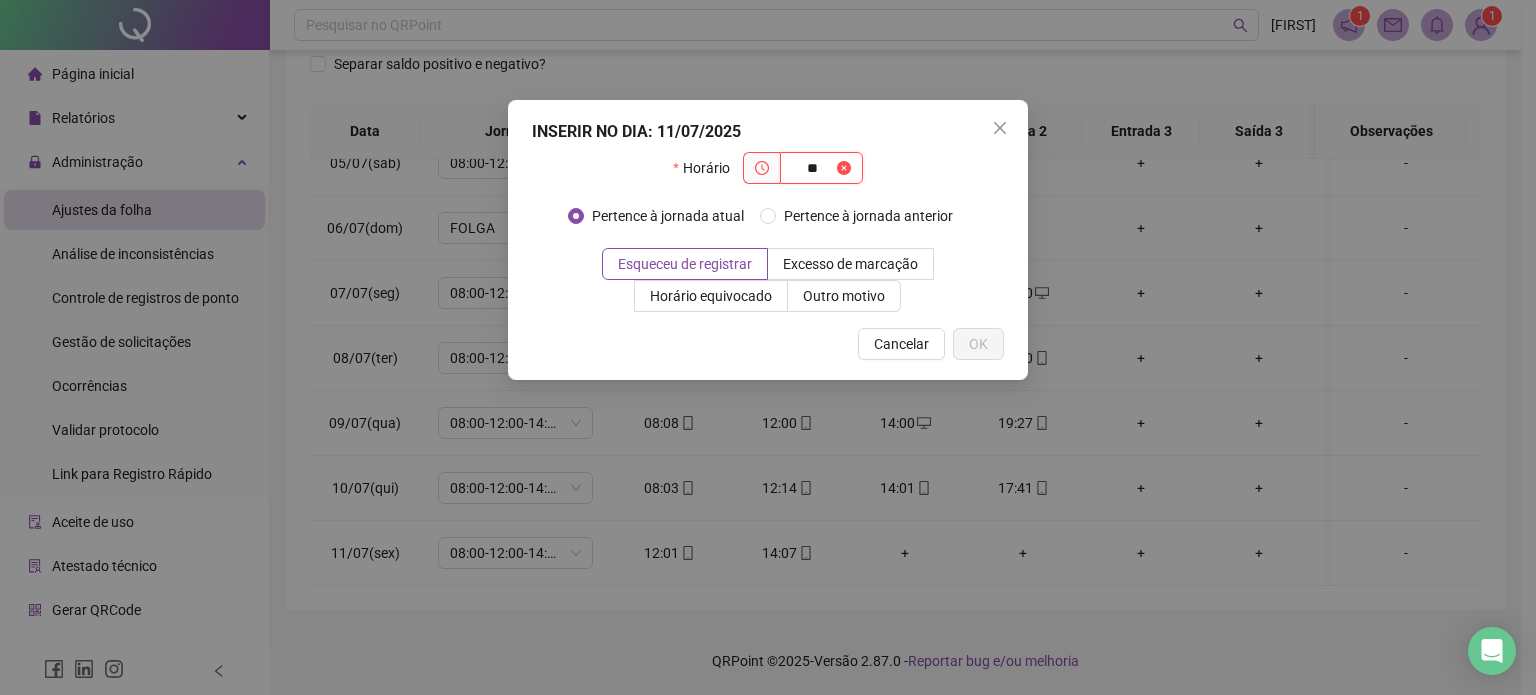 type on "*" 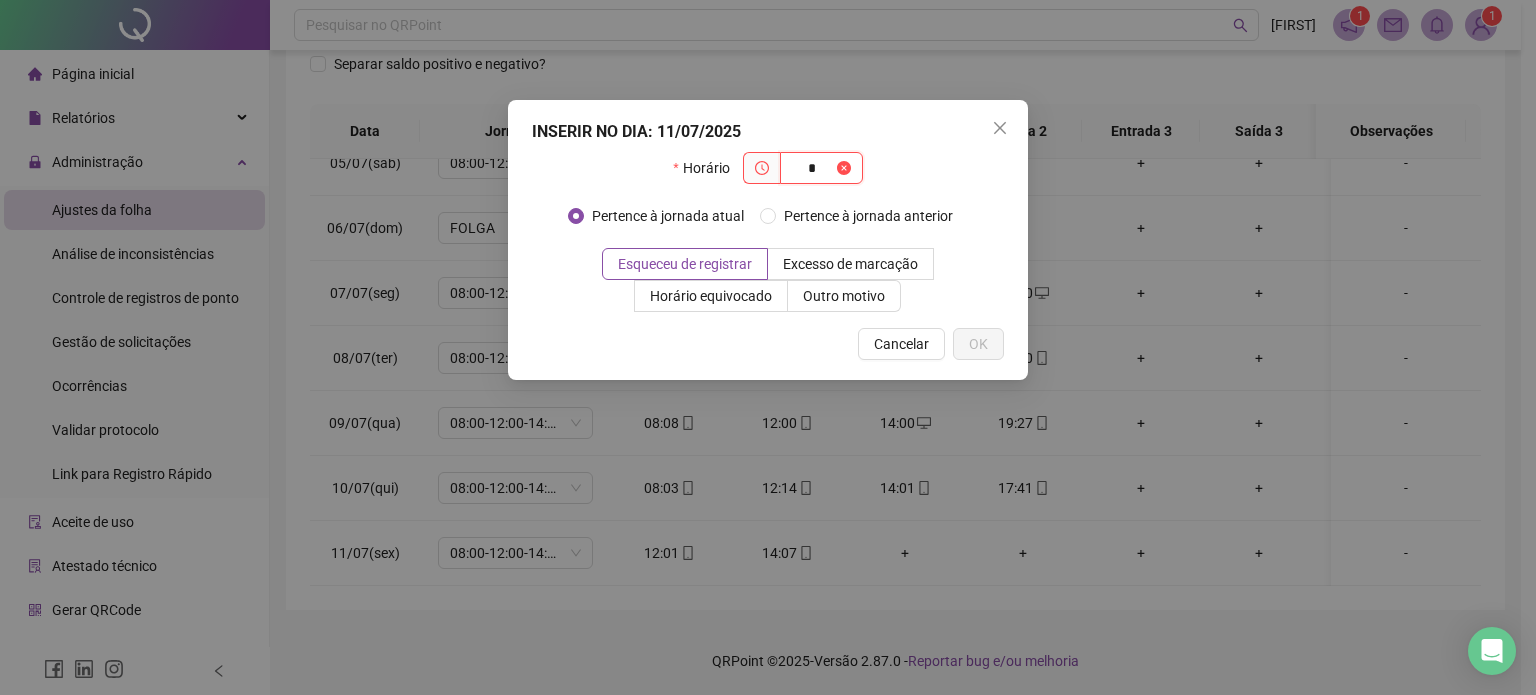 type 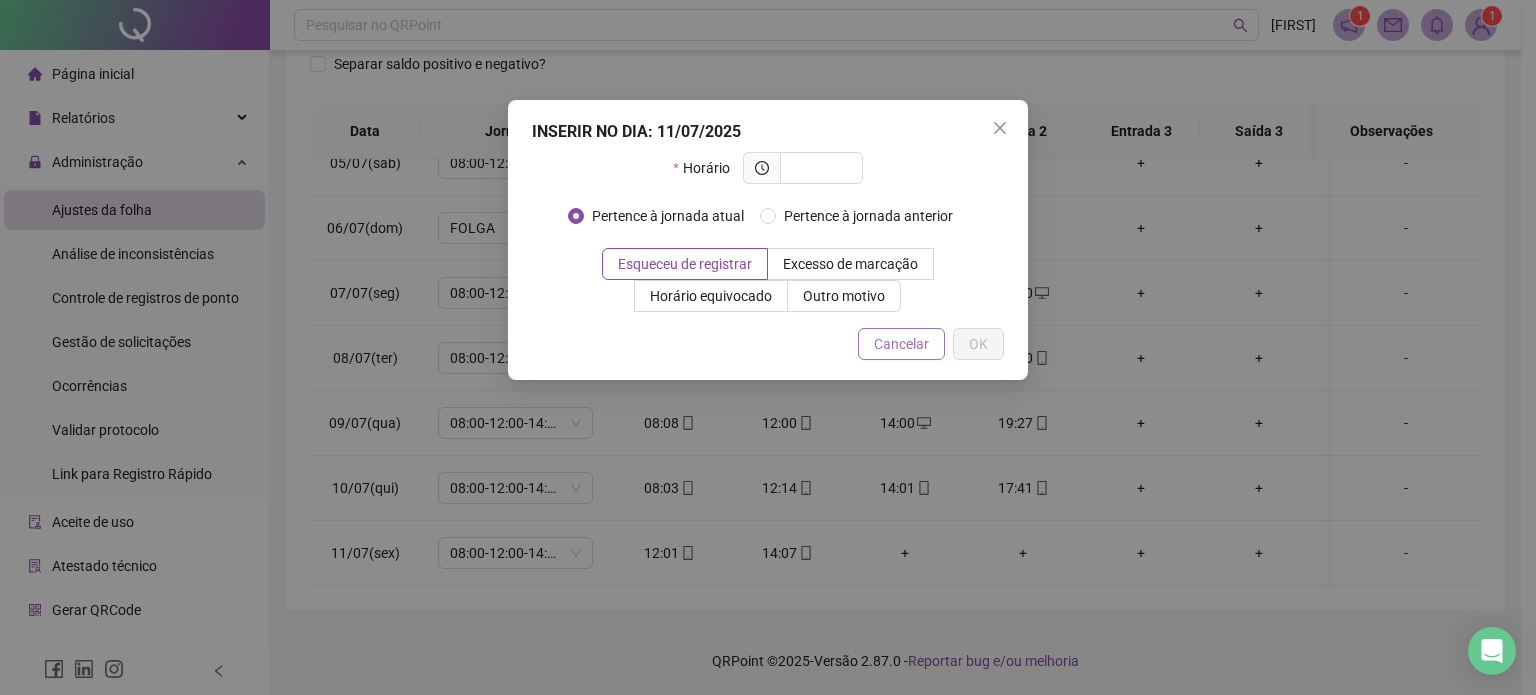 click on "Cancelar" at bounding box center (901, 344) 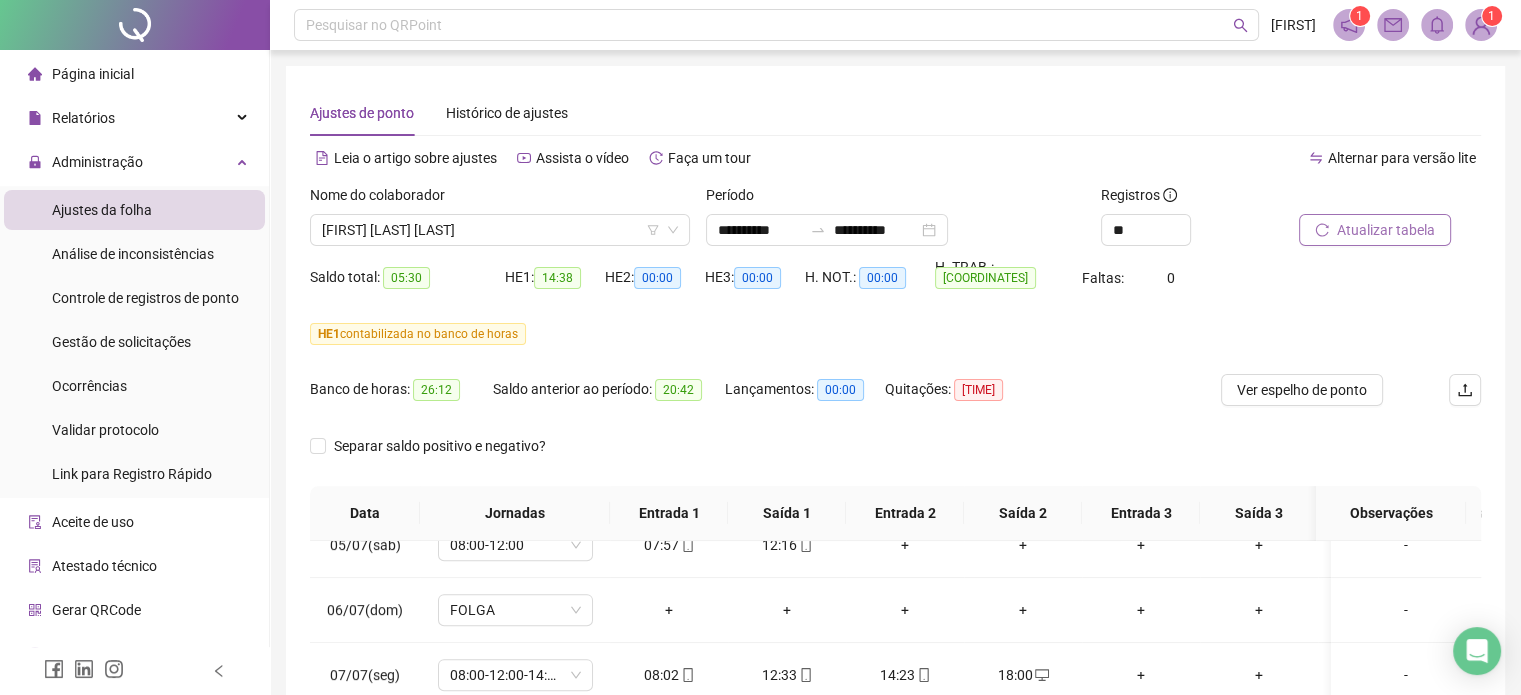 scroll, scrollTop: 382, scrollLeft: 0, axis: vertical 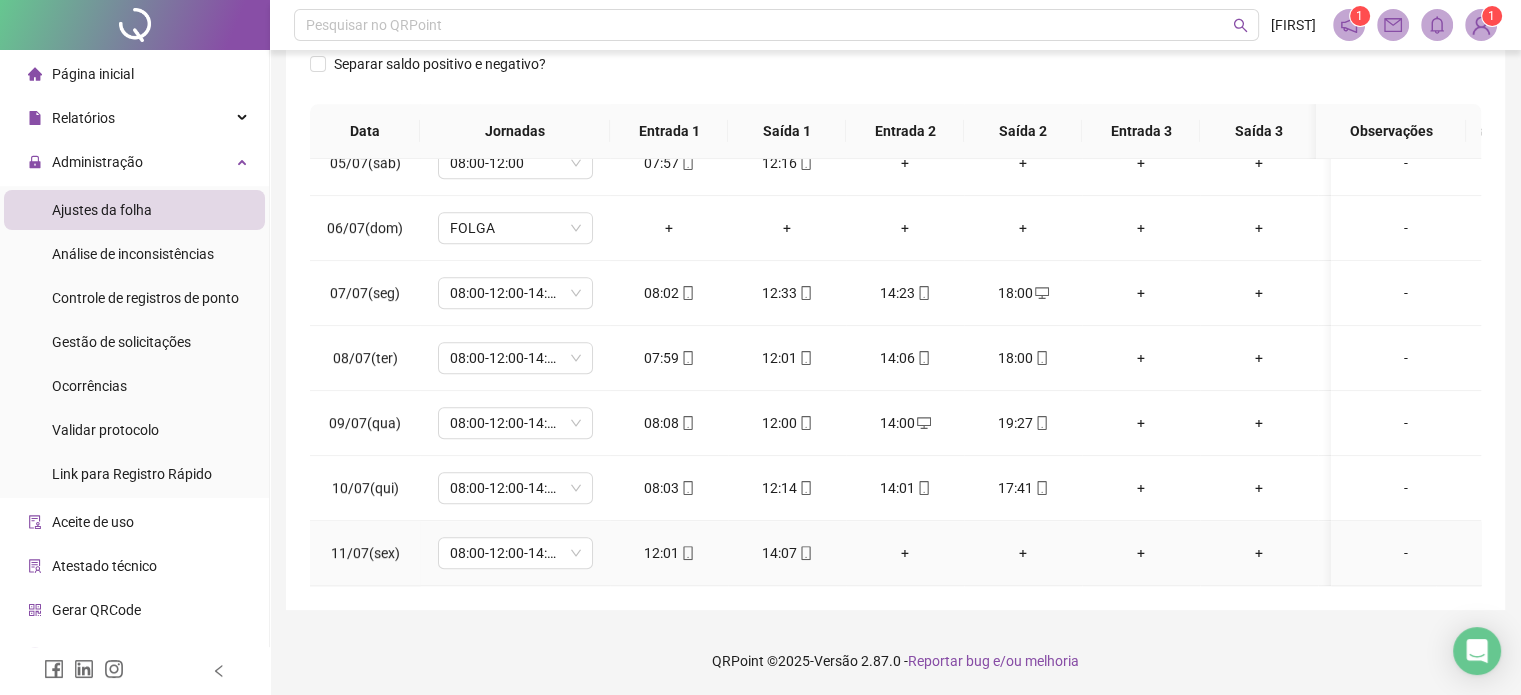 click on "+" at bounding box center (905, 553) 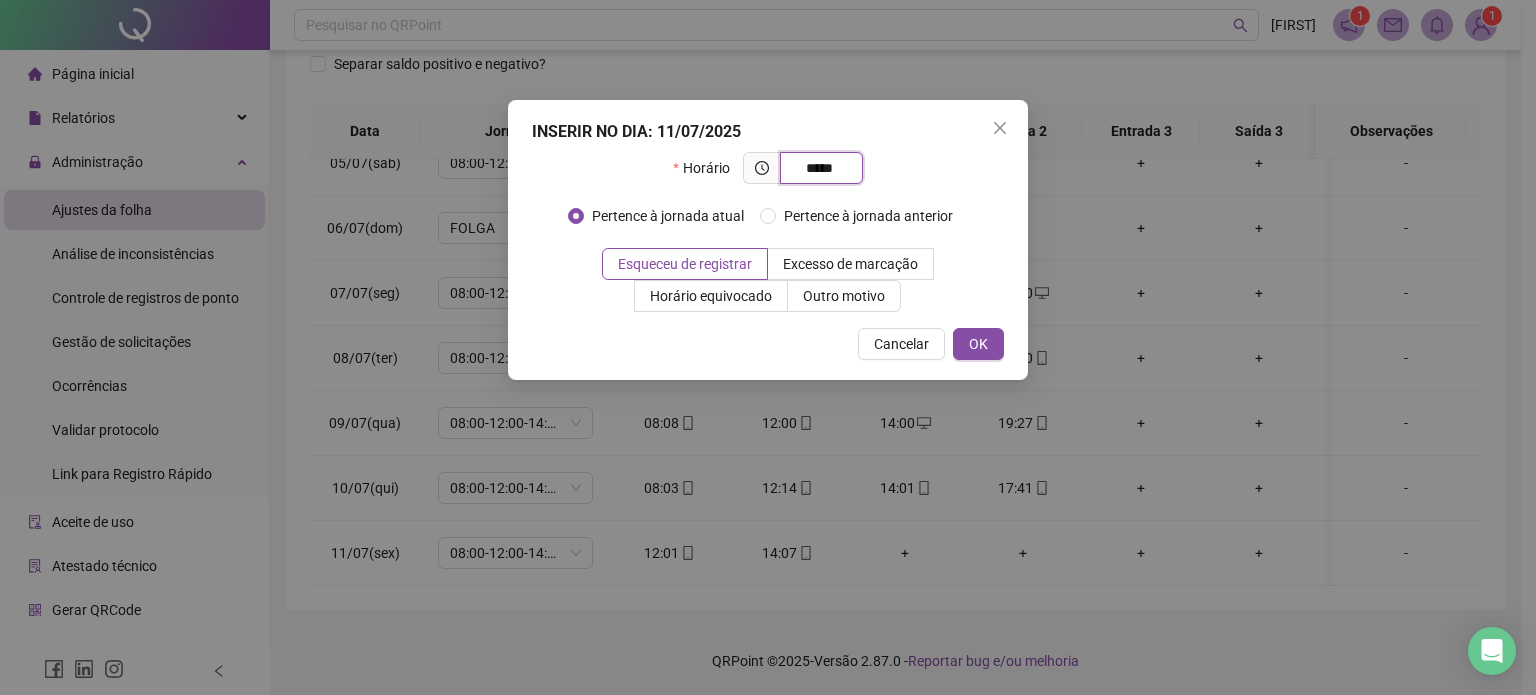 type on "*****" 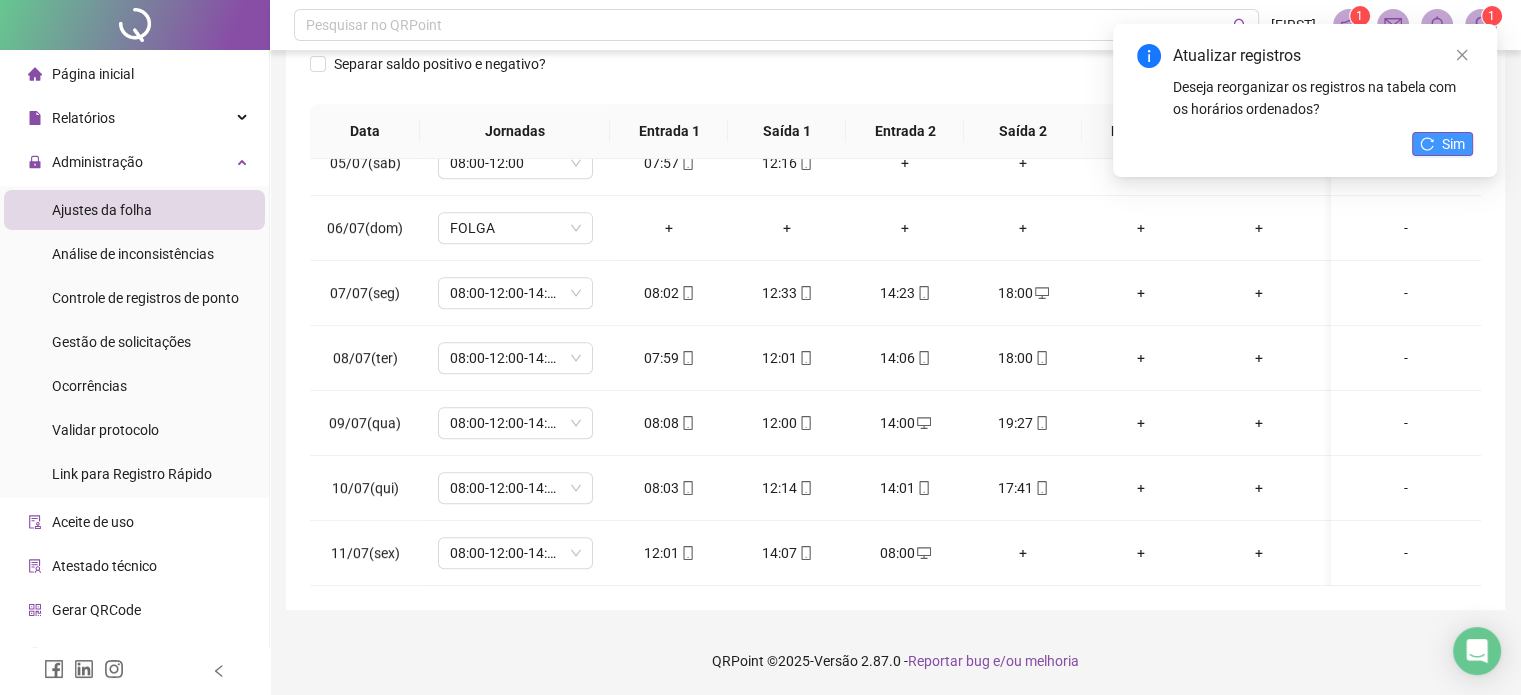 click on "Sim" at bounding box center (1453, 144) 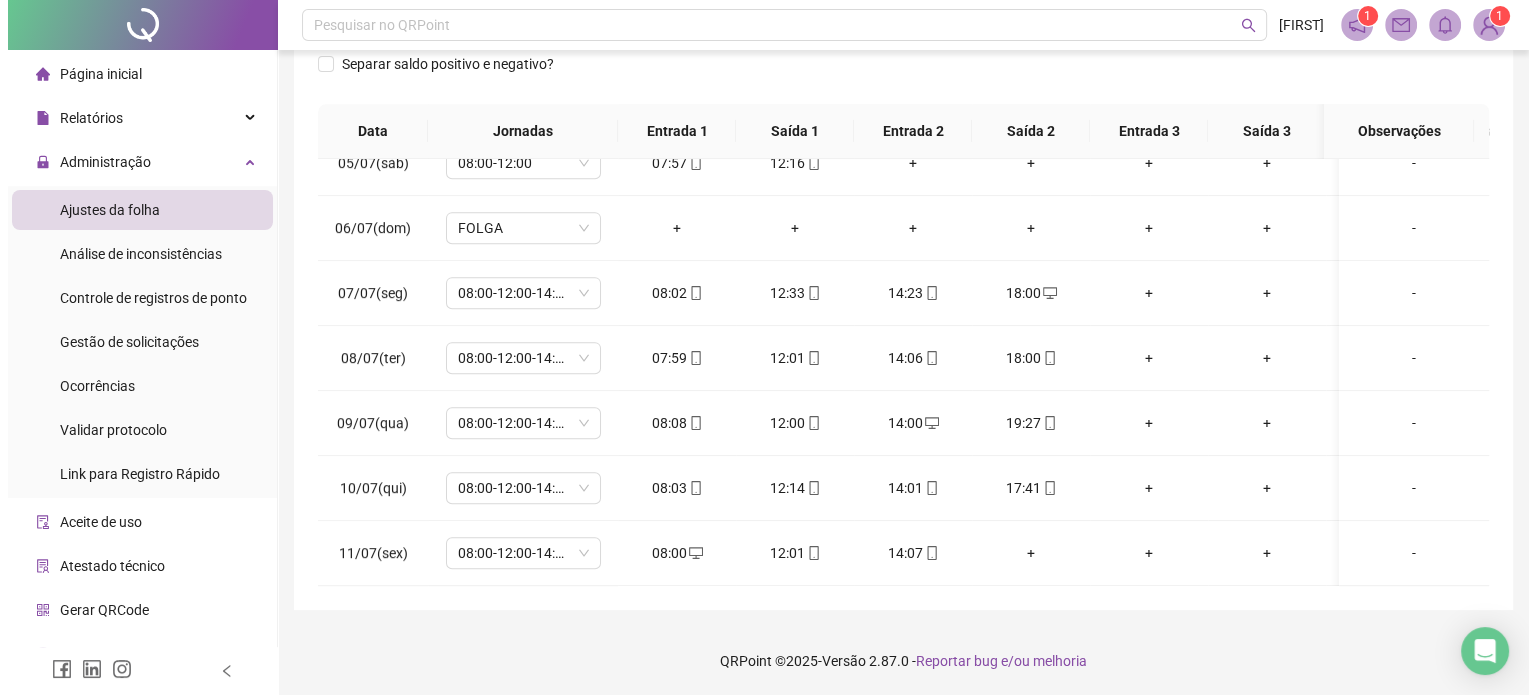 scroll, scrollTop: 0, scrollLeft: 0, axis: both 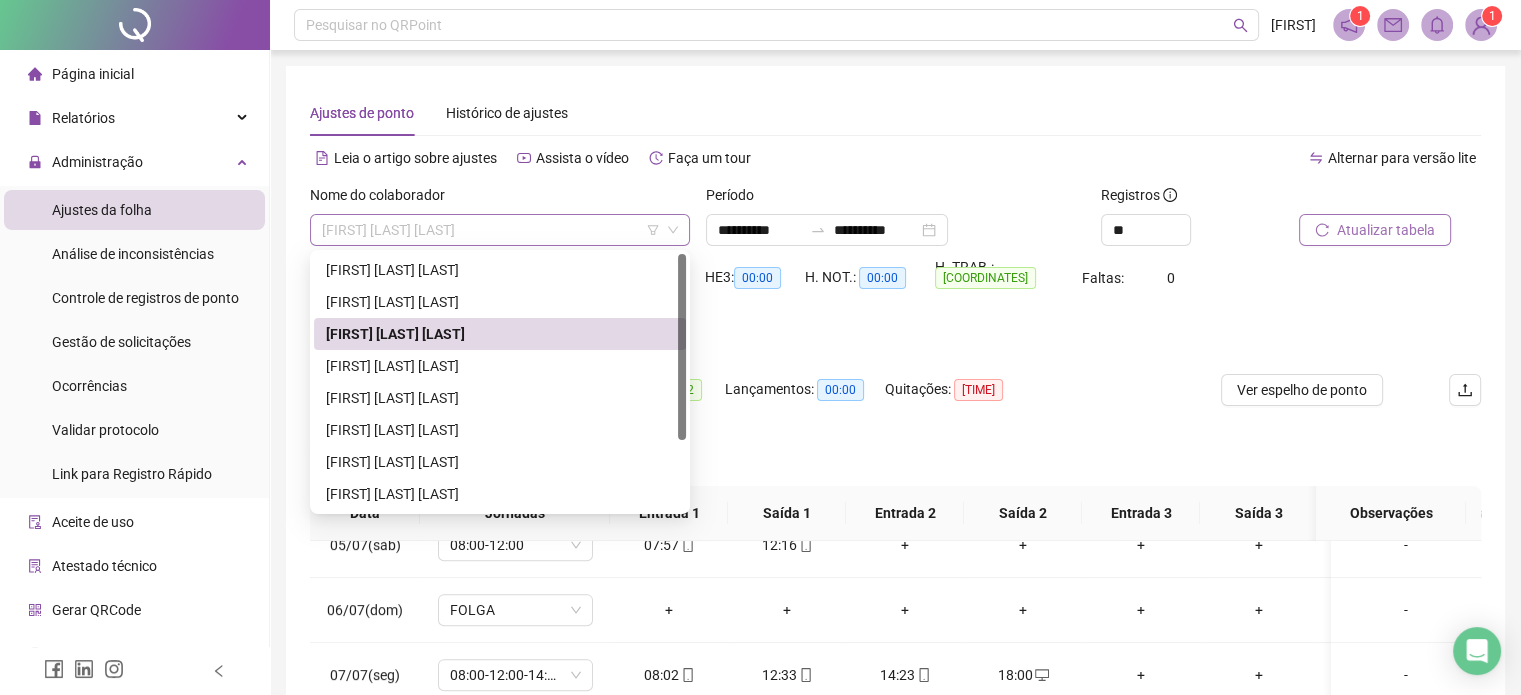 click on "[FIRST] [LAST] [LAST]" at bounding box center [500, 230] 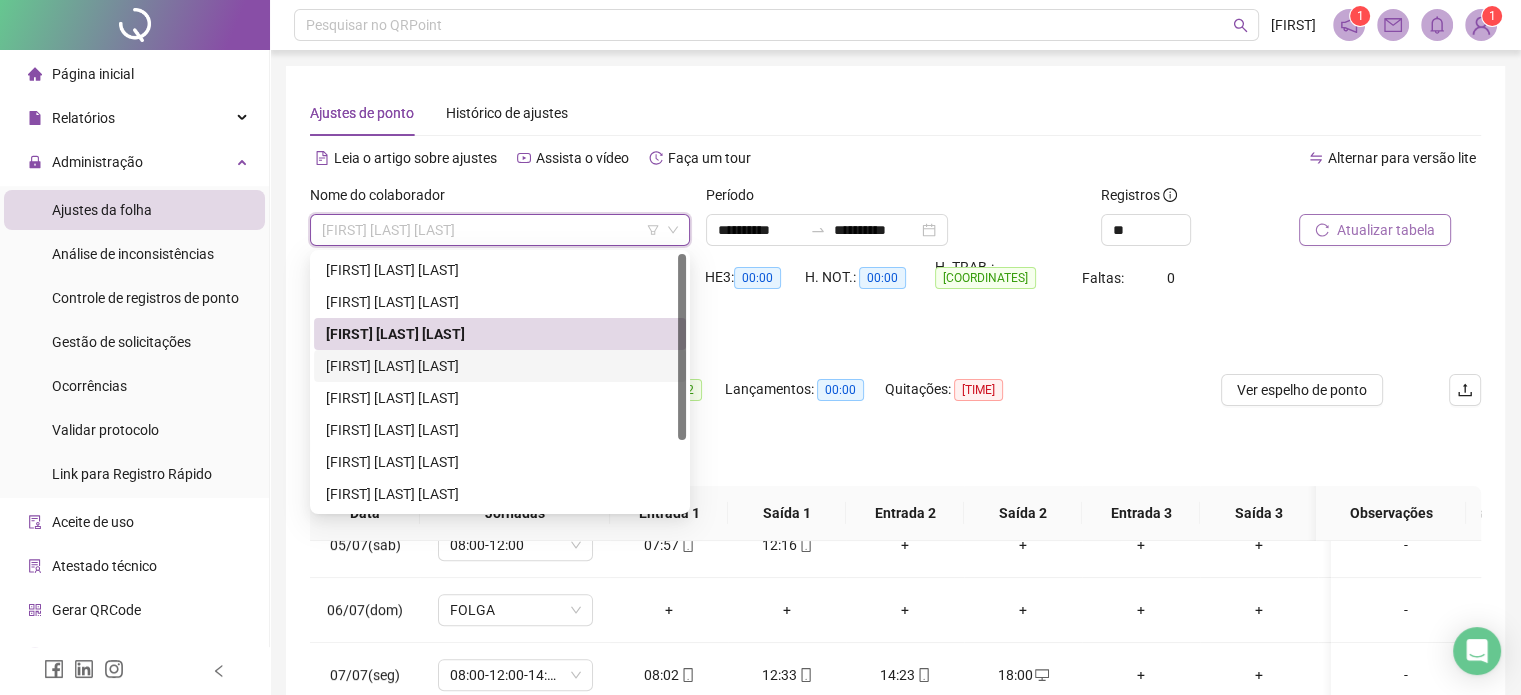 click on "[FIRST] [LAST] [LAST]" at bounding box center [500, 366] 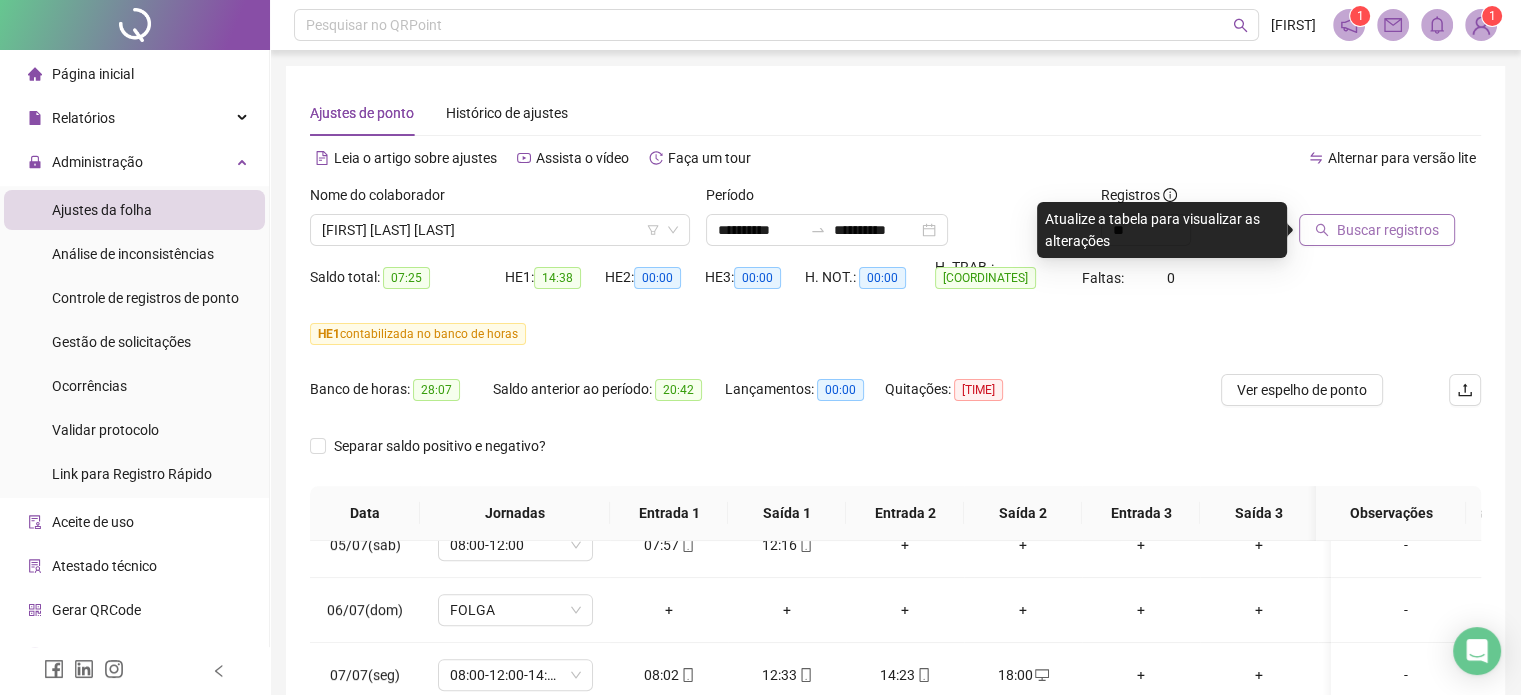 click on "Buscar registros" at bounding box center (1388, 230) 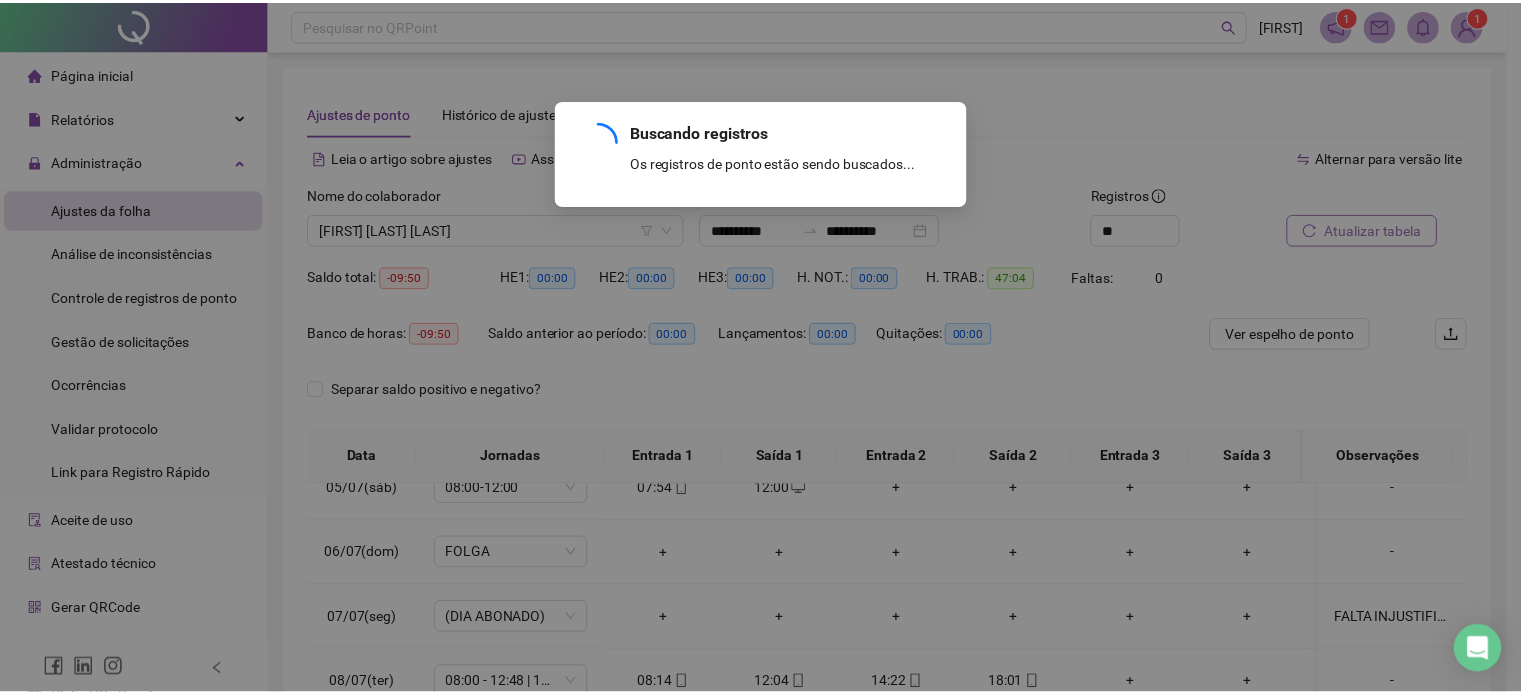 scroll, scrollTop: 106, scrollLeft: 0, axis: vertical 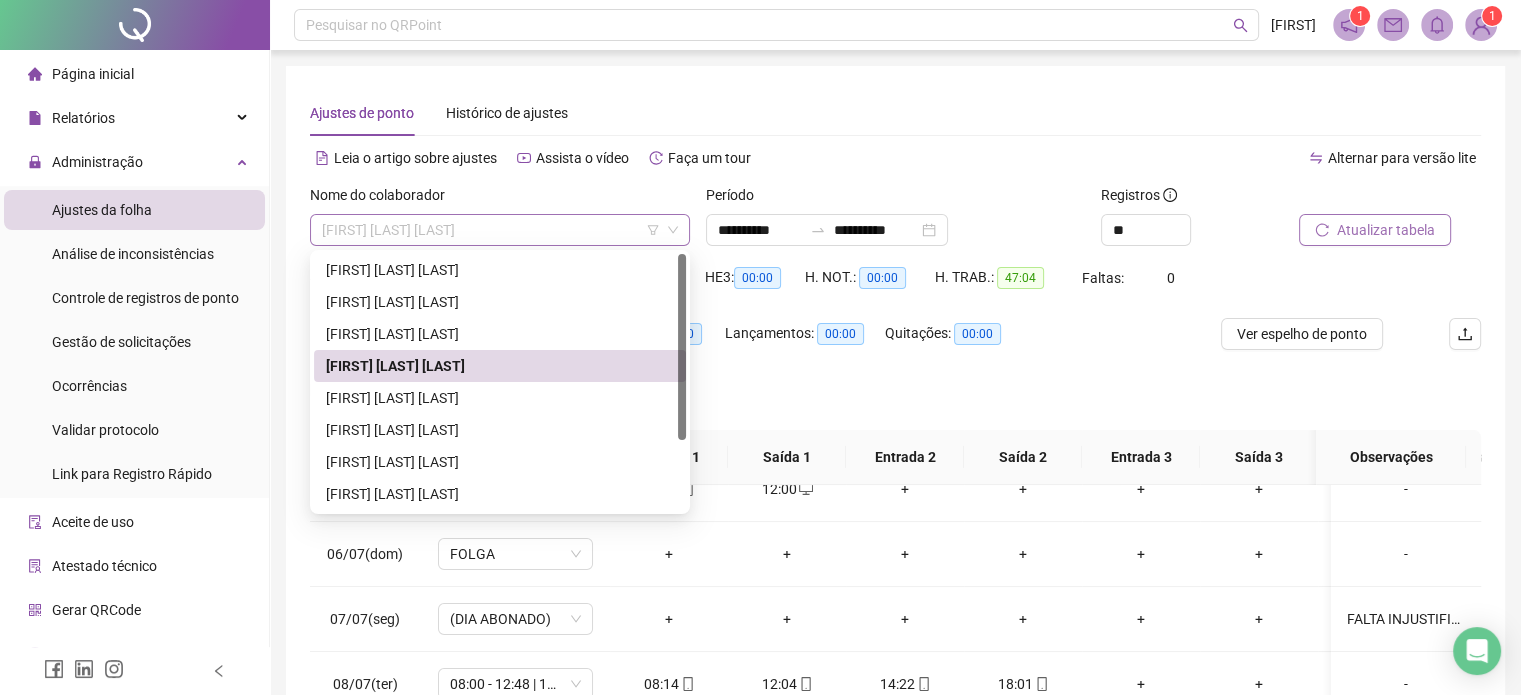 click on "[FIRST] [LAST] [LAST]" at bounding box center [500, 230] 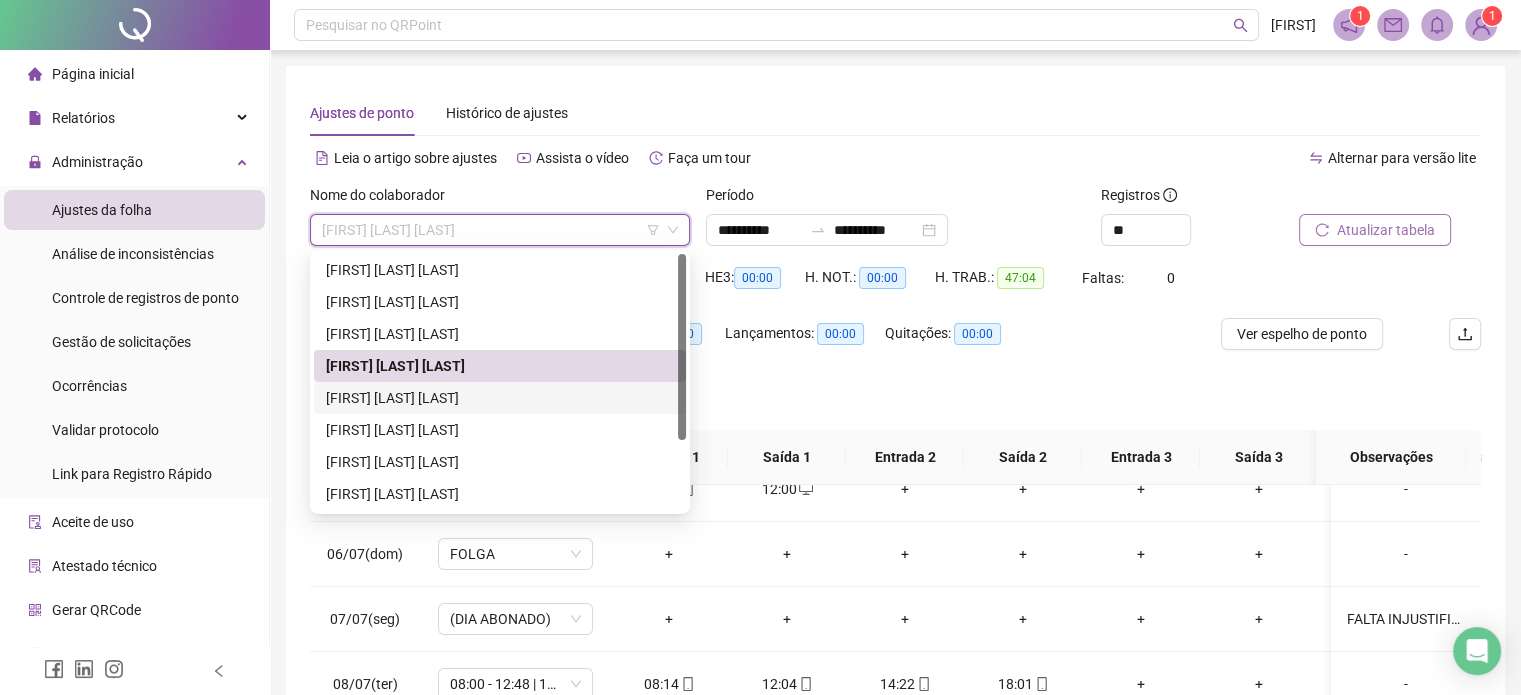 click on "[FIRST] [LAST] [LAST]" at bounding box center (500, 398) 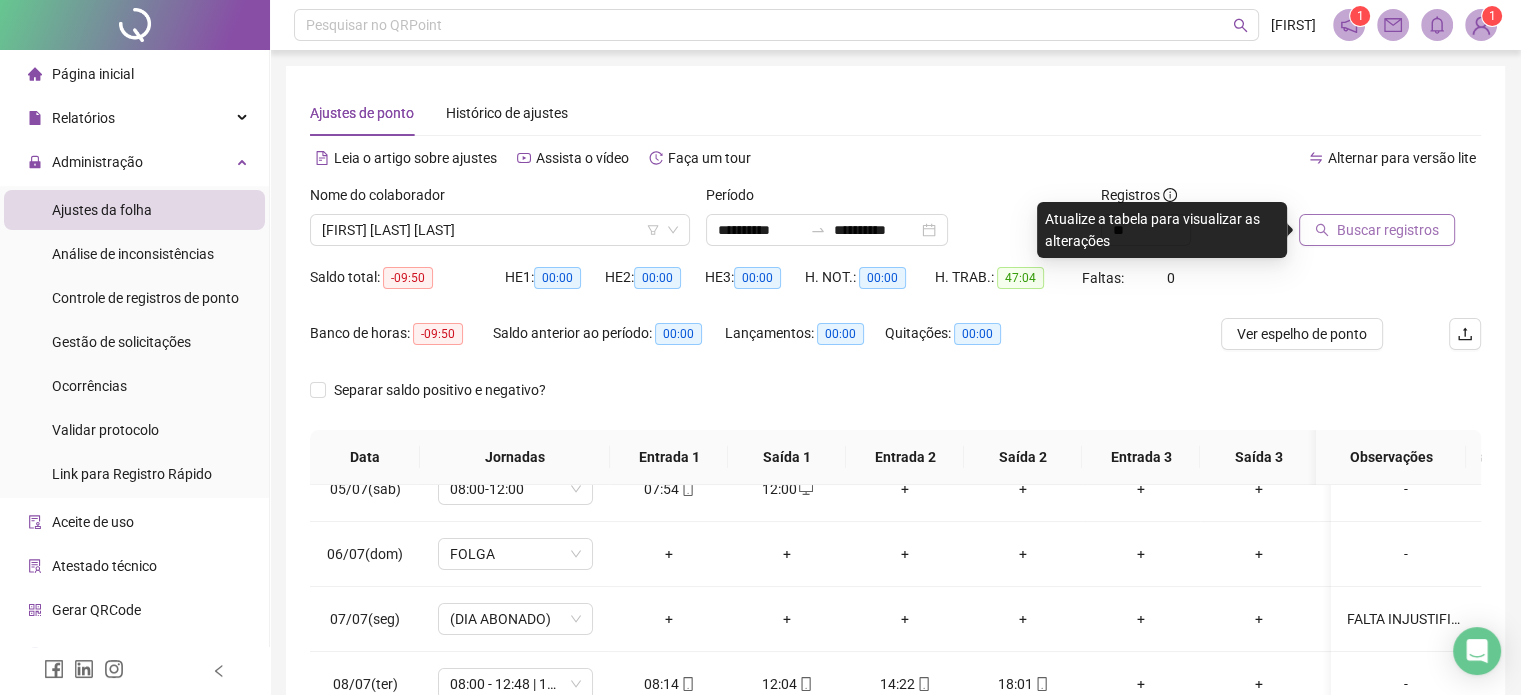 click on "Nome do colaborador" at bounding box center (500, 199) 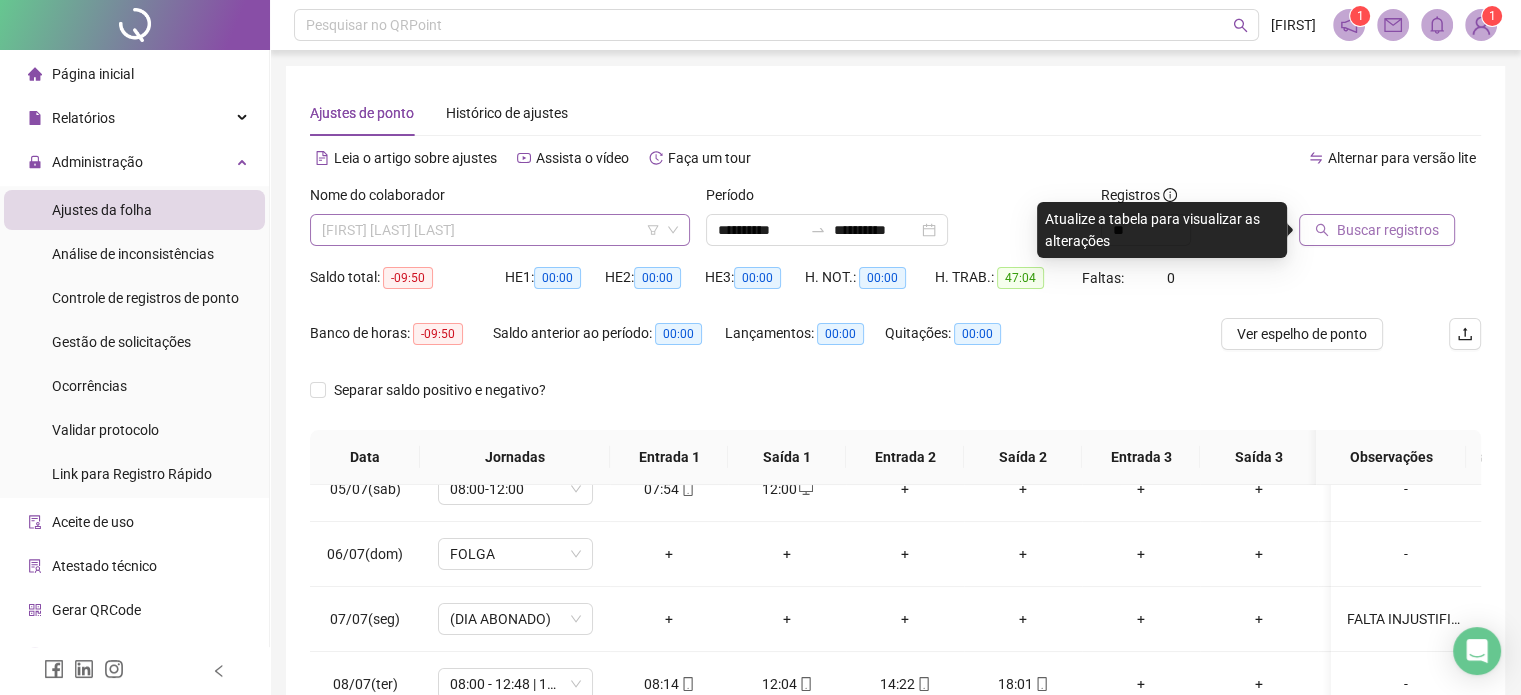 click on "[FIRST] [LAST] [LAST]" at bounding box center (500, 230) 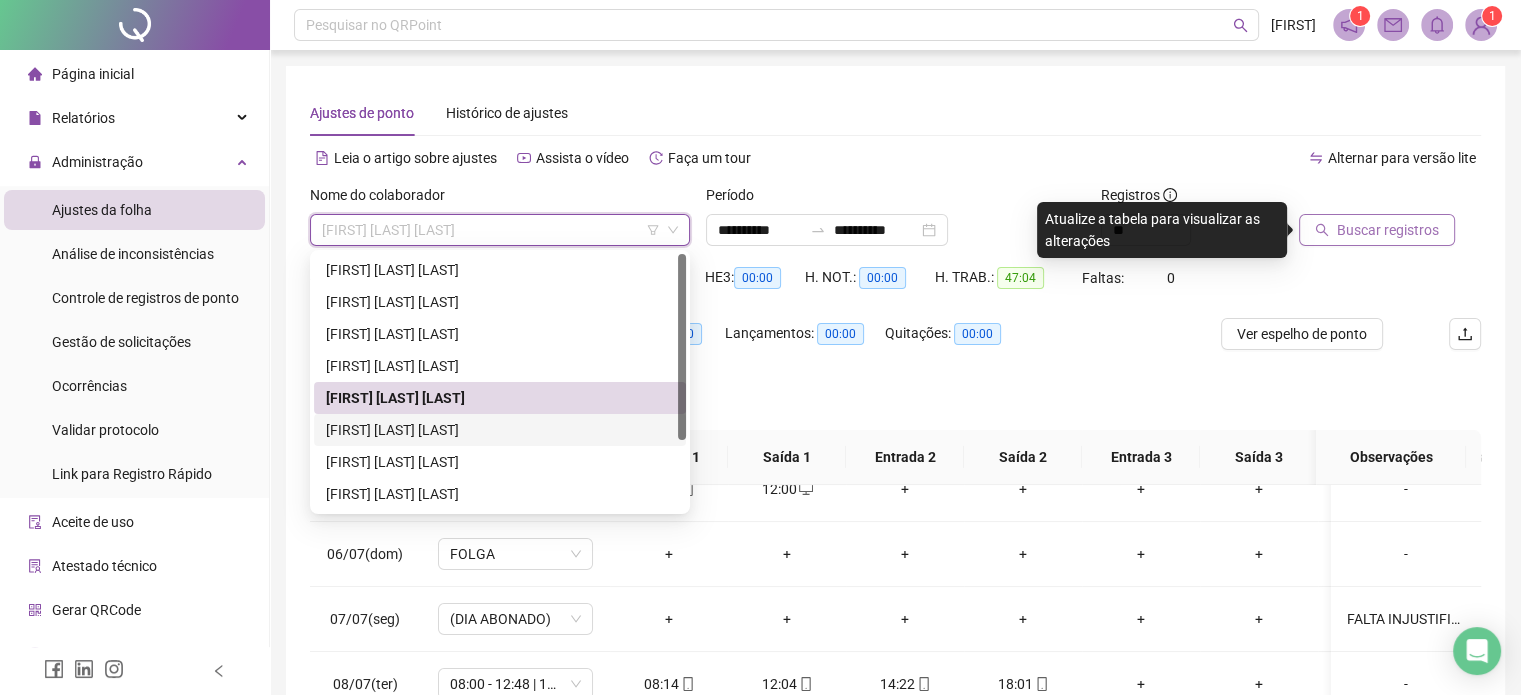 click on "[FIRST] [LAST] [LAST]" at bounding box center [500, 430] 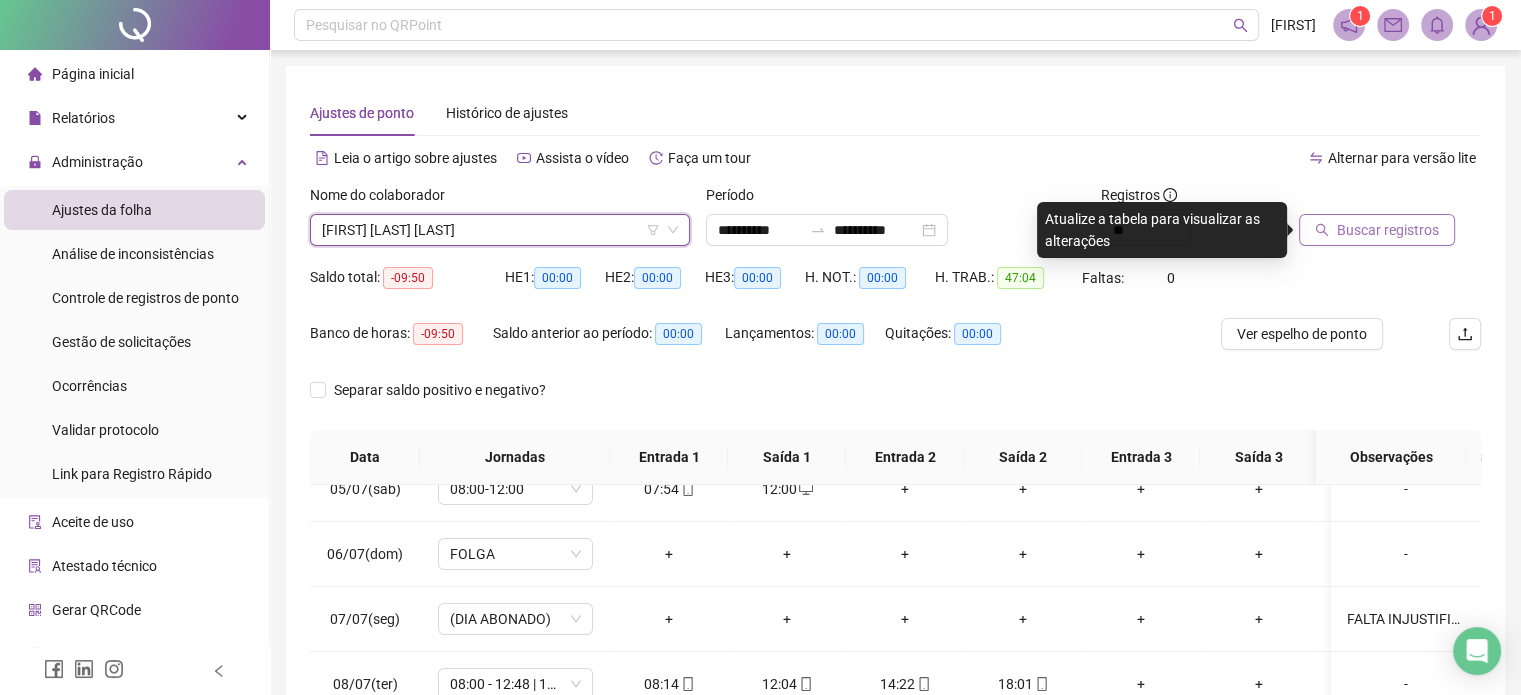 click on "Buscar registros" at bounding box center (1388, 230) 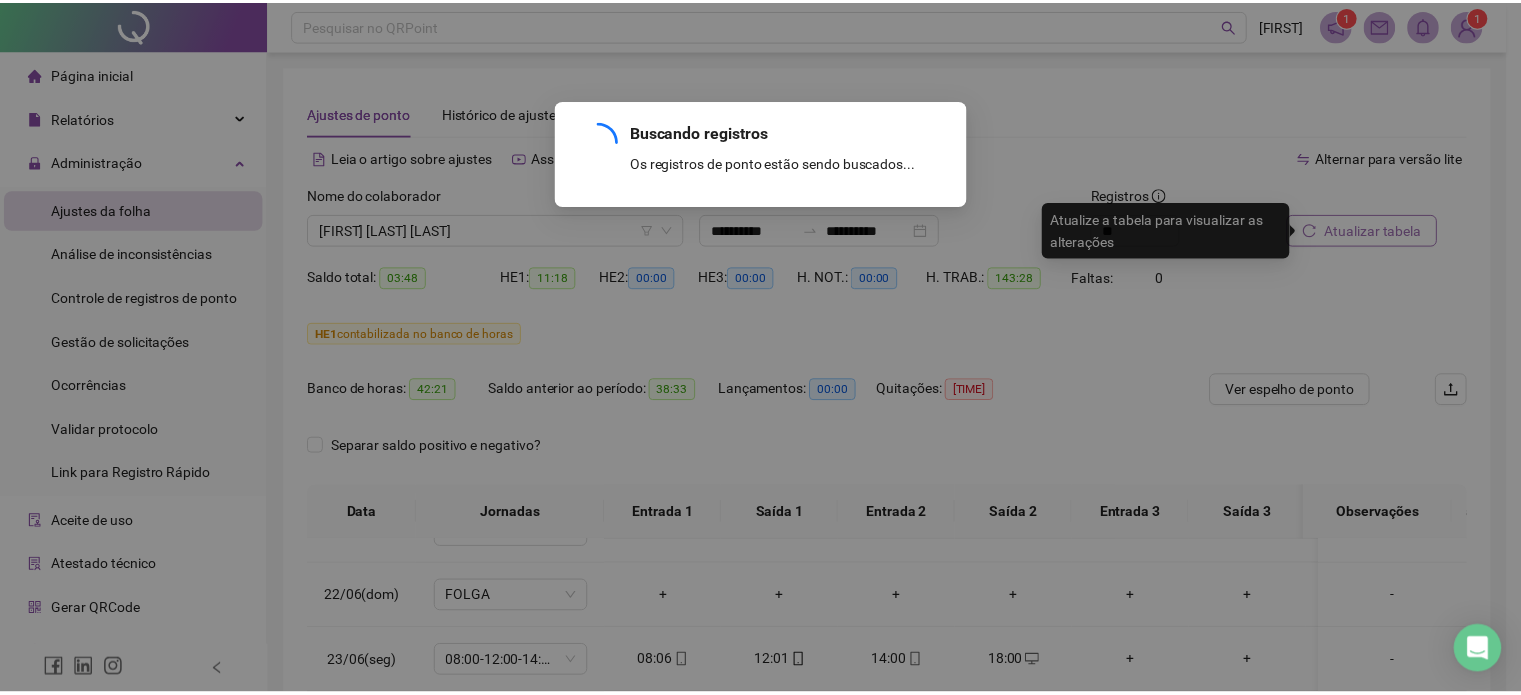 scroll, scrollTop: 1013, scrollLeft: 0, axis: vertical 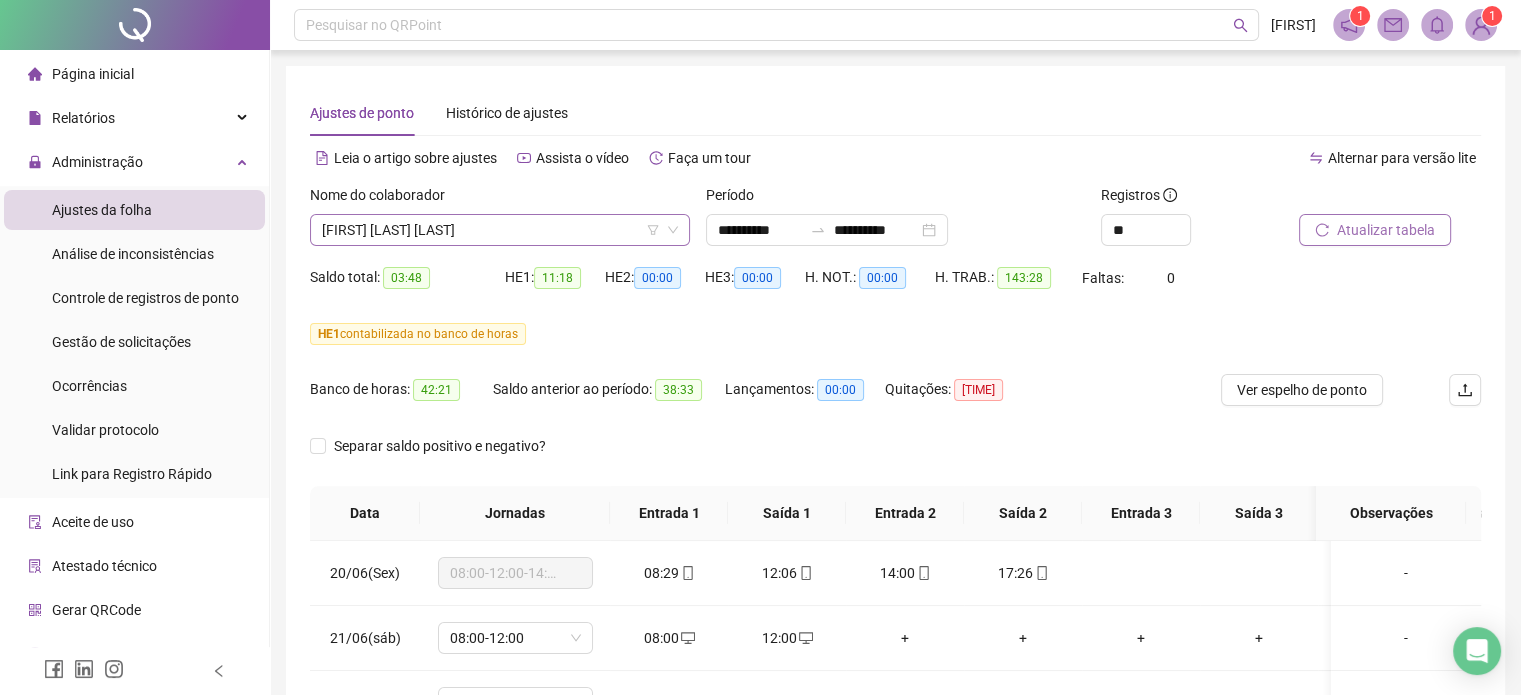 click on "[FIRST] [LAST] [LAST]" at bounding box center (500, 230) 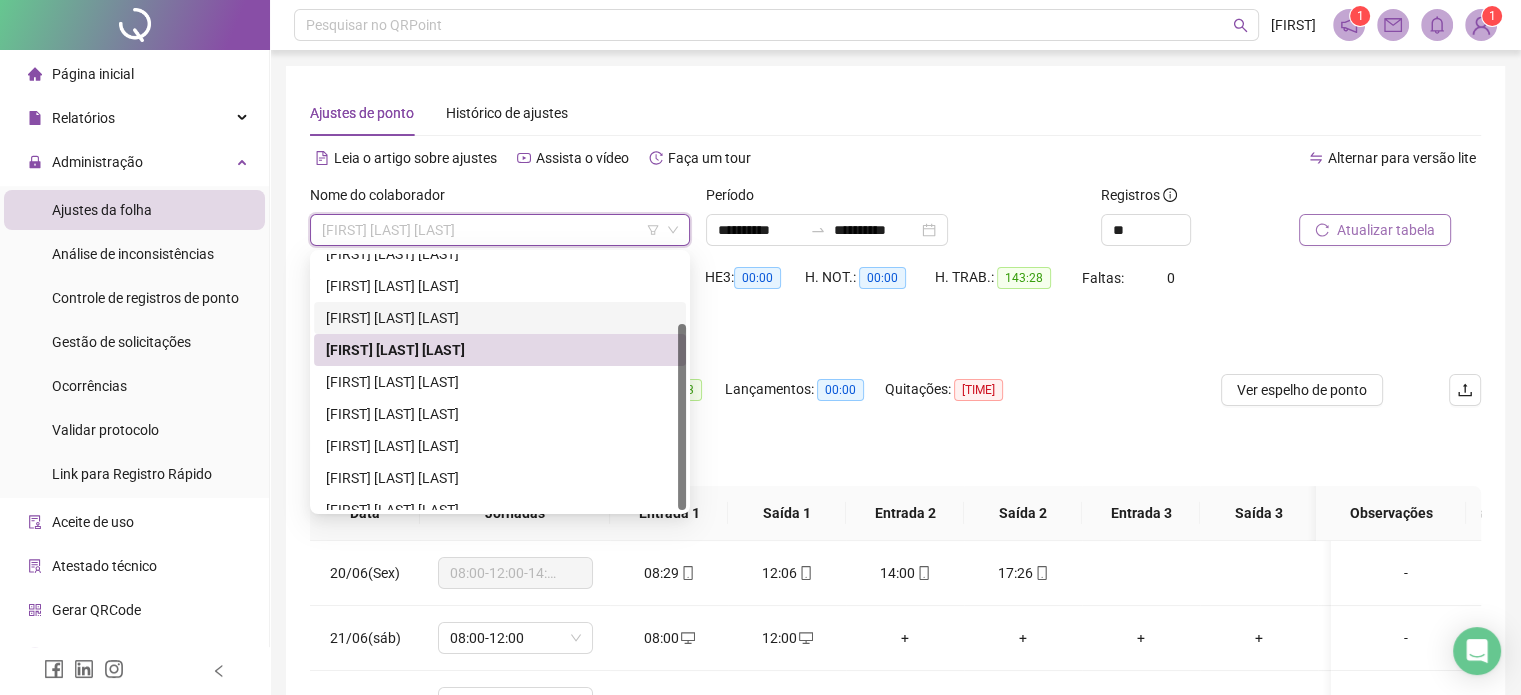 scroll, scrollTop: 96, scrollLeft: 0, axis: vertical 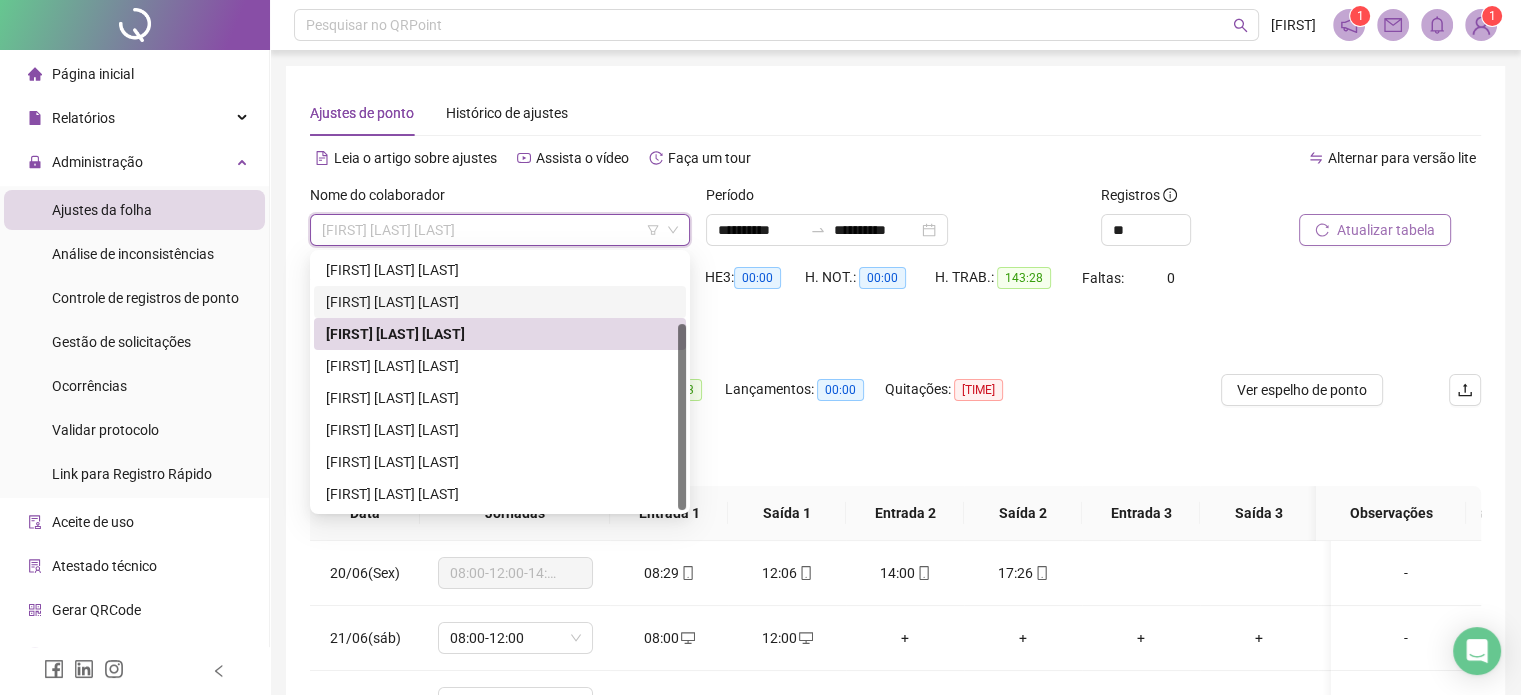 drag, startPoint x: 682, startPoint y: 389, endPoint x: 680, endPoint y: 498, distance: 109.01835 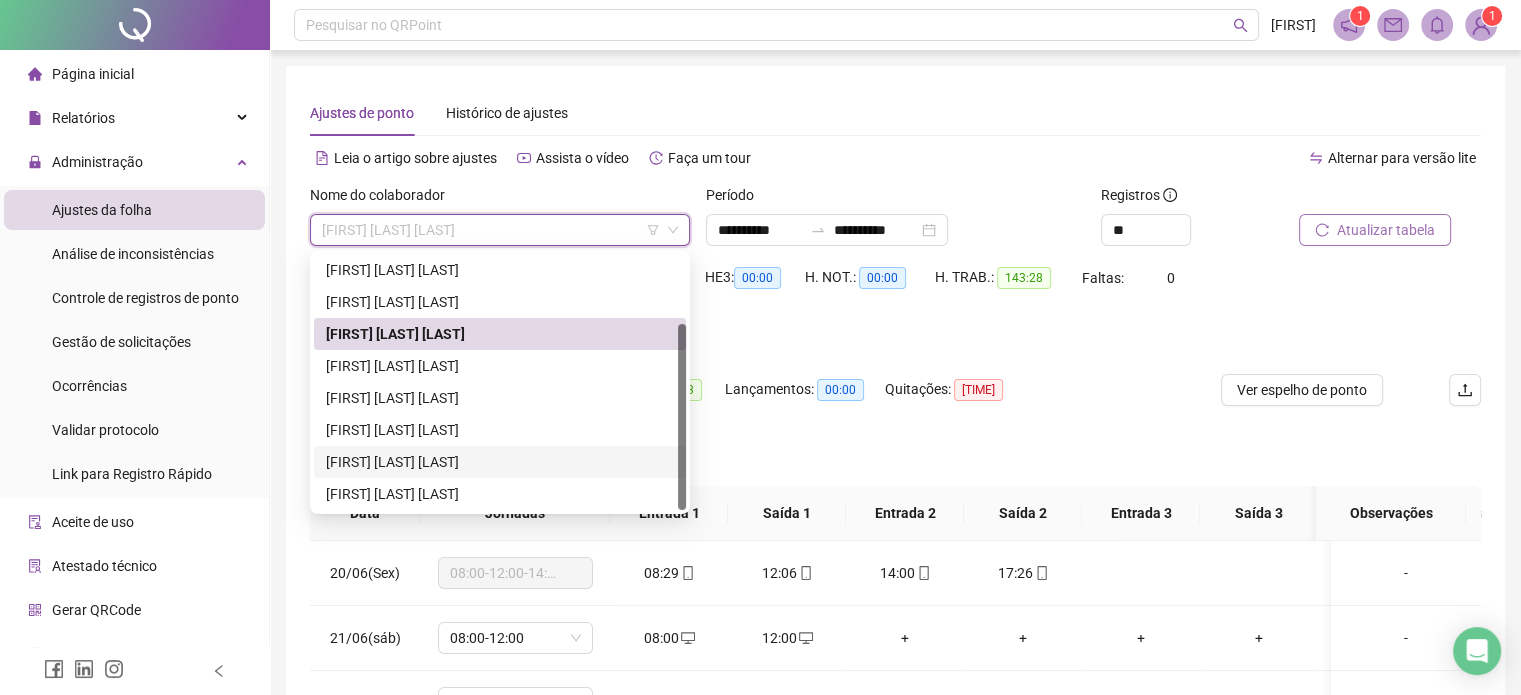 click on "[FIRST] [LAST] [LAST]" at bounding box center [500, 462] 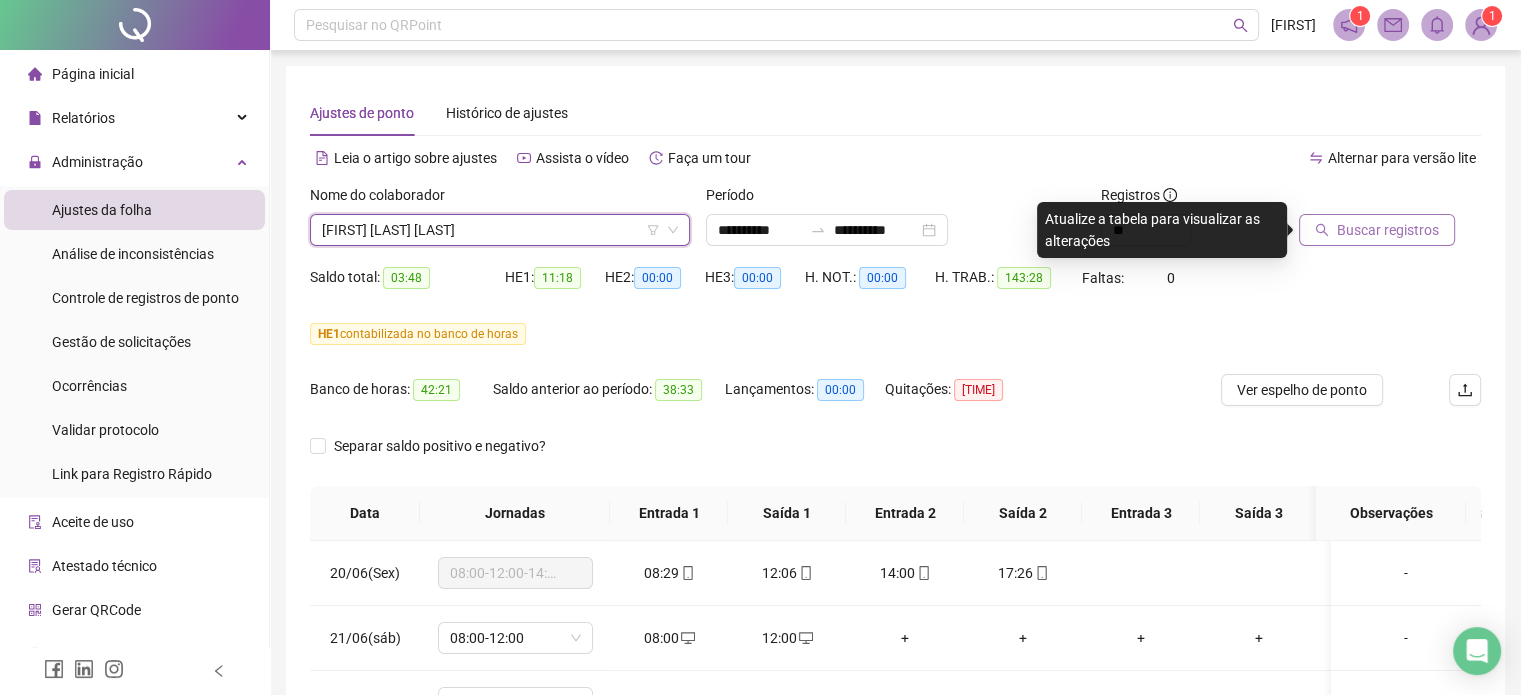 click on "Buscar registros" at bounding box center (1388, 230) 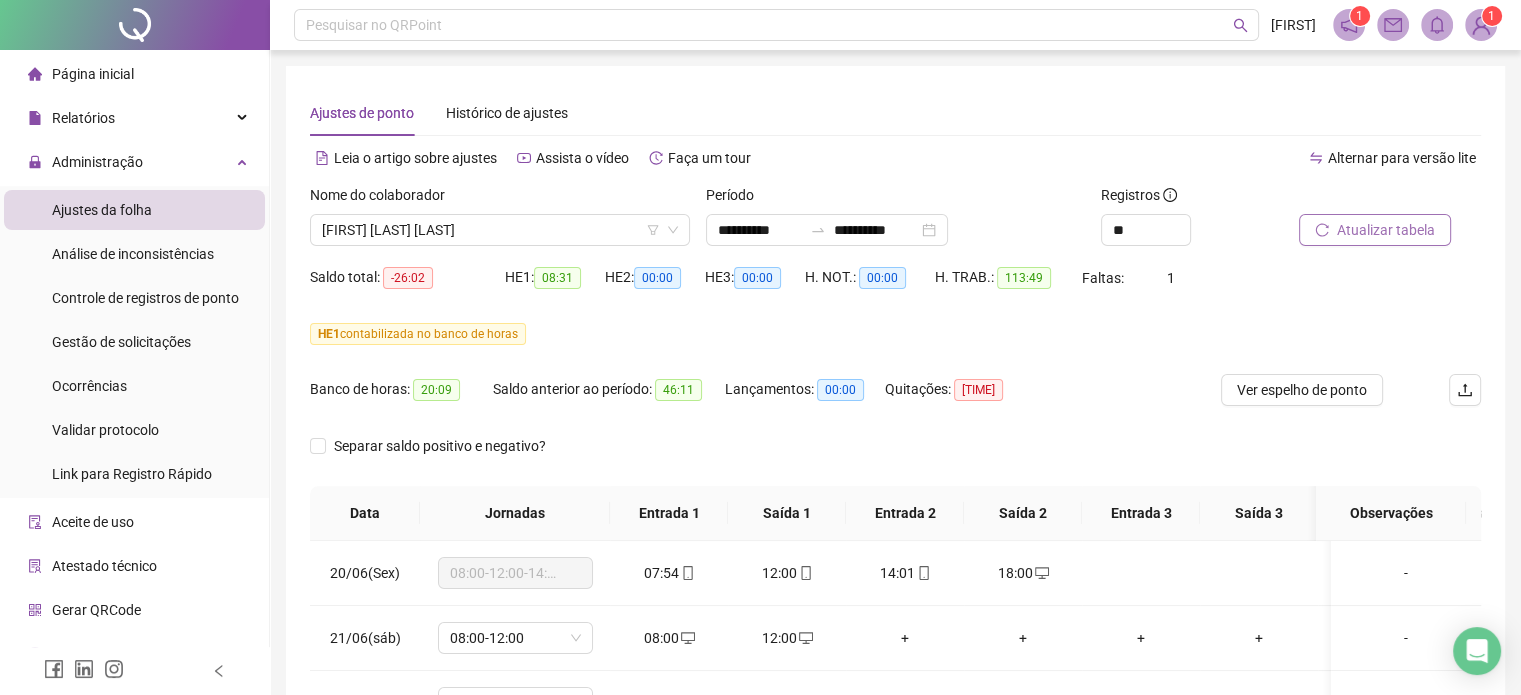 scroll, scrollTop: 382, scrollLeft: 0, axis: vertical 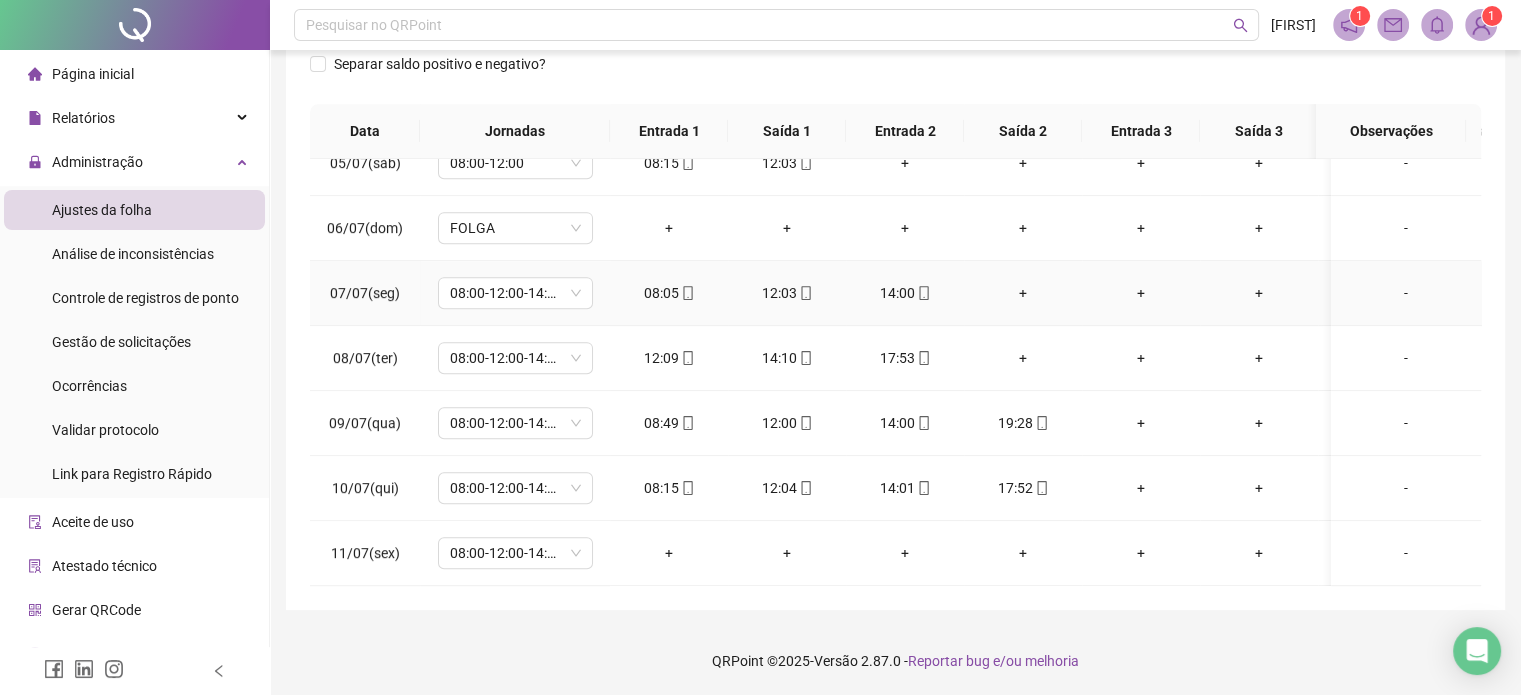 click on "+" at bounding box center (1023, 293) 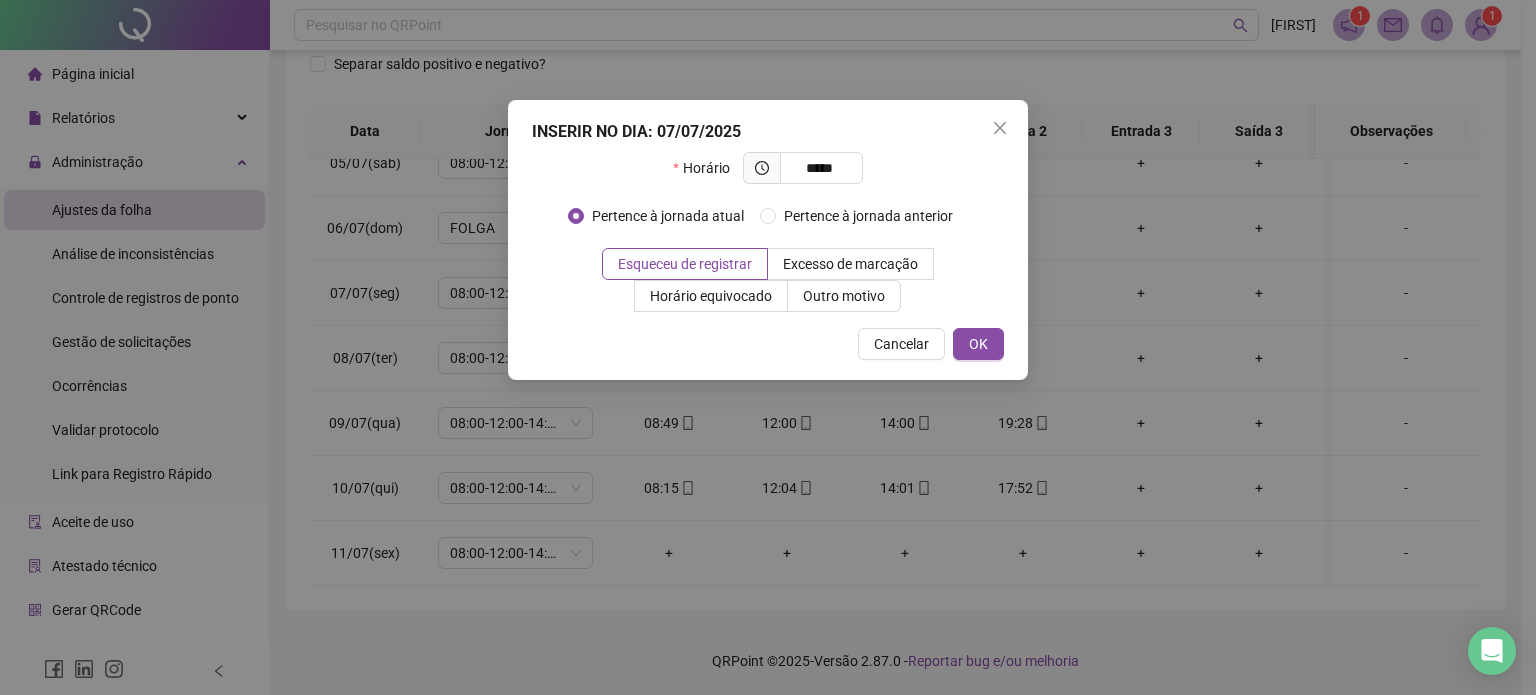 type on "*****" 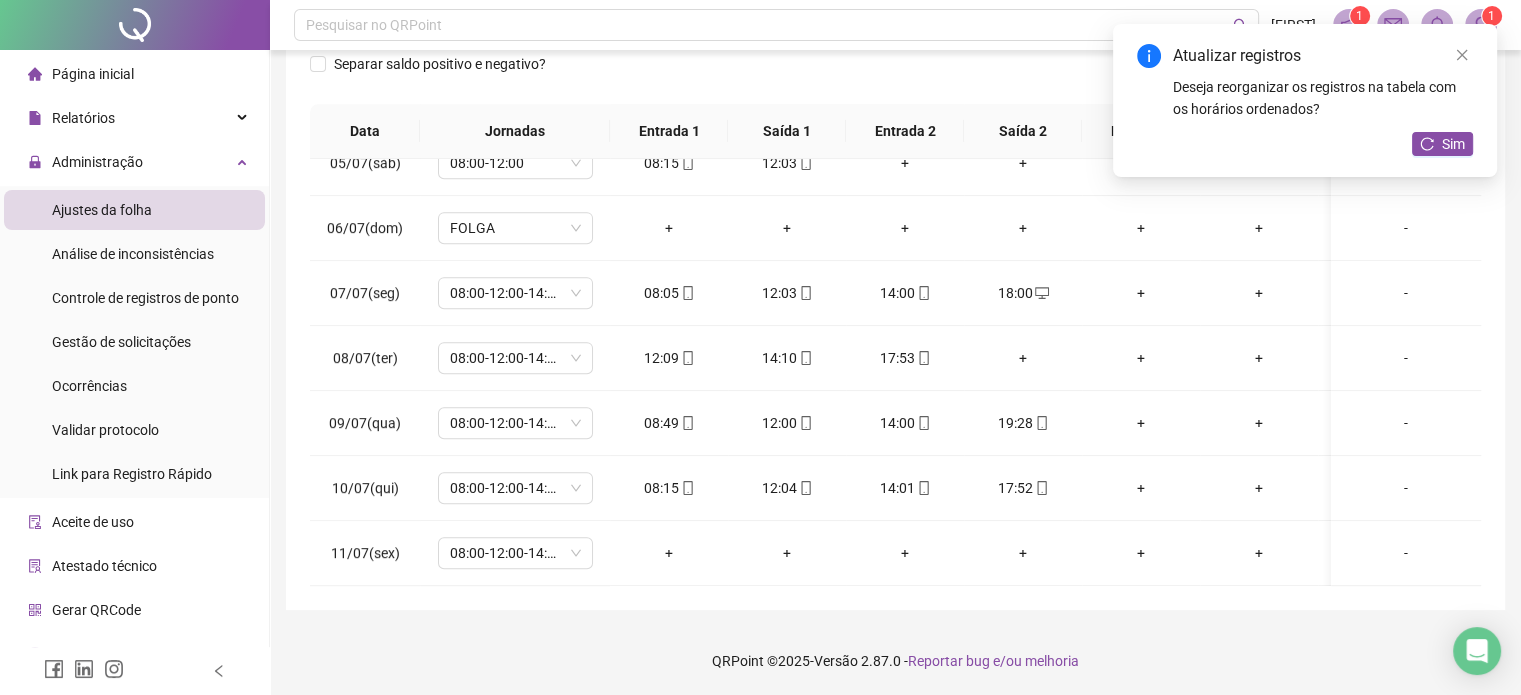 click on "+" at bounding box center [1023, 358] 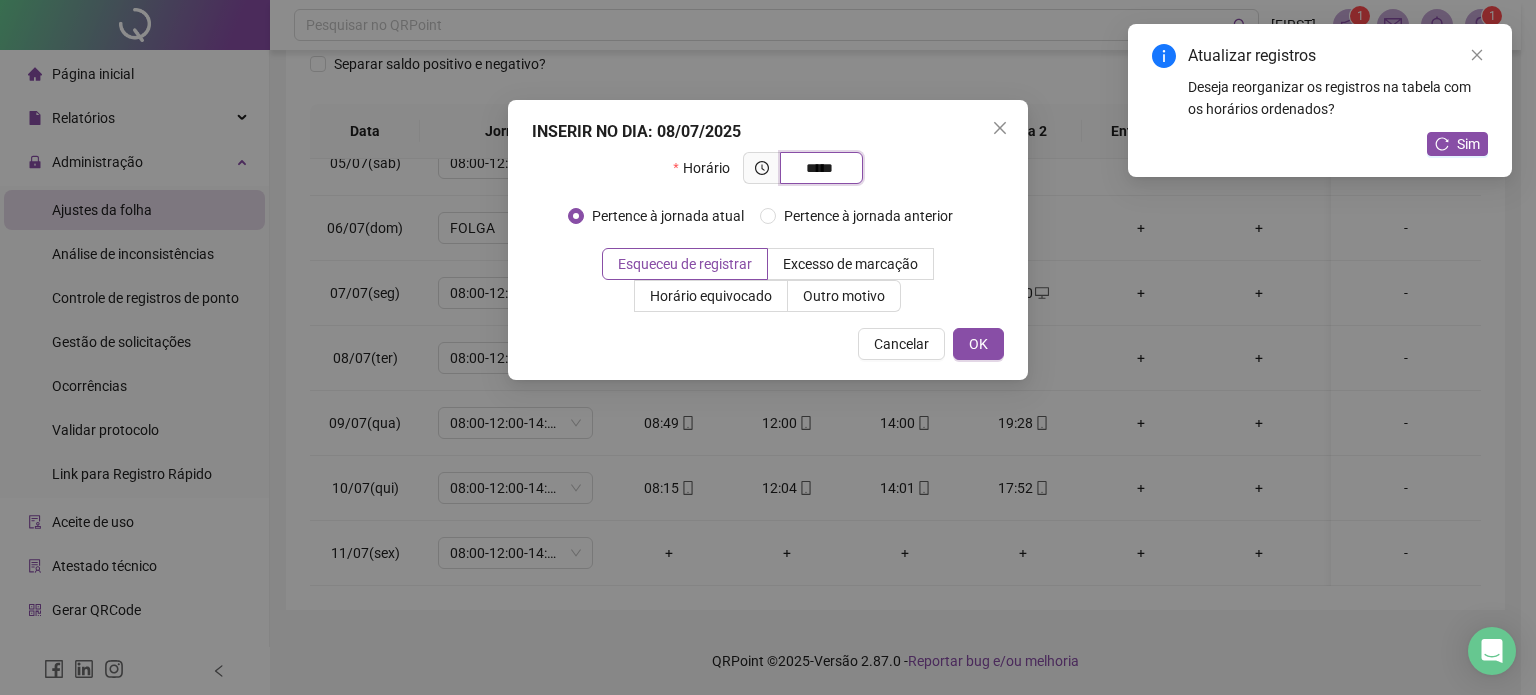type on "*****" 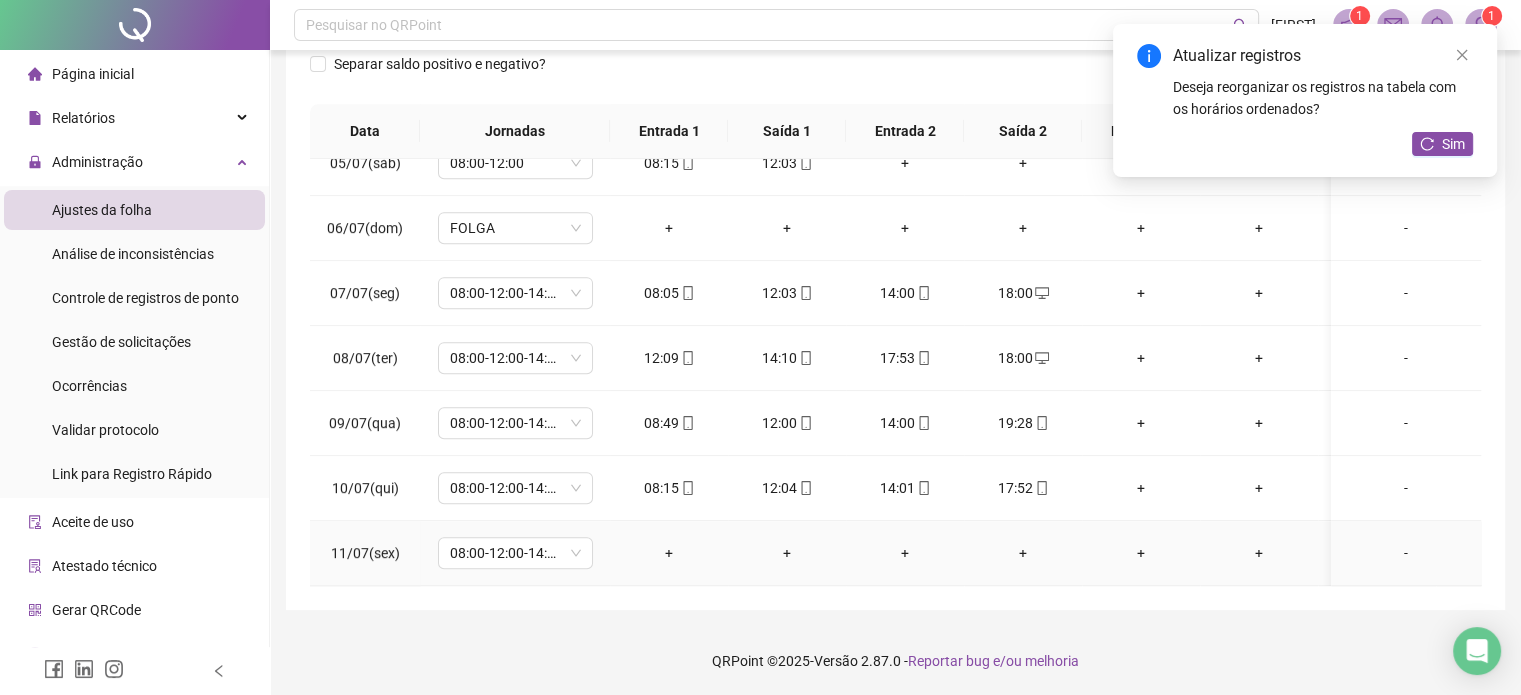click on "-" at bounding box center (1406, 553) 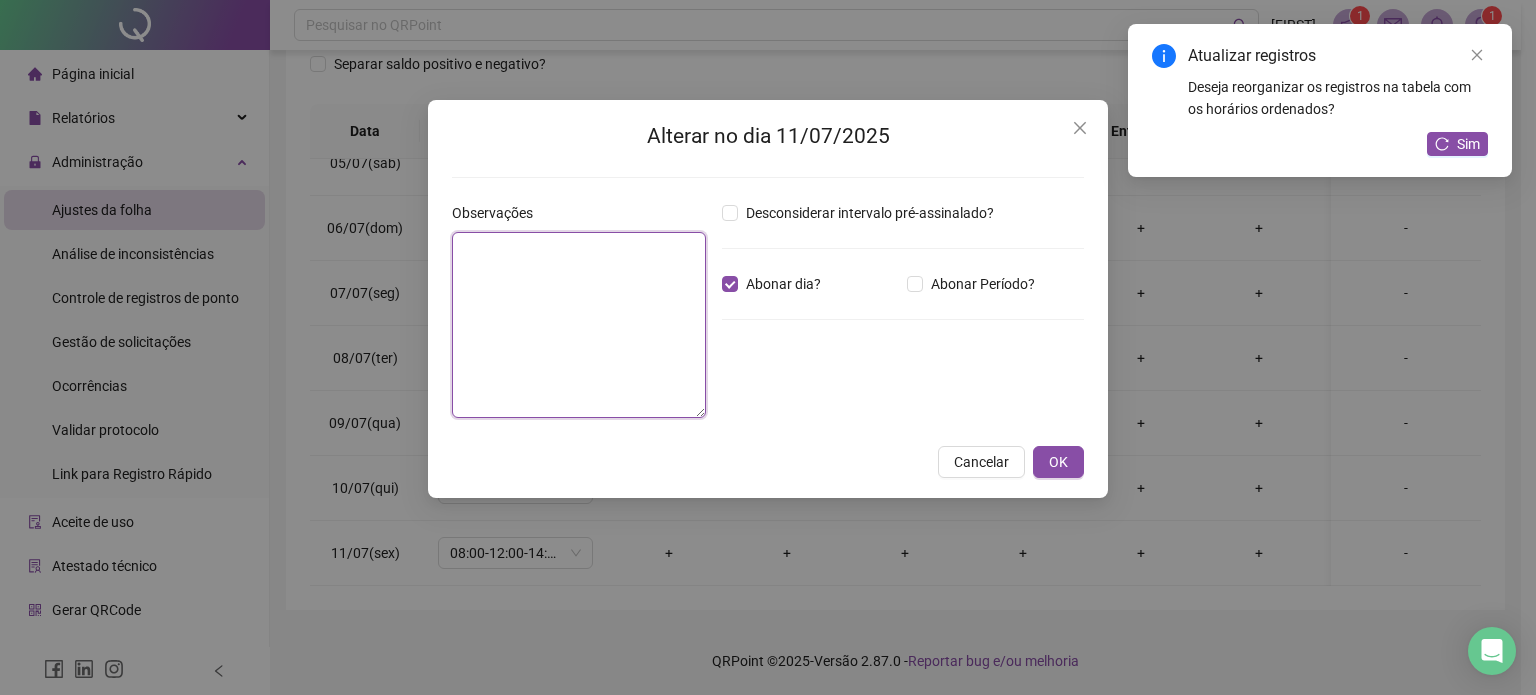 click at bounding box center (579, 325) 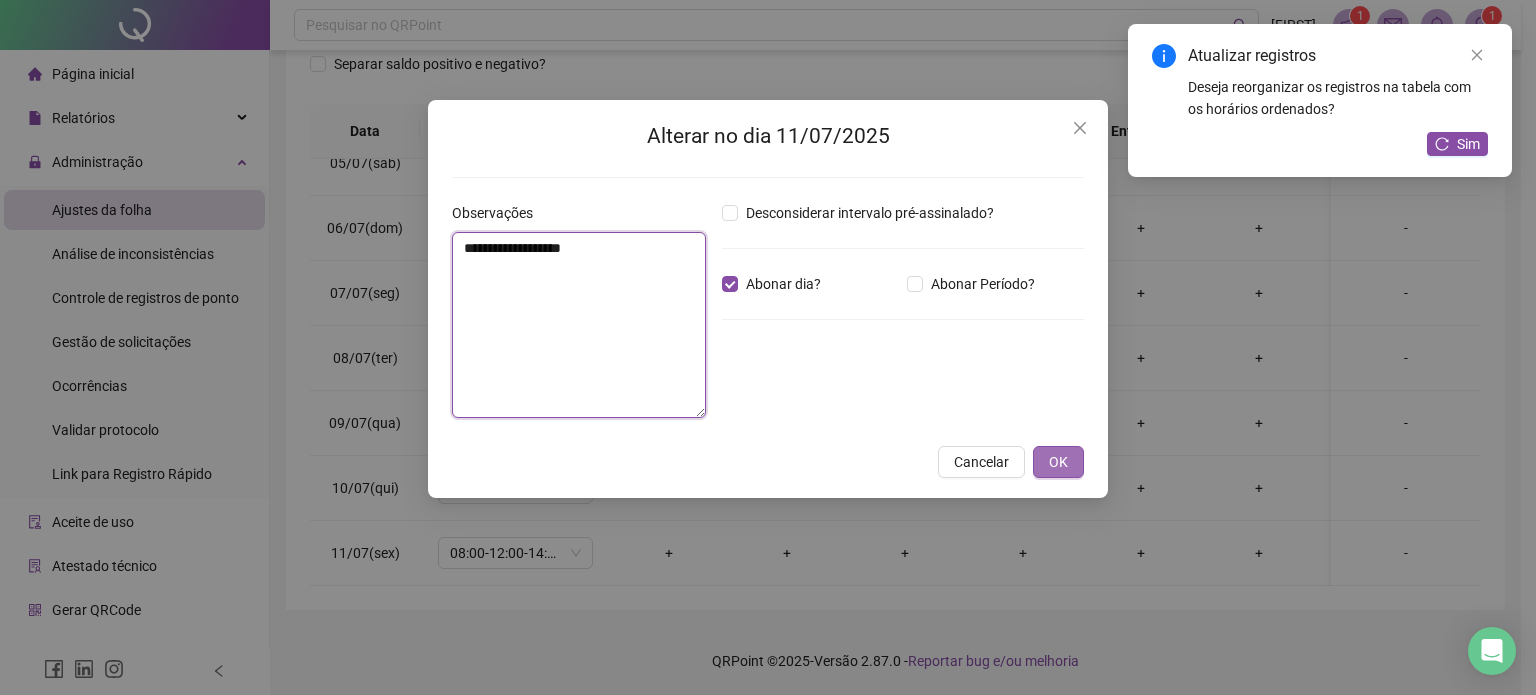 type on "**********" 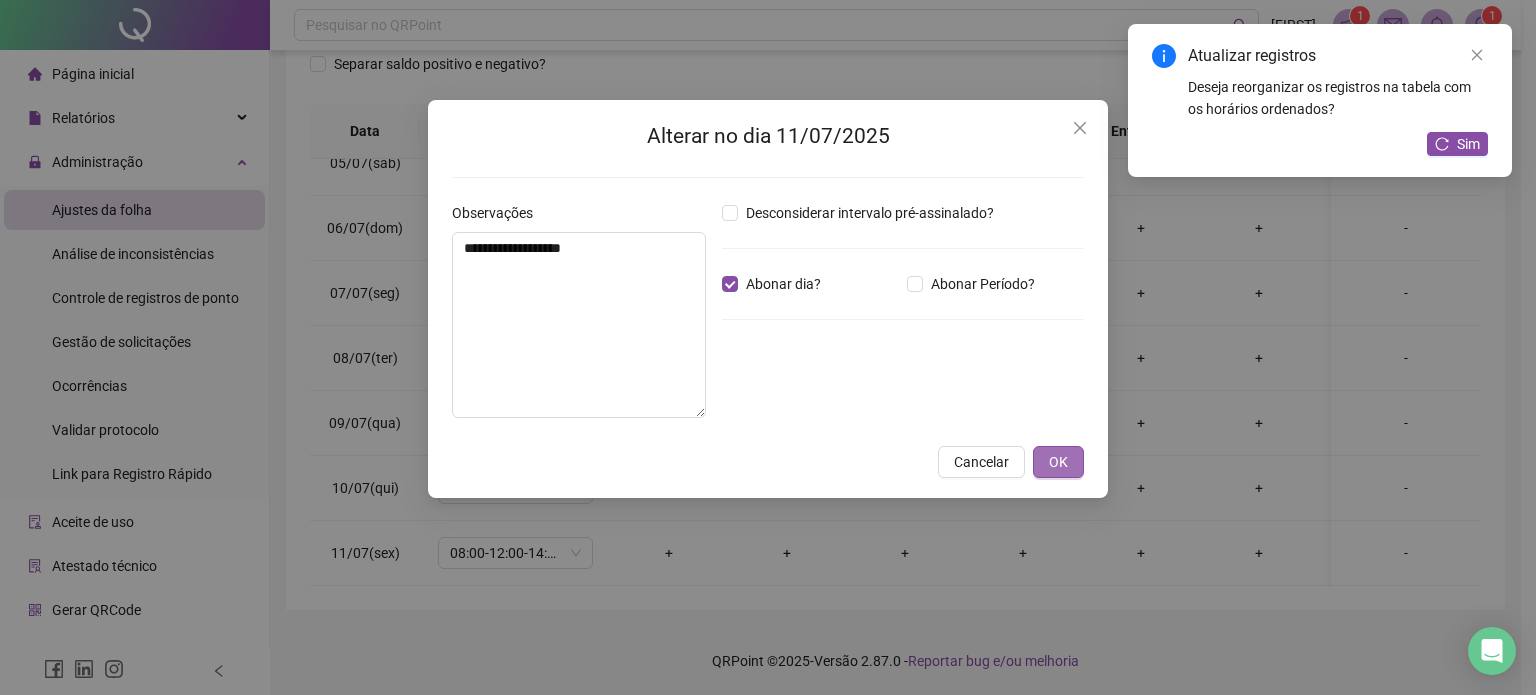 click on "OK" at bounding box center [1058, 462] 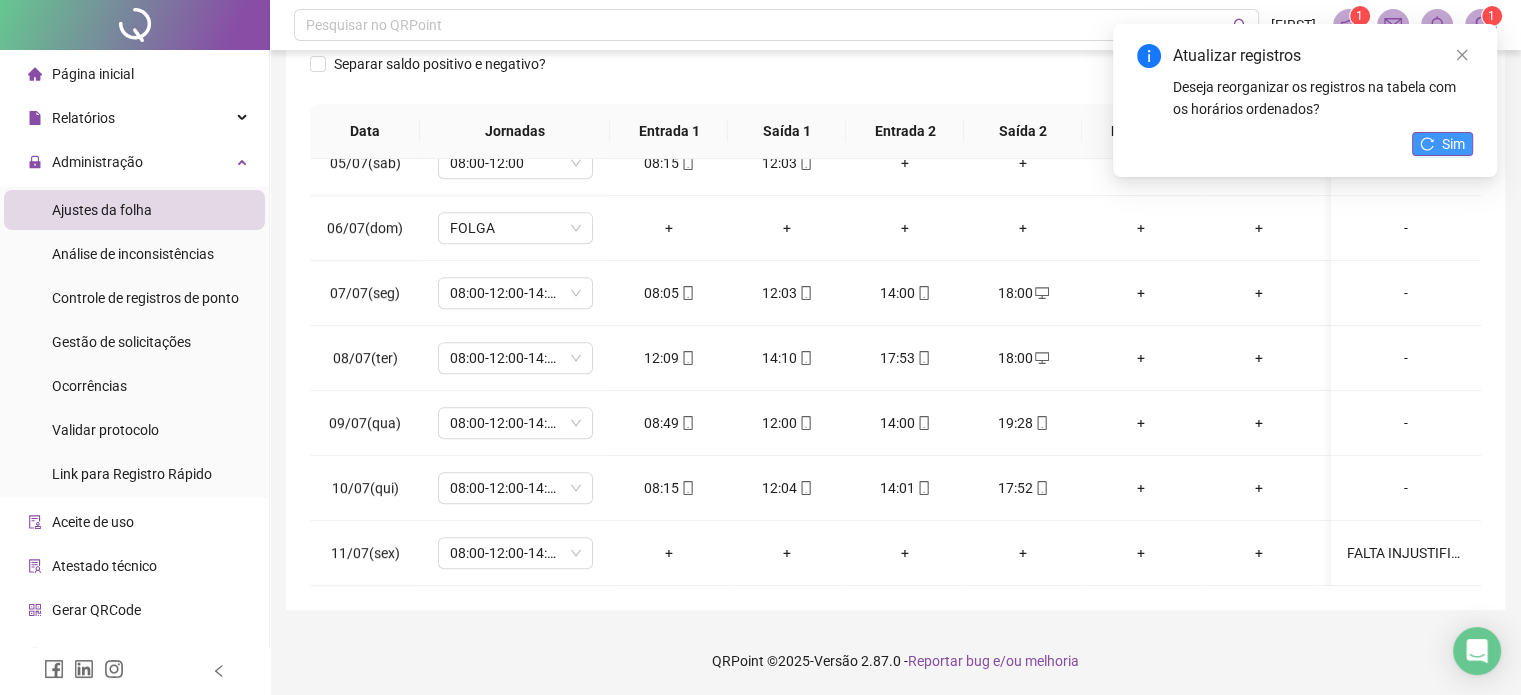 click on "Sim" at bounding box center (1453, 144) 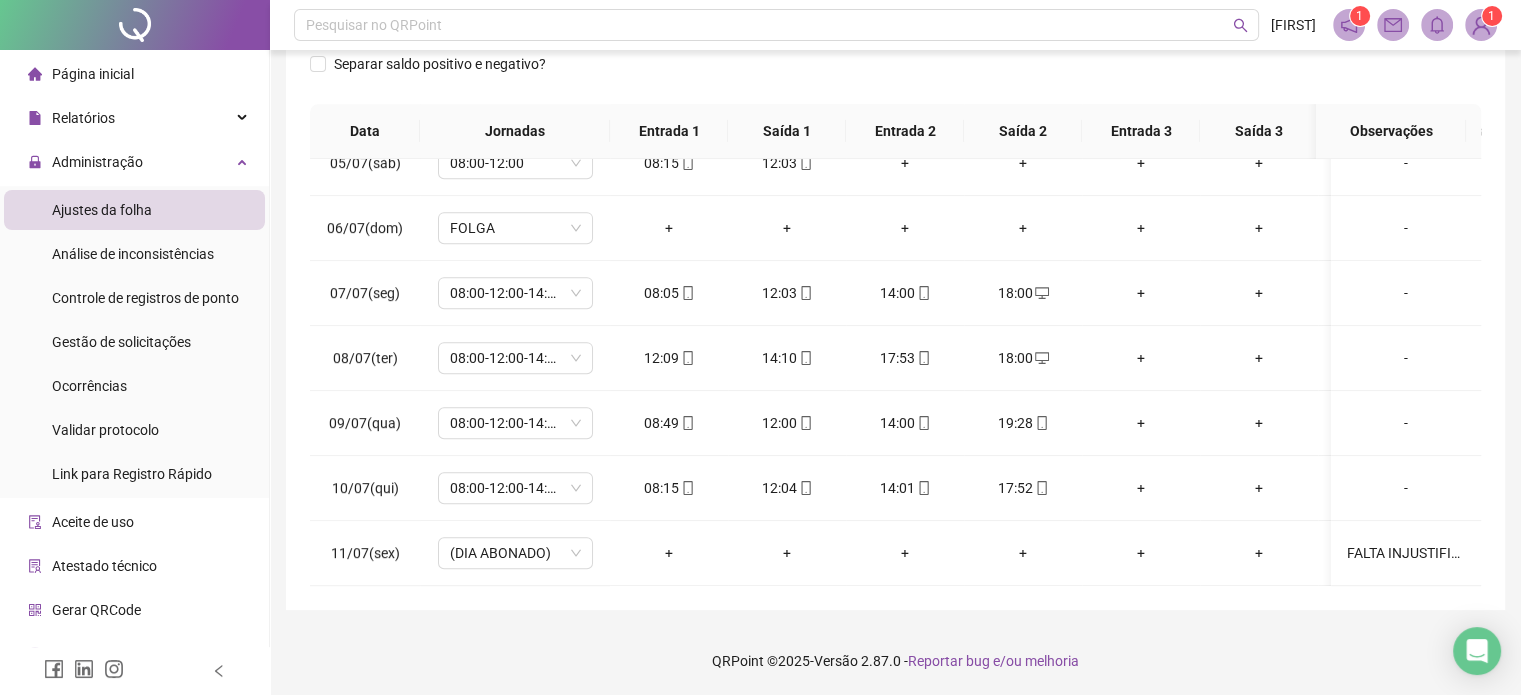 click on "Pesquisar no QRPoint [FIRST] [LAST] 1 1 Ajustes de ponto Histórico de ajustes Leia o artigo sobre ajustes Assista o vídeo Faça um tour Alternar para versão lite Nome do colaborador [FIRST] [LAST] Período [DATE] [DATE] Registros ** ** Atualizar tabela Saldo total: -13:53 HE 1: 08:31 HE 2: 00:00 HE 3: 00:00 H. NOT.: 00:00 H. TRAB.: 125:56 Faltas: 0 HE 1 contabilizada no banco de horas Banco de horas: 32:18 Saldo anterior ao período: [TIME] Lançamentos: 00:00 Quitações: -199:48 Ver espelho de ponto Separar saldo positivo e negativo? Data Jornadas Entrada 1 Saída 1 Entrada 2 Saída 2 Entrada 3 Saída 3 Entrada 4 Saída 4 Entrada 5 Saída 5 Observações 20/06(Sex) 08:00-12:00-14:00-18:00 07:54 12:00 14:01 18:00 - 21/06(sáb) 08:00-12:00 08:00 12:00 + + + + + + + + - 22/06(dom) FOLGA + + + + + + + + + + - 23/06(seg) 08:00-12:00-14:00-18:00 08:04 12:00 13:57 18:00 + + + + + + - 24/06(ter) (APLICA-SE ATESTADO) + + +" at bounding box center [895, 157] 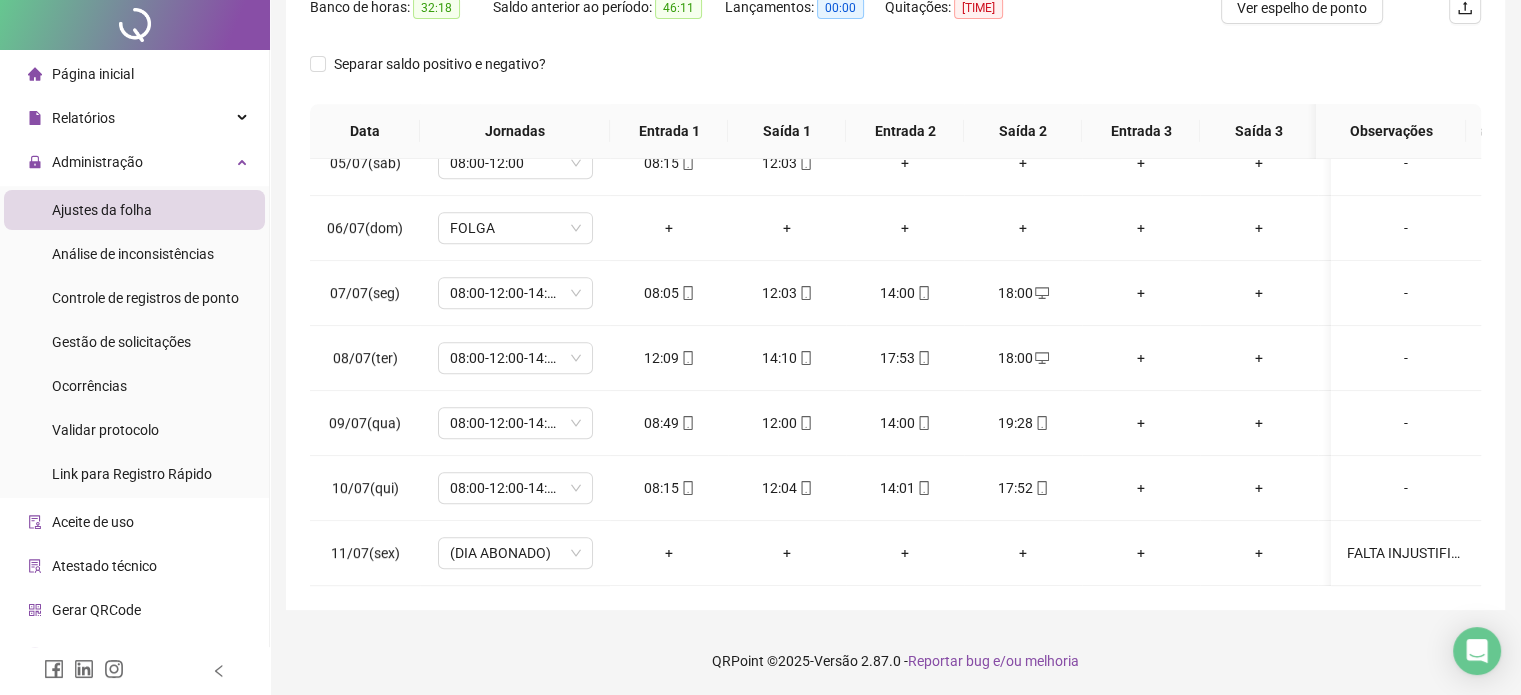 scroll, scrollTop: 0, scrollLeft: 0, axis: both 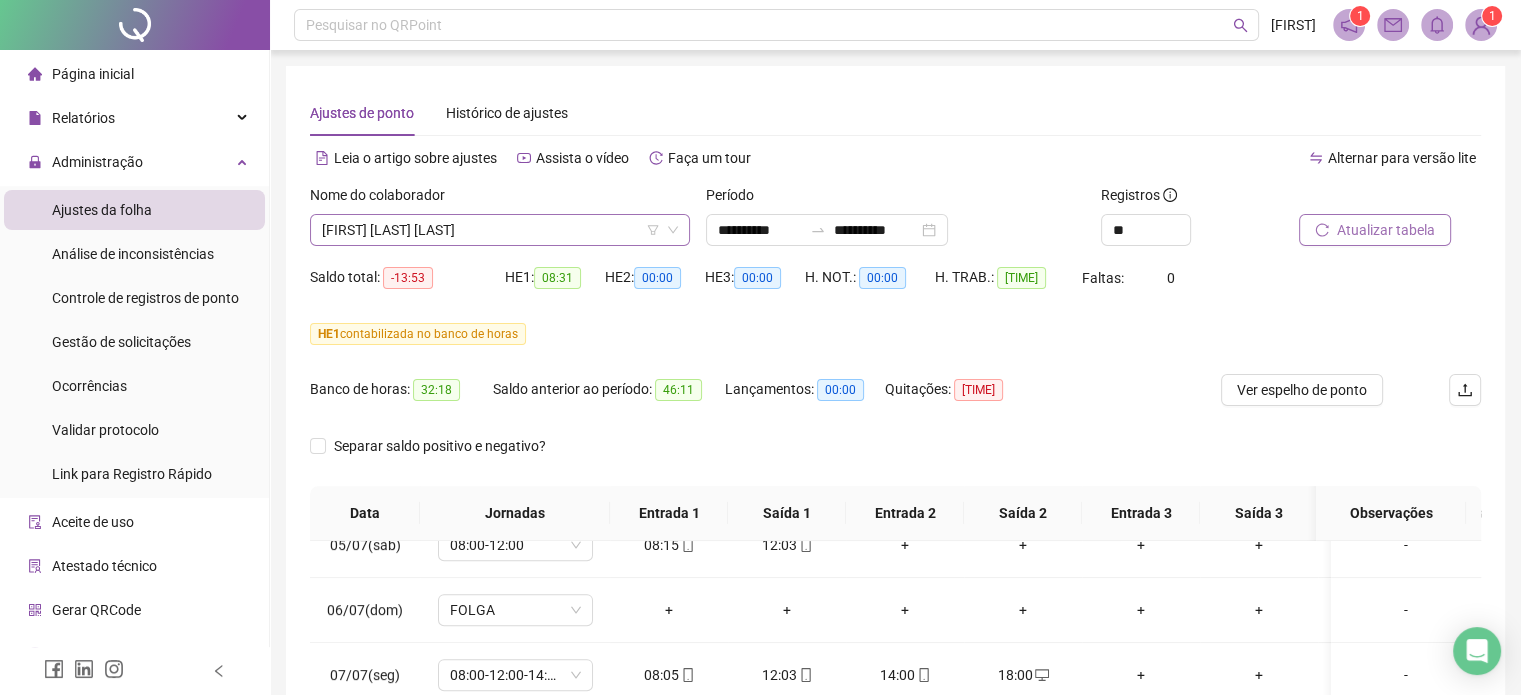 click on "[FIRST] [LAST] [LAST]" at bounding box center (500, 230) 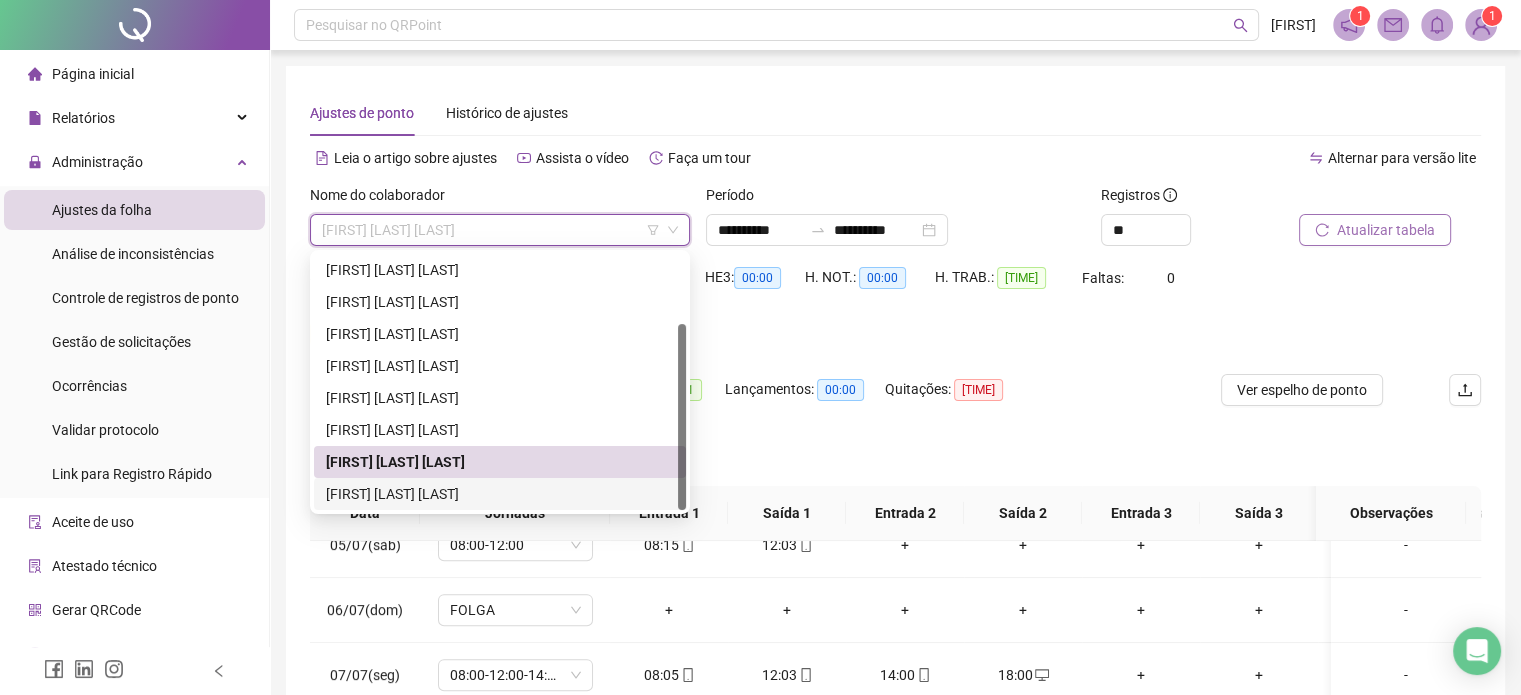 click on "[FIRST] [LAST] [LAST]" at bounding box center [500, 494] 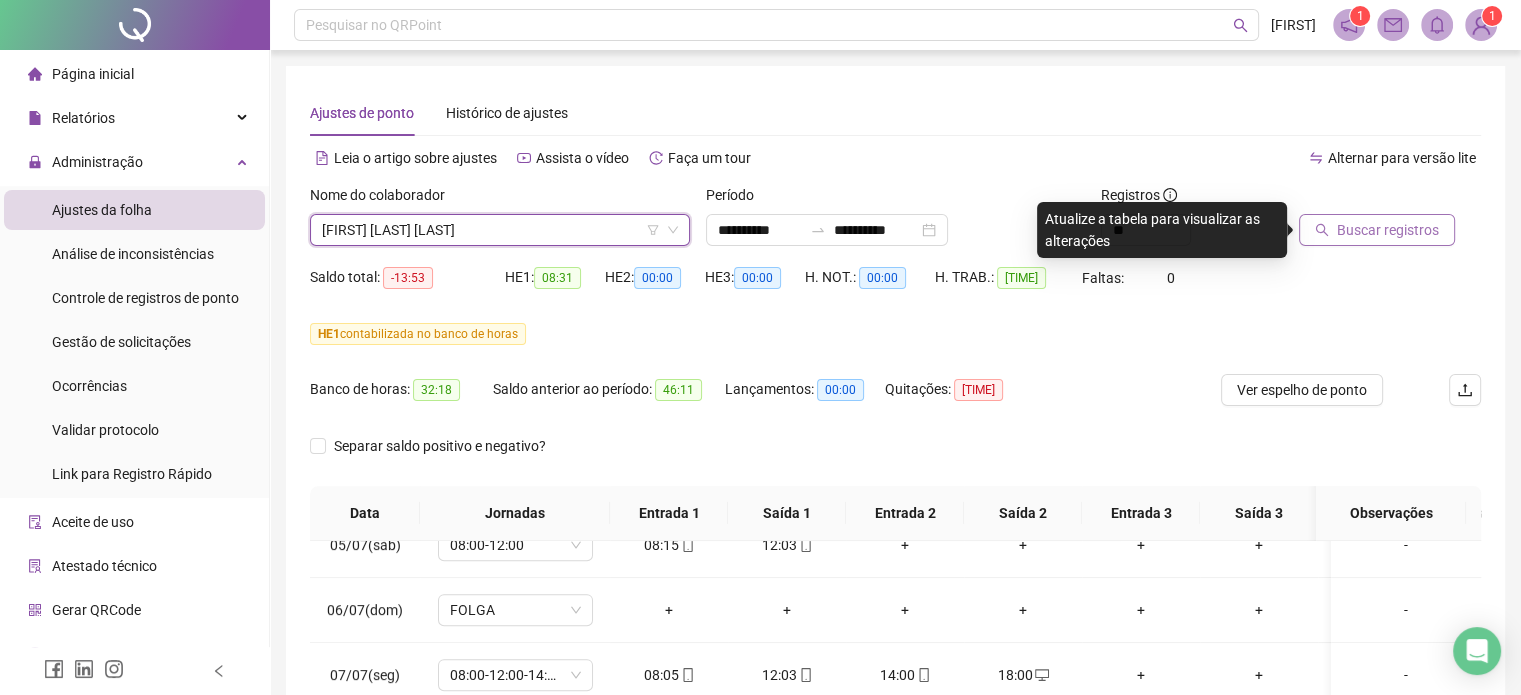 click on "Buscar registros" at bounding box center (1388, 230) 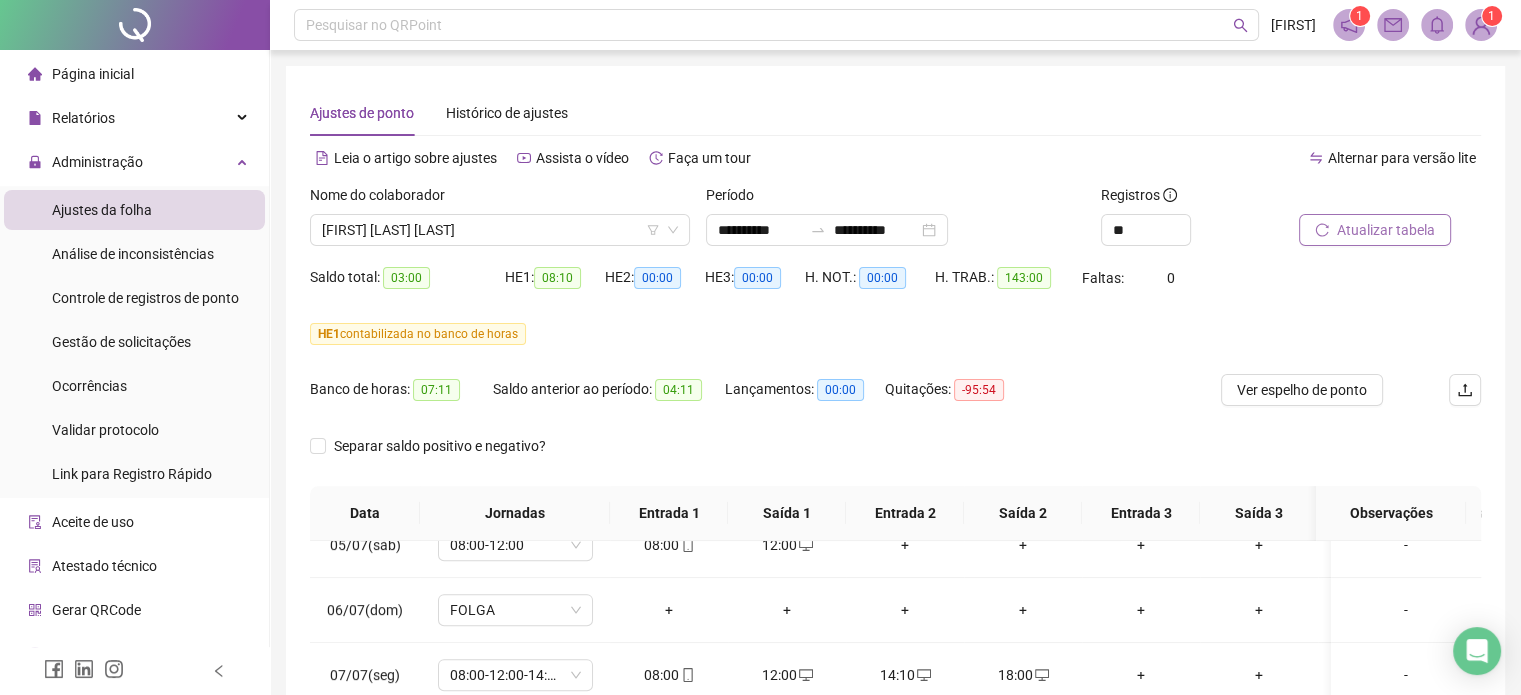 scroll, scrollTop: 382, scrollLeft: 0, axis: vertical 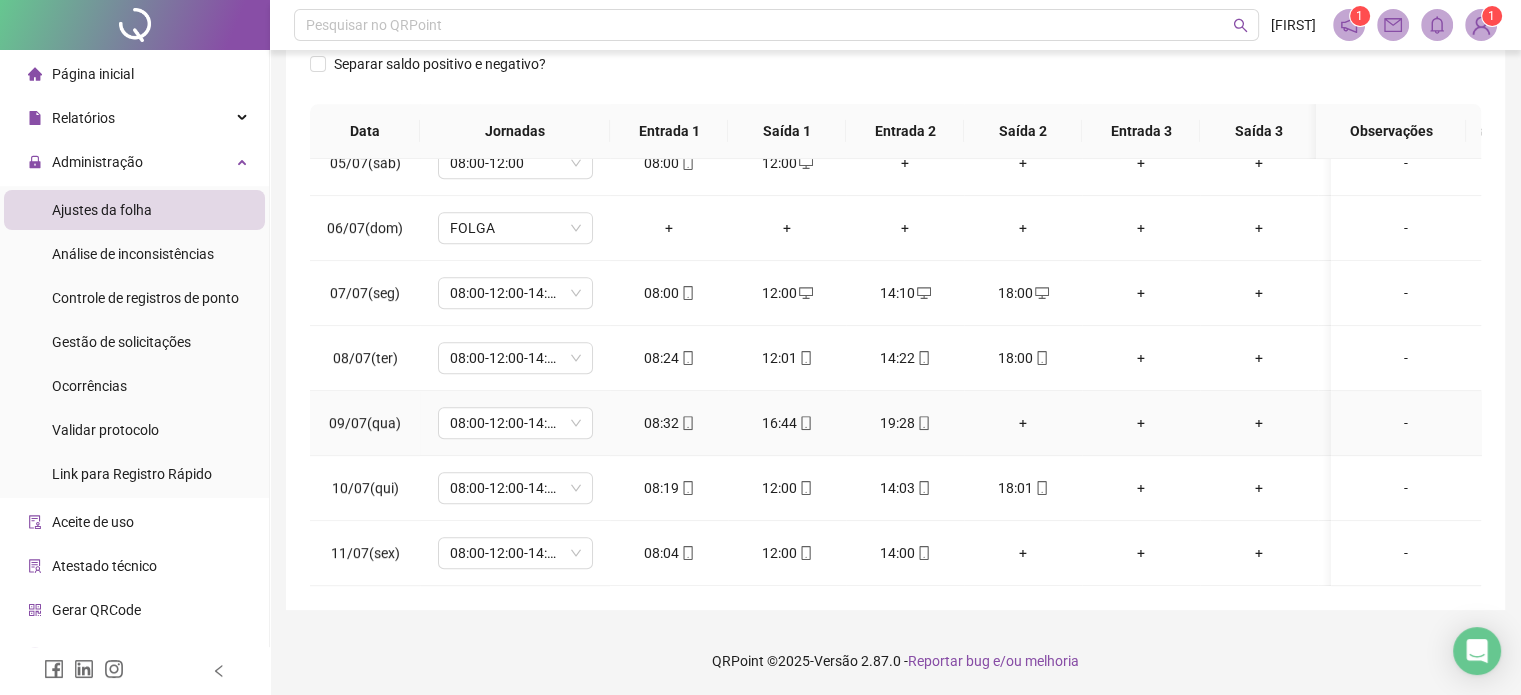 click on "+" at bounding box center (1023, 423) 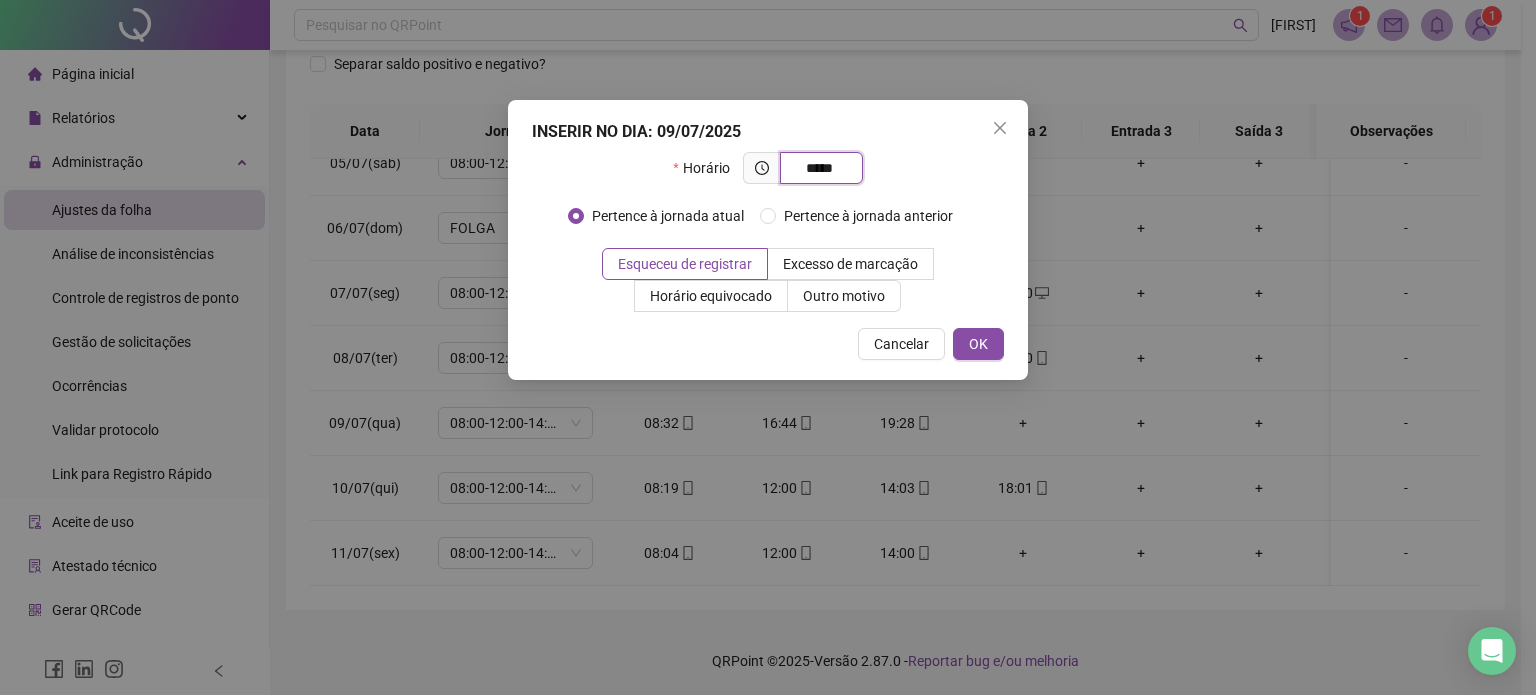 type on "*****" 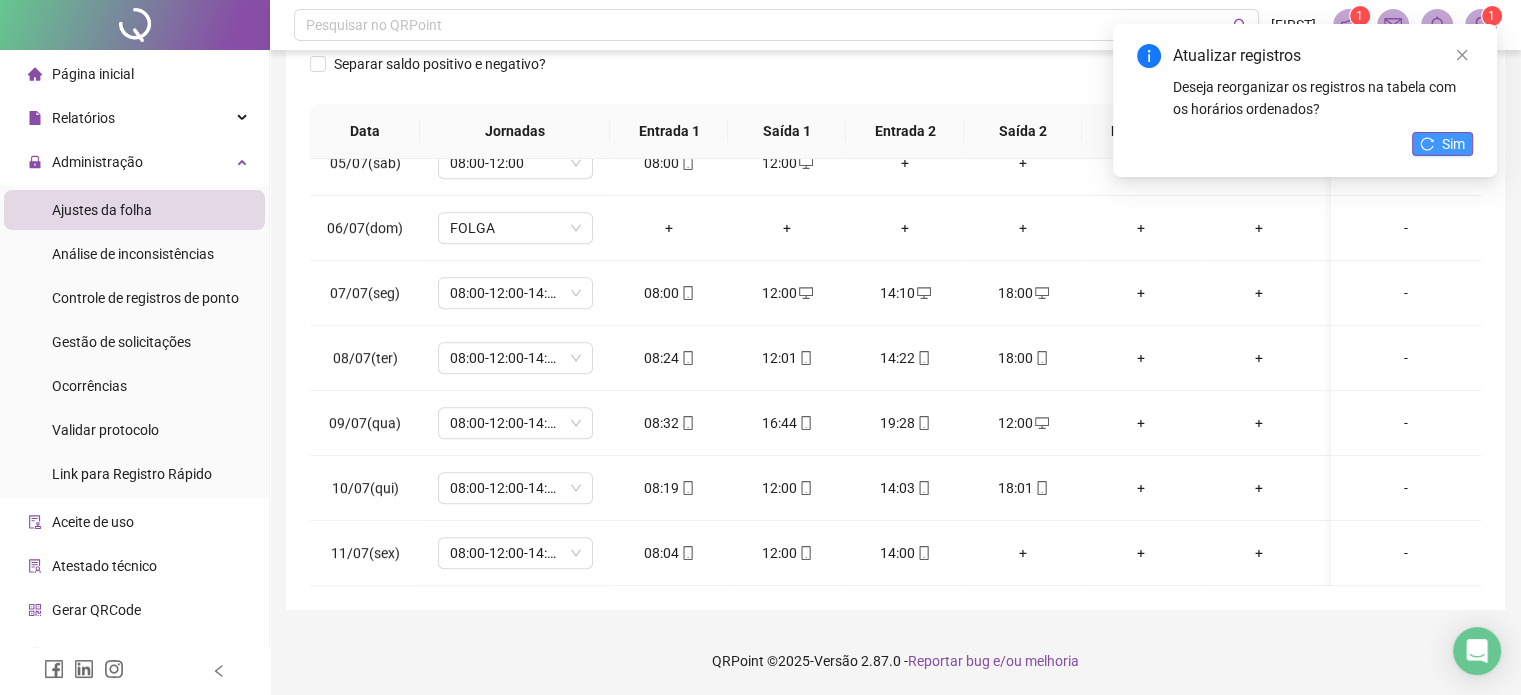 click 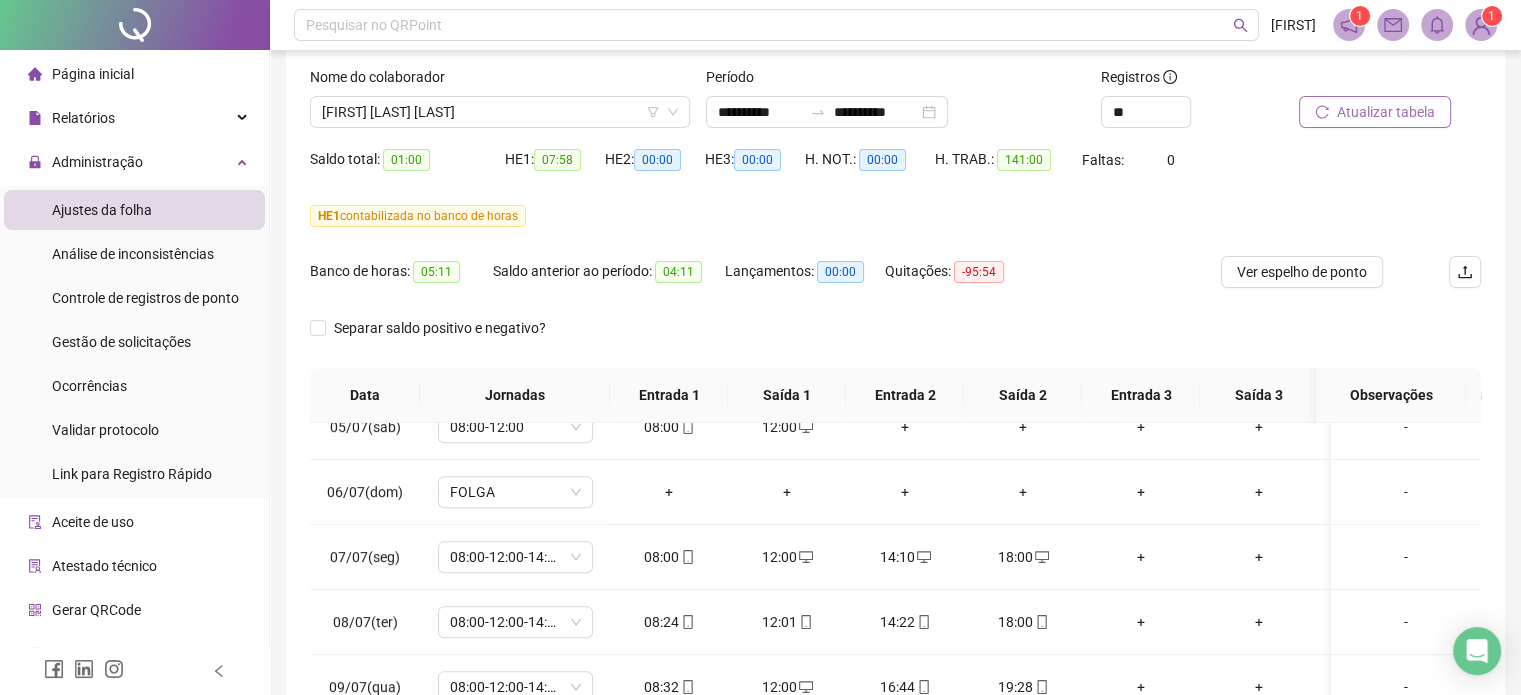 scroll, scrollTop: 0, scrollLeft: 0, axis: both 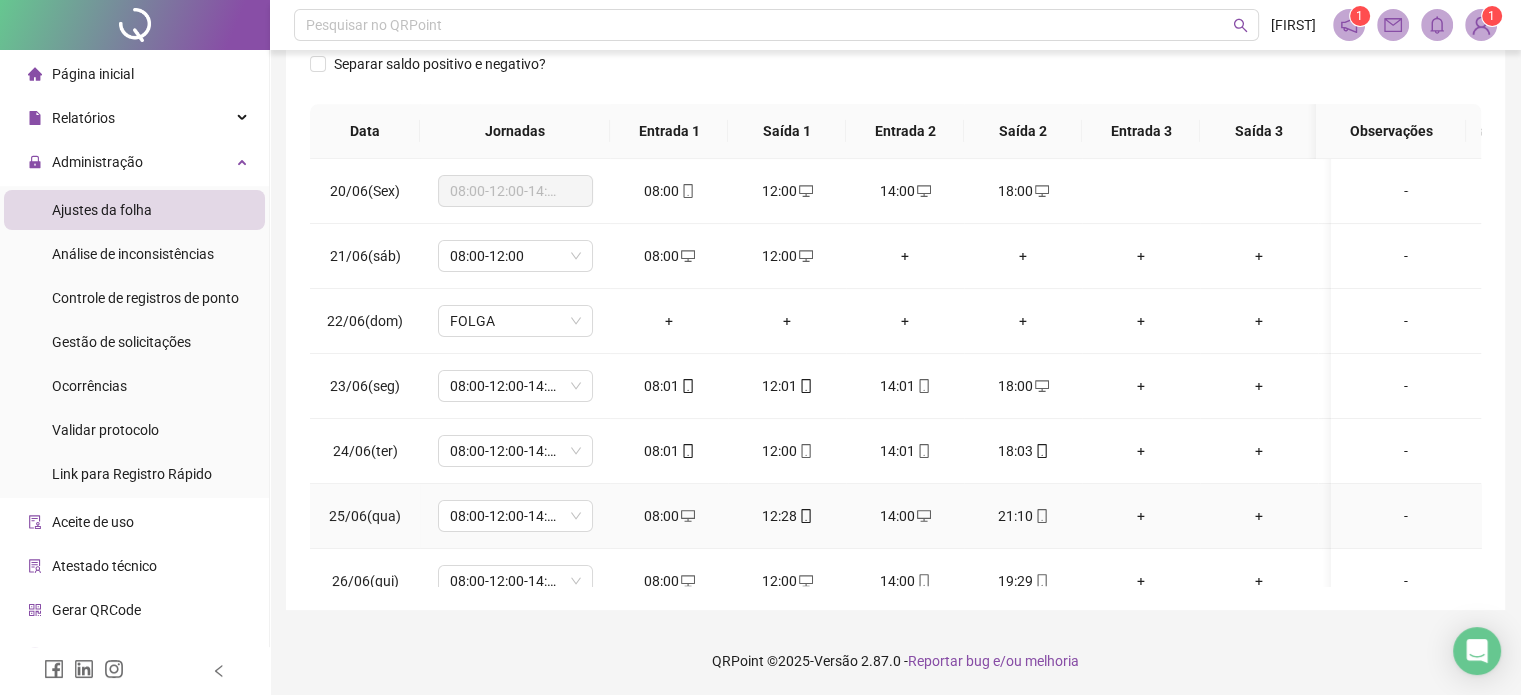 click on "-" at bounding box center [1406, 516] 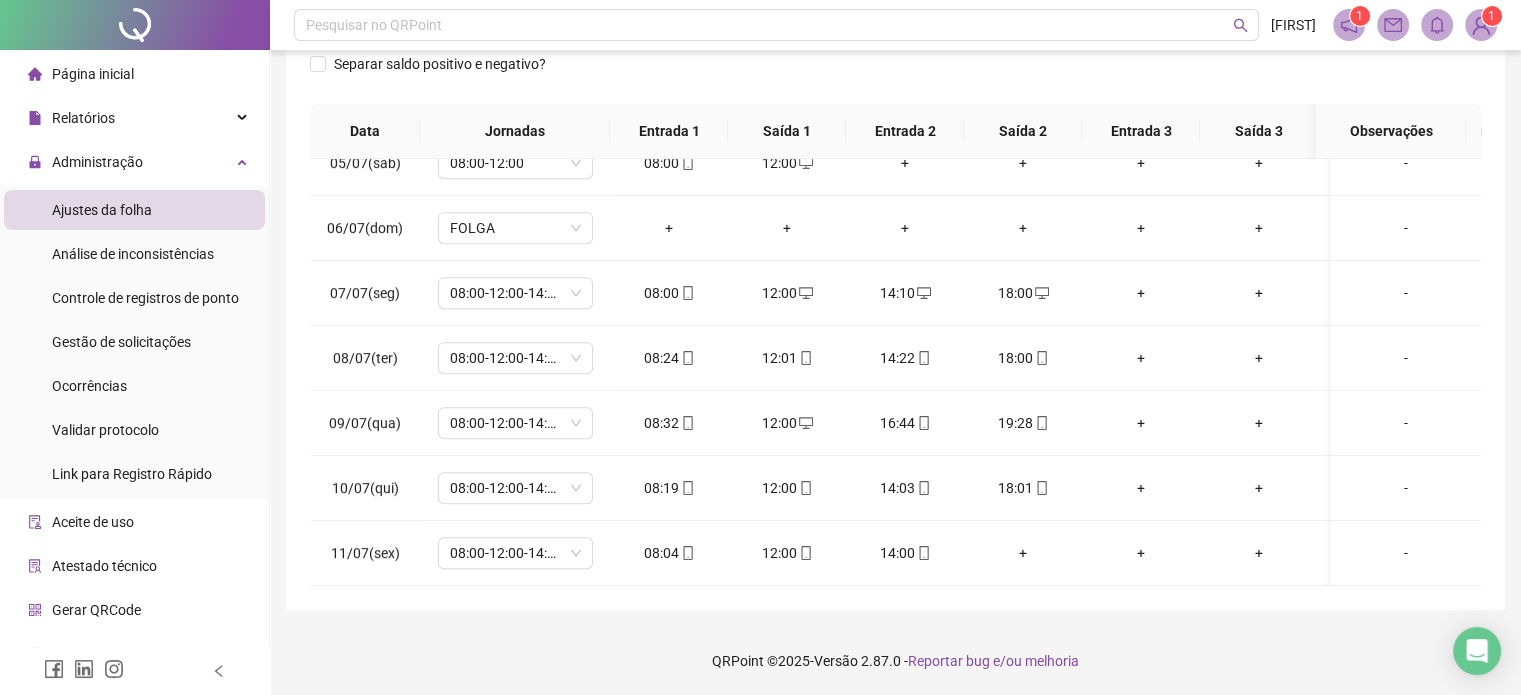 scroll, scrollTop: 1013, scrollLeft: 0, axis: vertical 